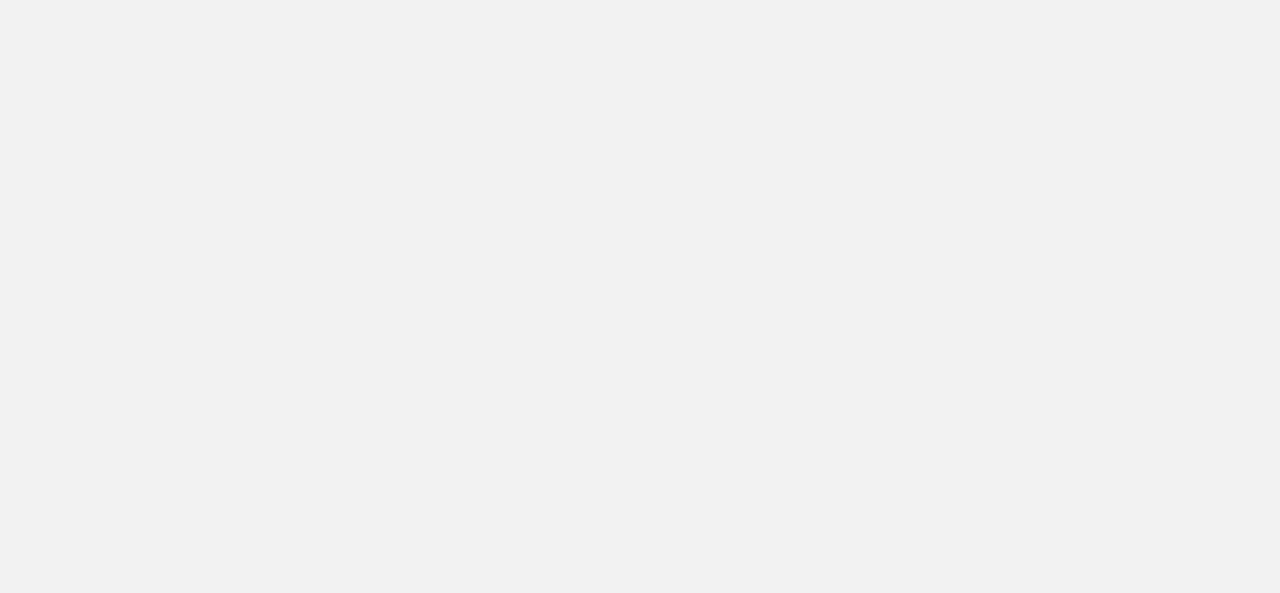 scroll, scrollTop: 0, scrollLeft: 0, axis: both 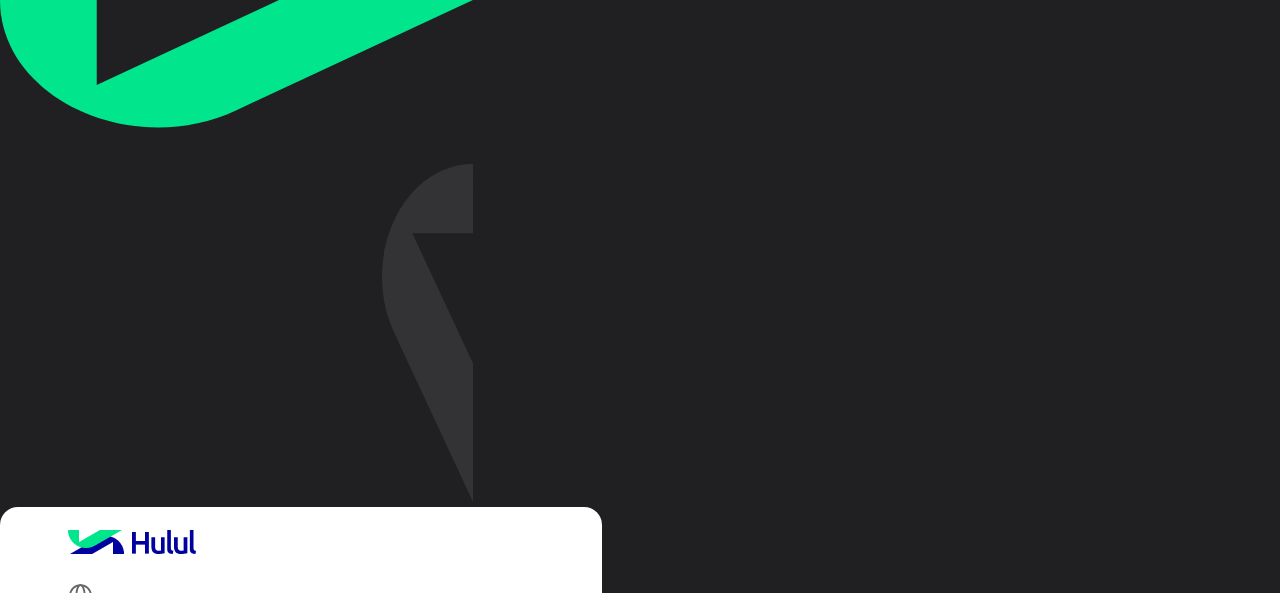 type on "**********" 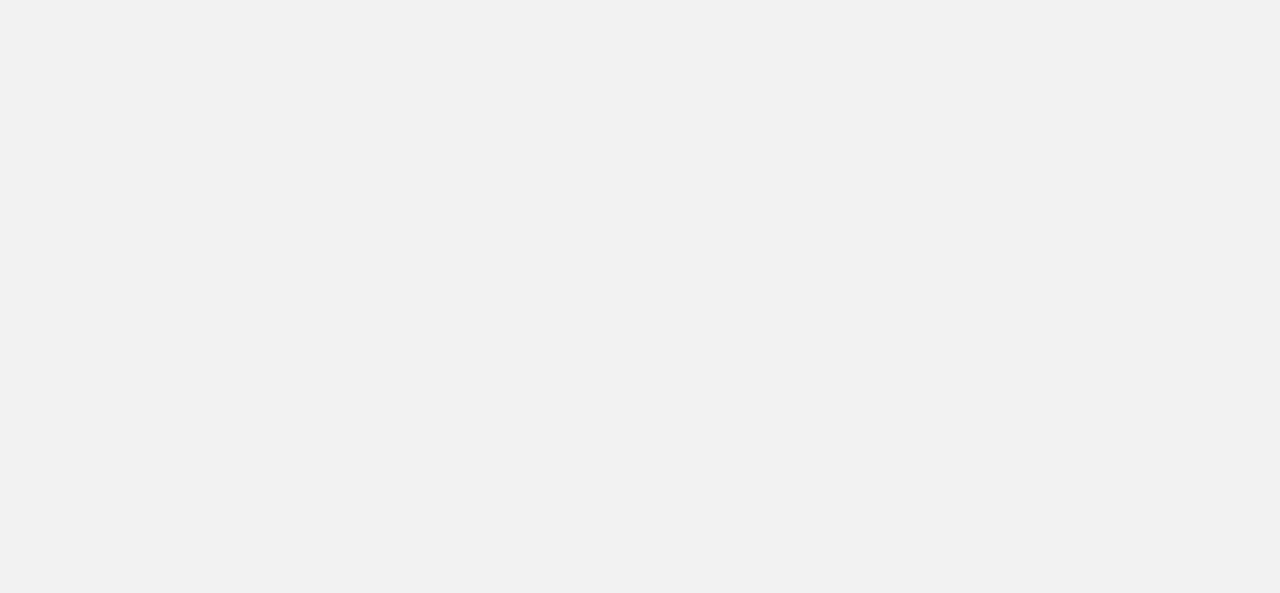 scroll, scrollTop: 0, scrollLeft: 0, axis: both 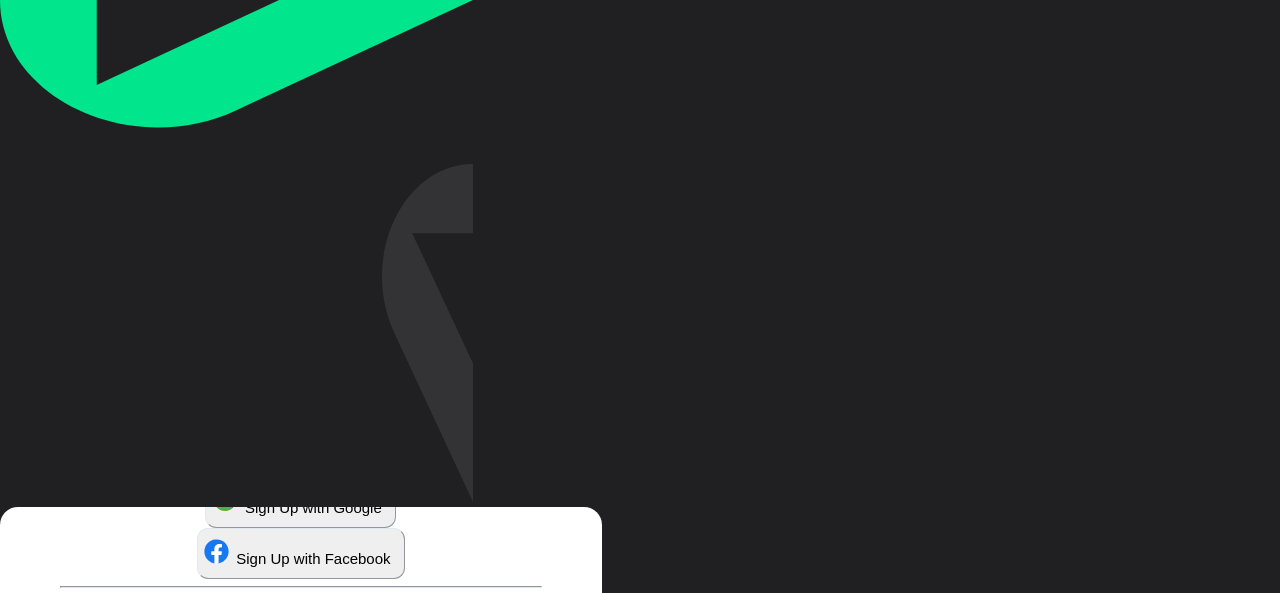 click on "Login" at bounding box center [352, 1141] 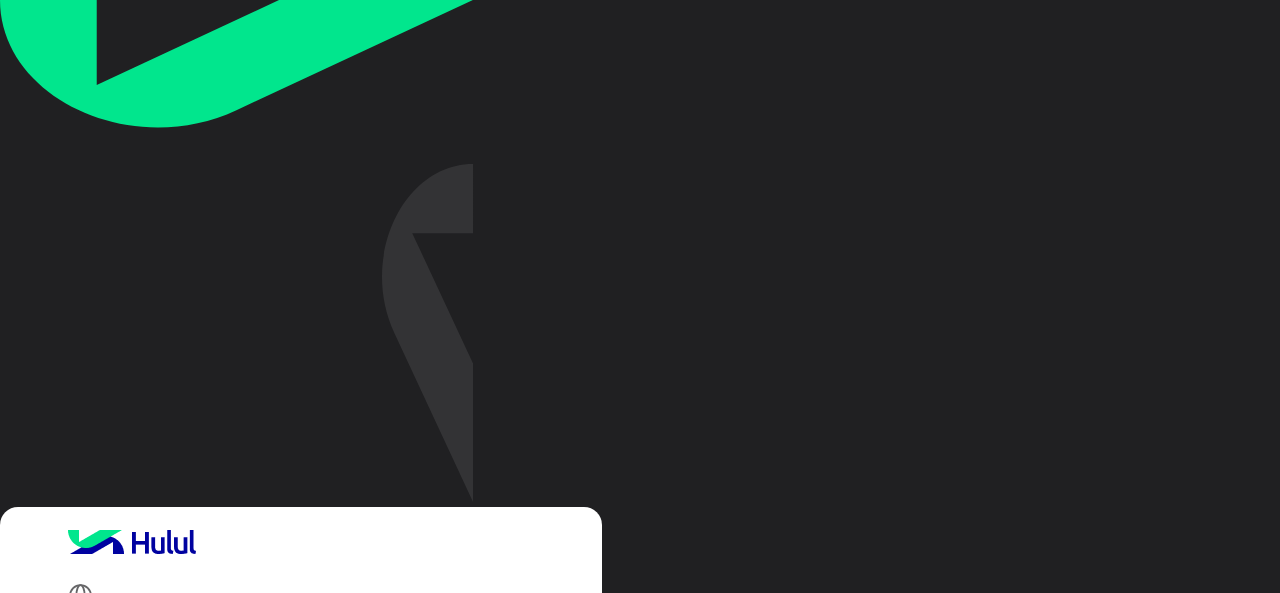 type on "**********" 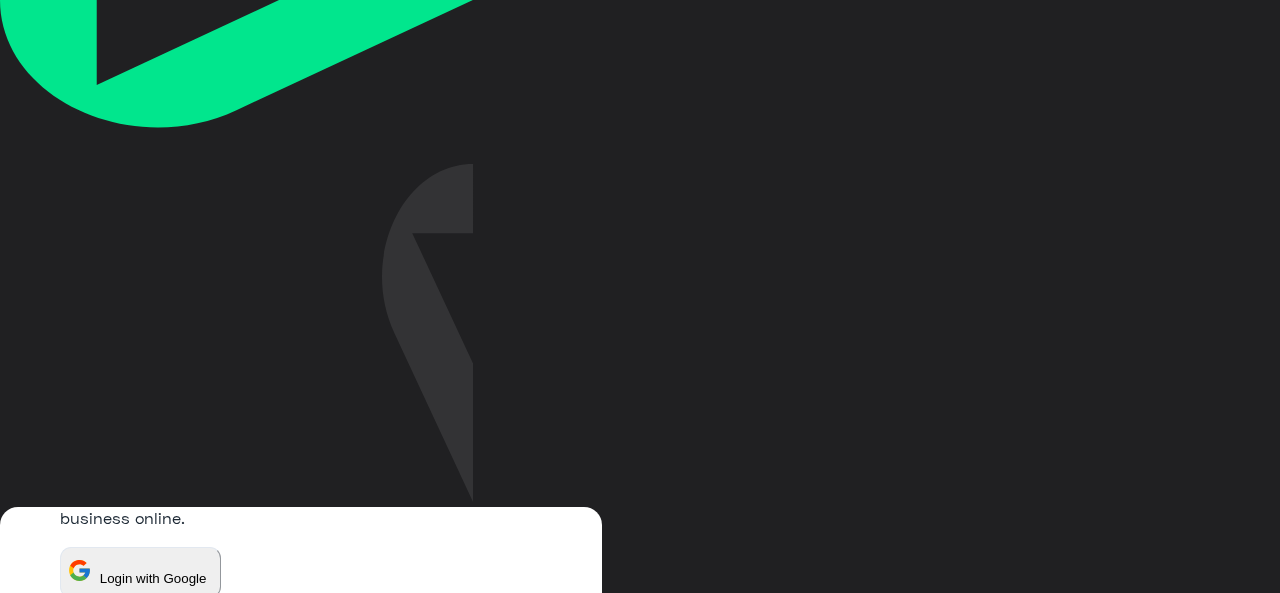 click on "Login" at bounding box center (88, 1023) 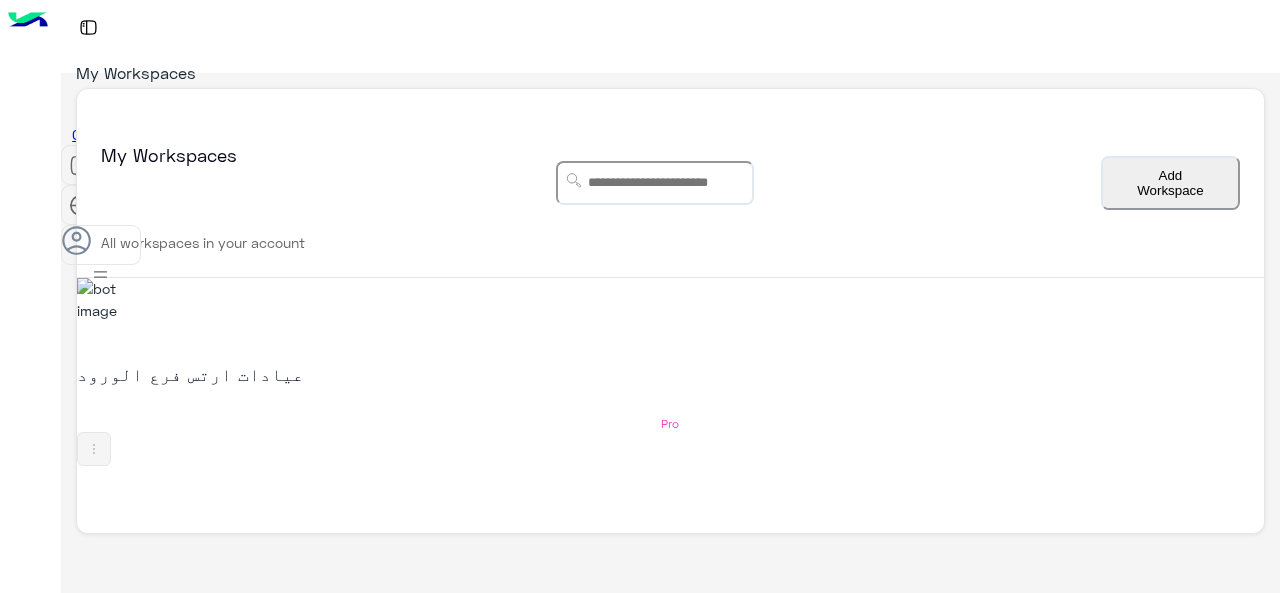 click on "عيادات ارتس فرع الورود" at bounding box center (290, 374) 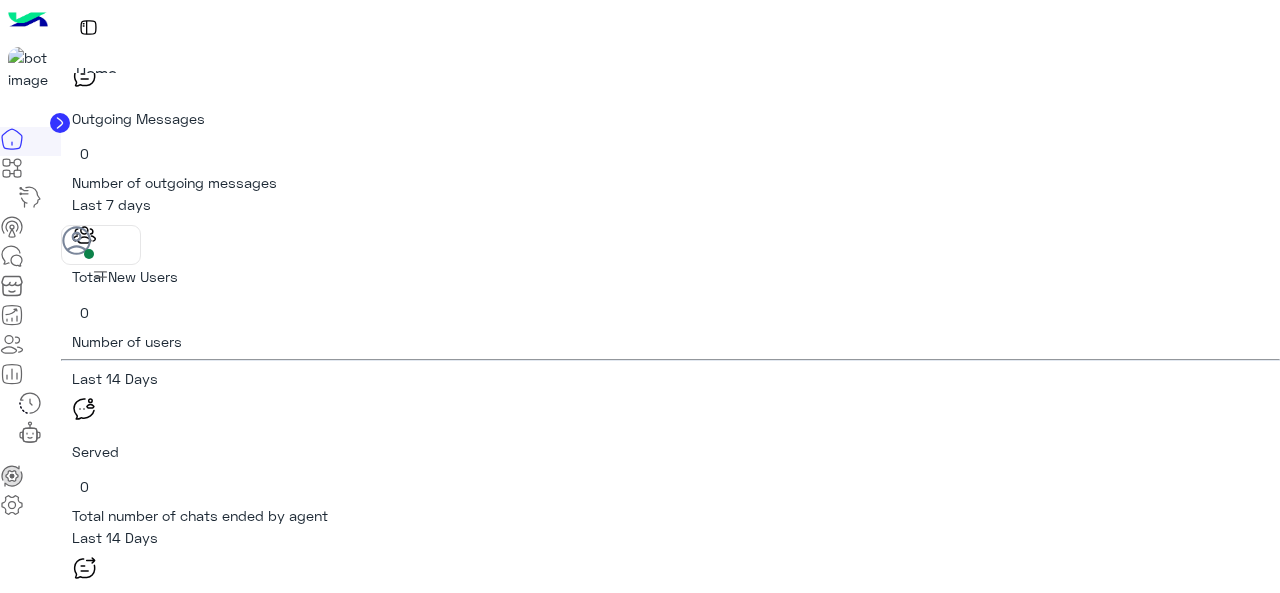 scroll, scrollTop: 1400, scrollLeft: 0, axis: vertical 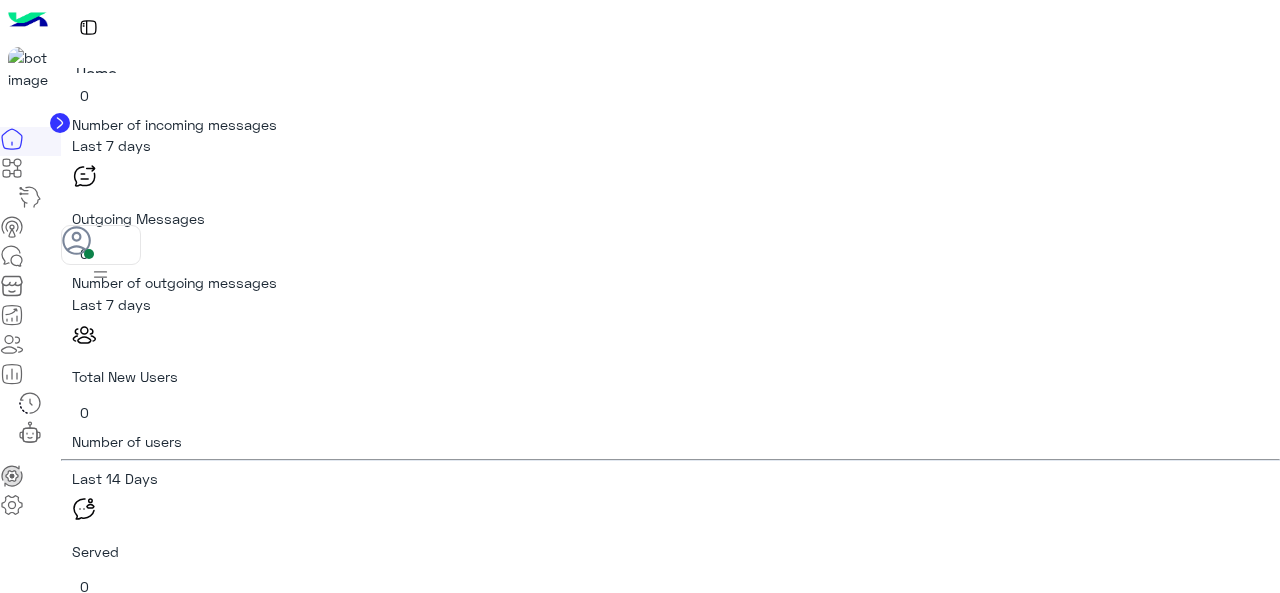 click on "Integrate" at bounding box center (130, 1559) 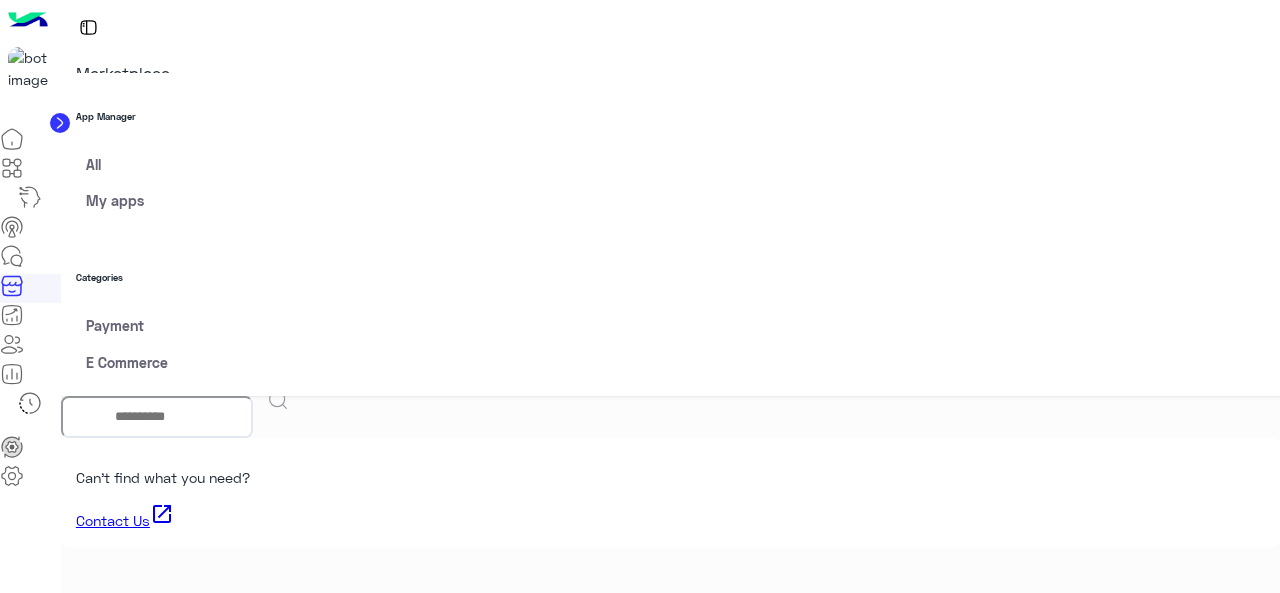 click at bounding box center (14, 168) 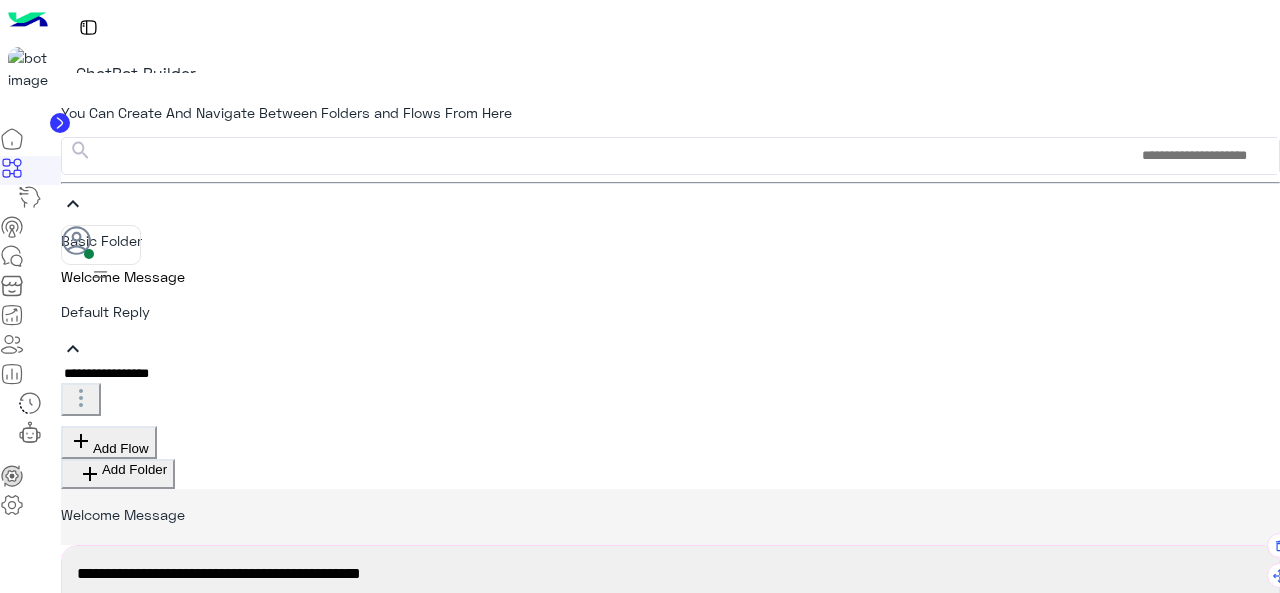 scroll, scrollTop: 100, scrollLeft: 0, axis: vertical 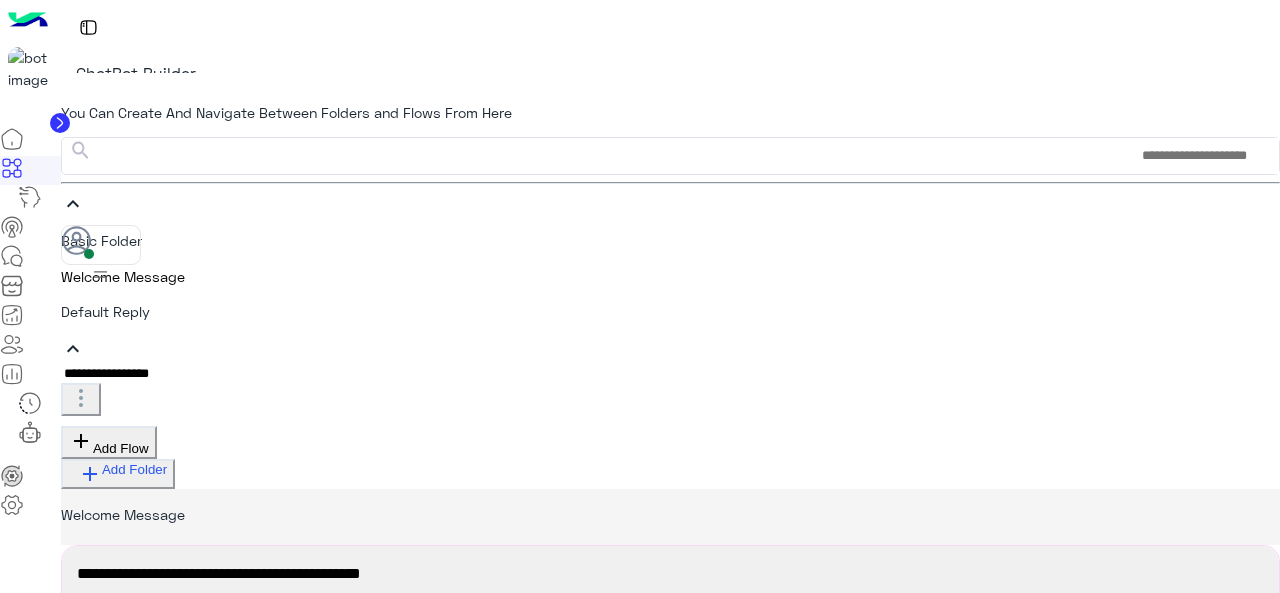click on "Add Folder" at bounding box center (134, 474) 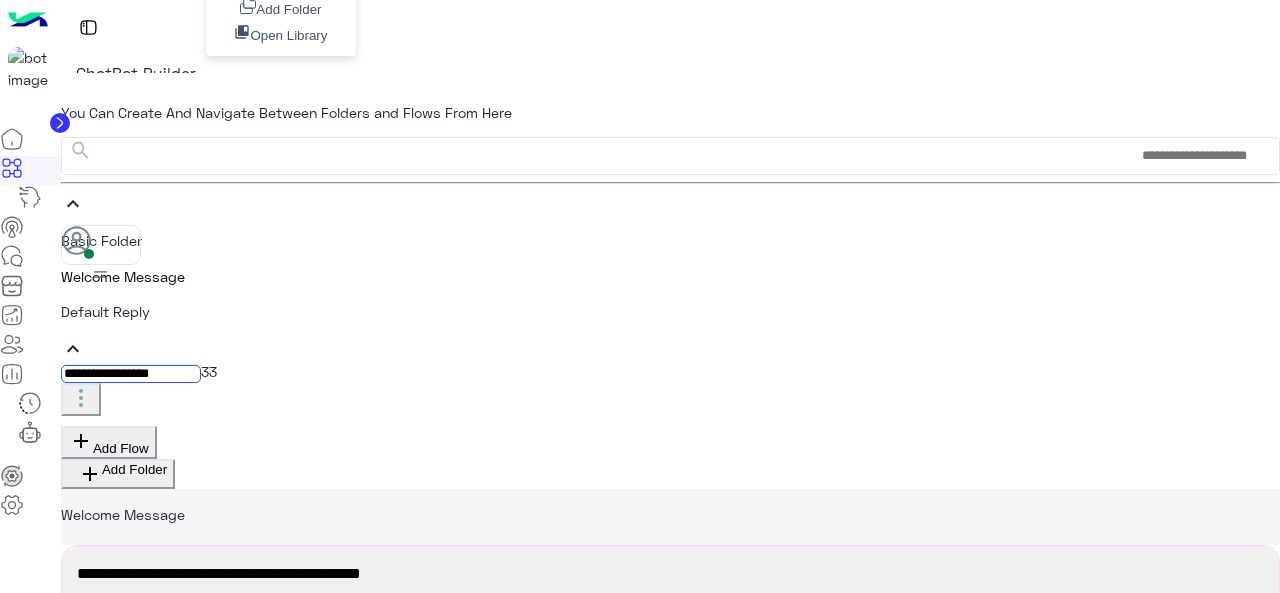 click on "**********" at bounding box center [131, 374] 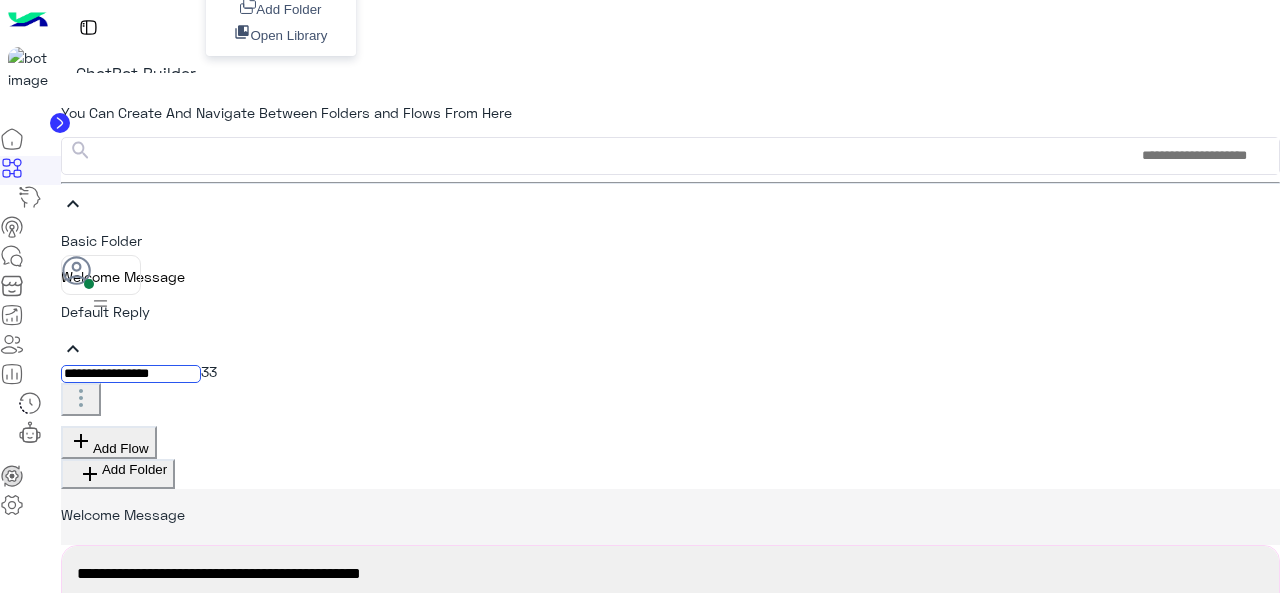 type on "**********" 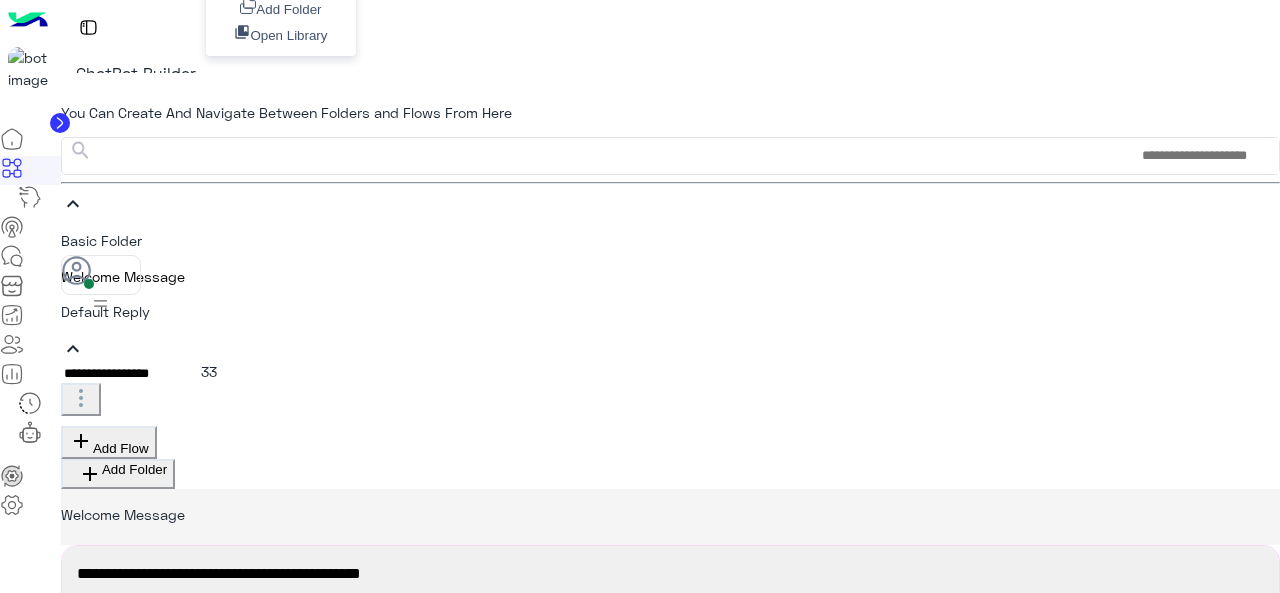 click on "add  Add Flow" at bounding box center [670, 437] 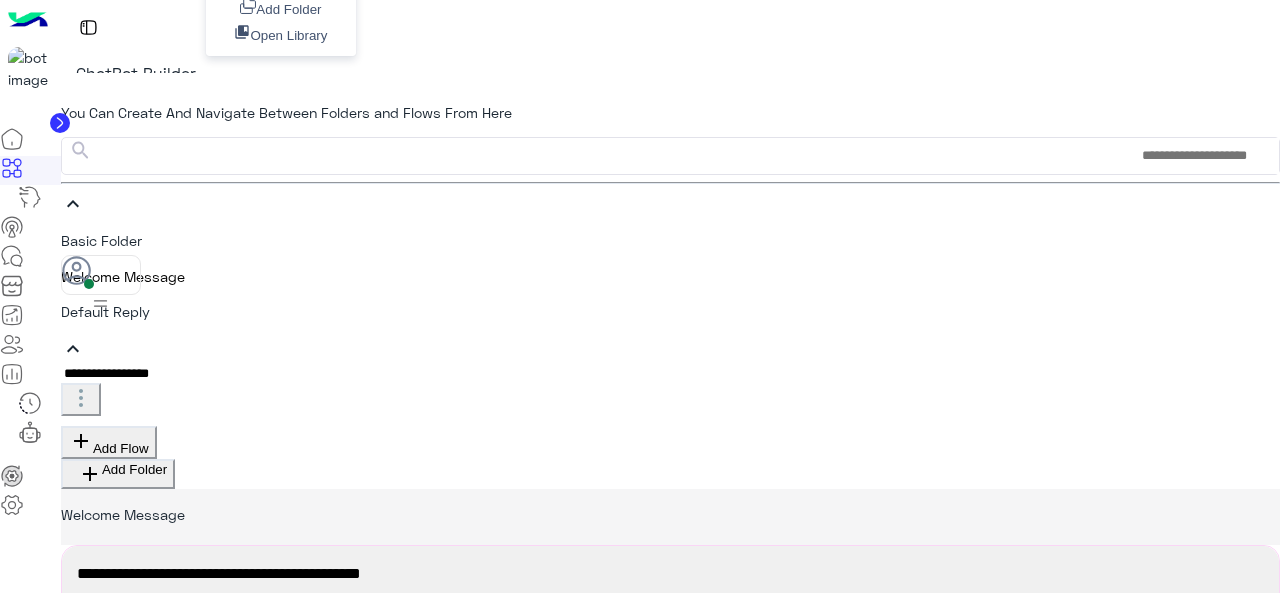 scroll, scrollTop: 337, scrollLeft: 0, axis: vertical 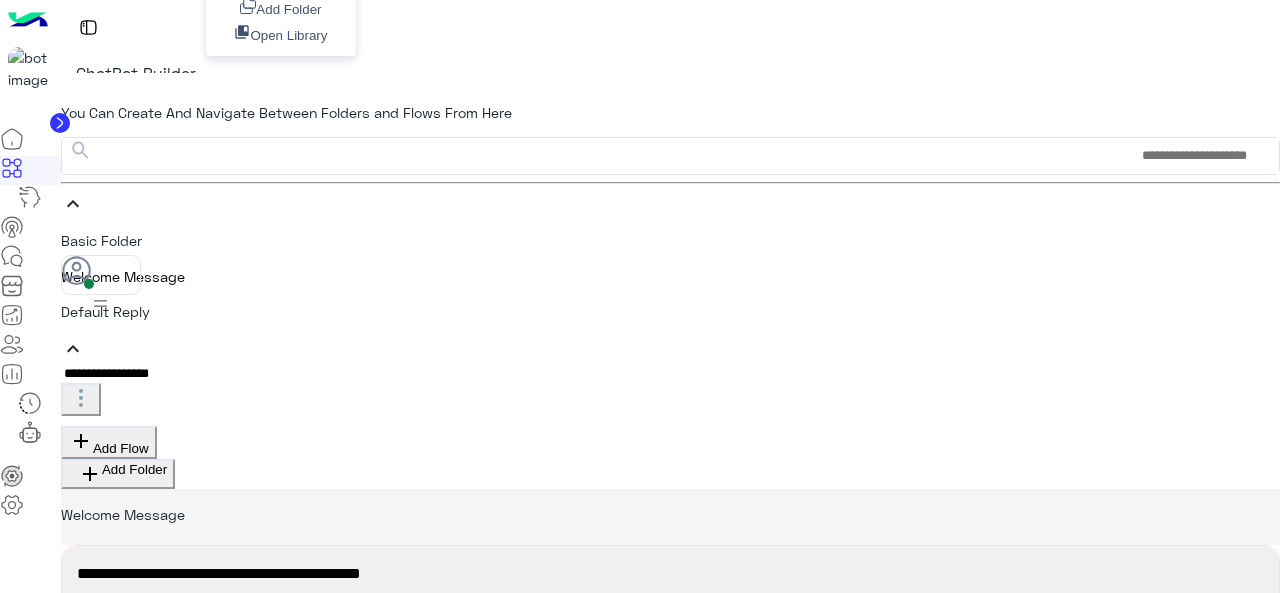 click at bounding box center (1268, 1132) 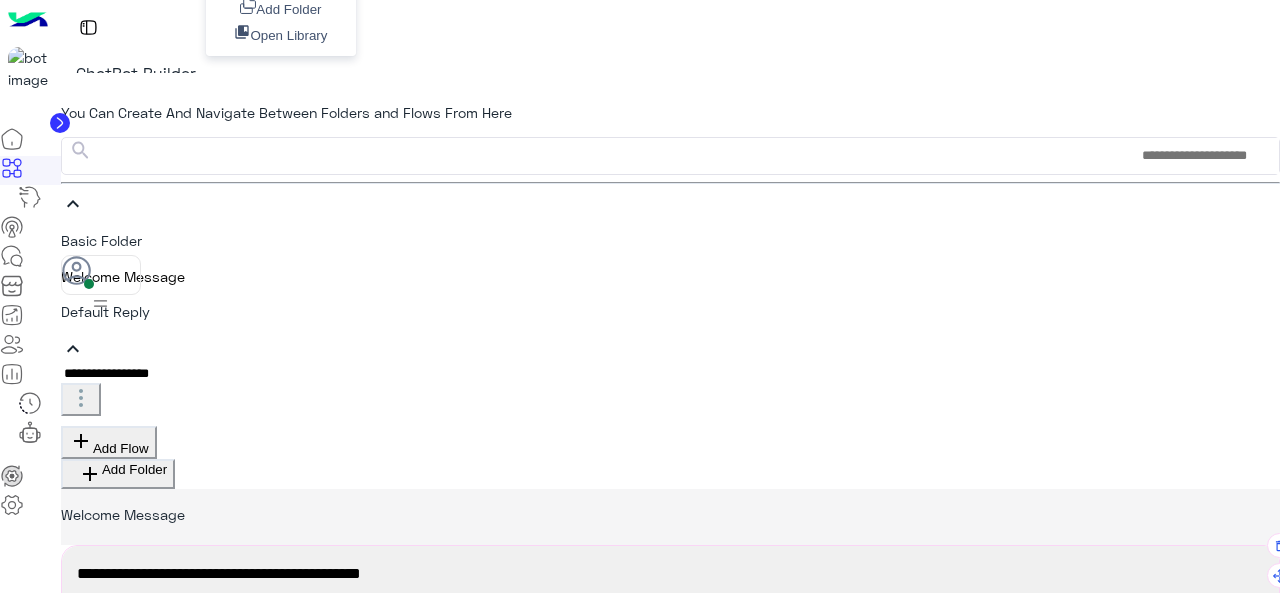 scroll, scrollTop: 0, scrollLeft: 0, axis: both 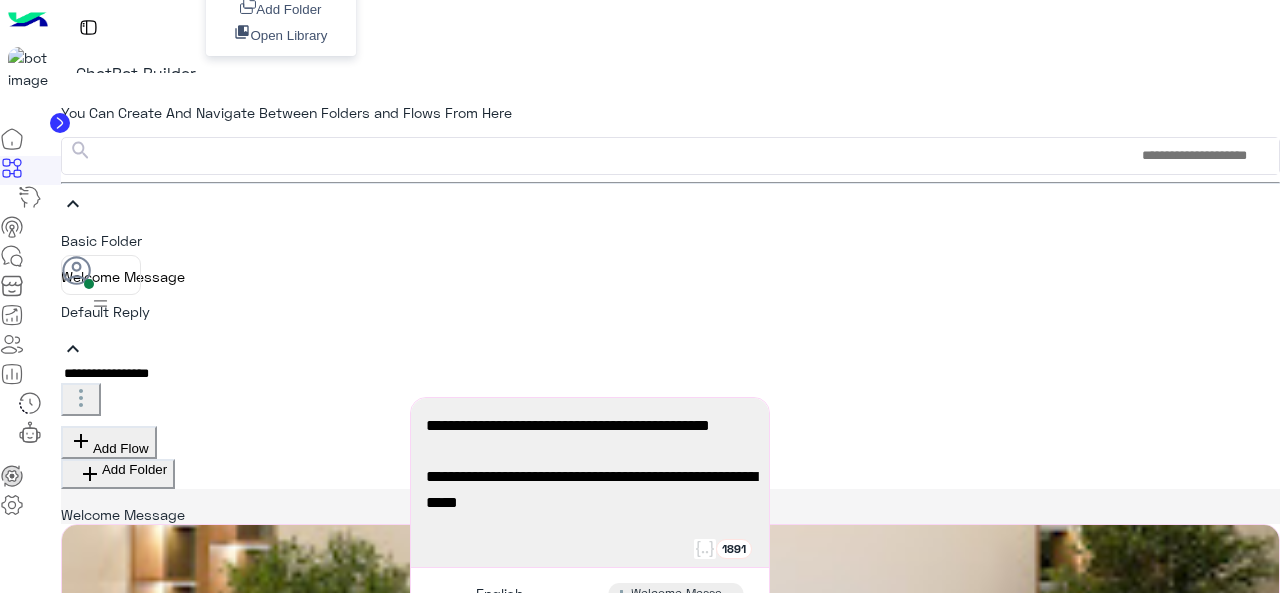 drag, startPoint x: 784, startPoint y: 176, endPoint x: 772, endPoint y: 421, distance: 245.2937 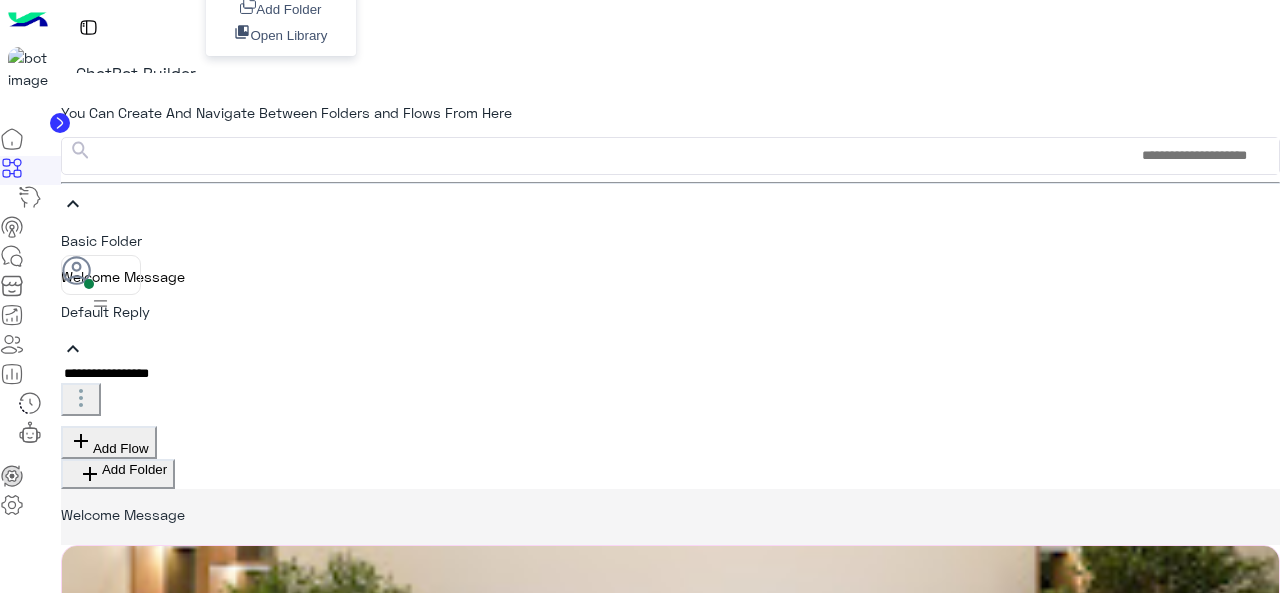 scroll, scrollTop: 337, scrollLeft: 0, axis: vertical 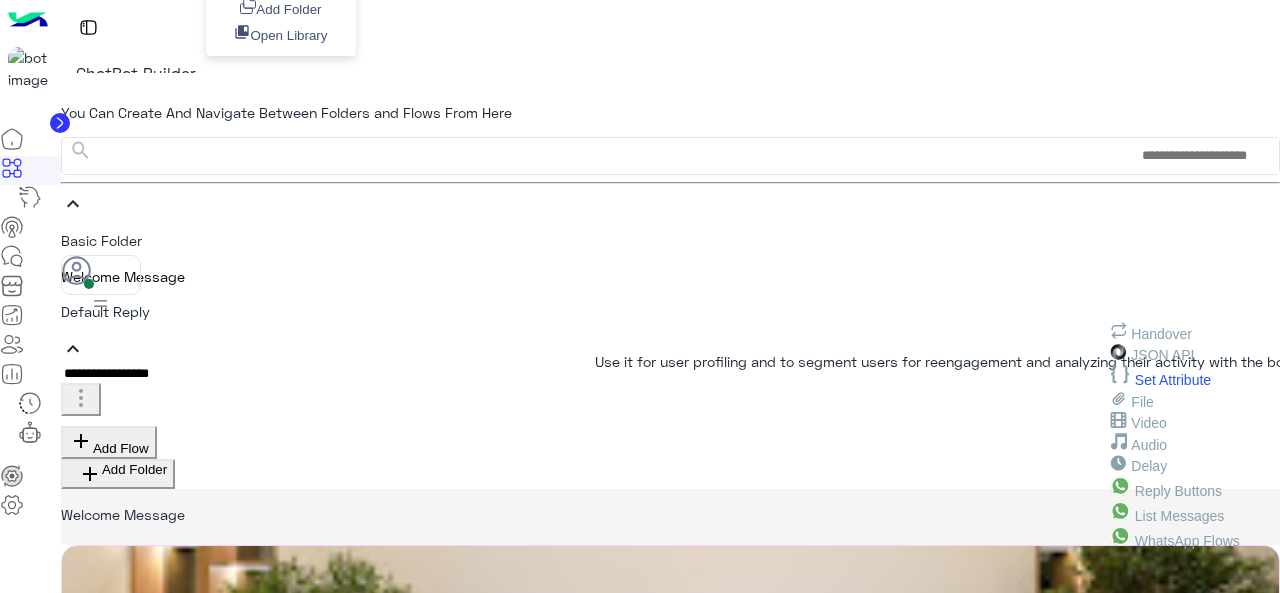 click on "Set Attribute" at bounding box center [1173, 380] 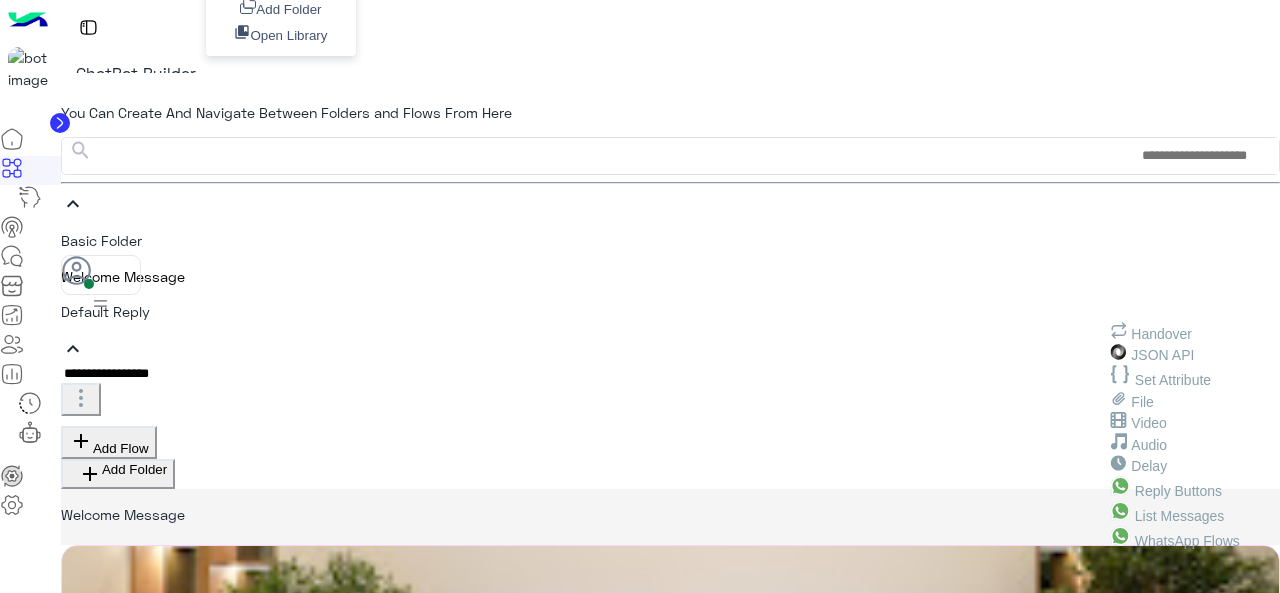 scroll, scrollTop: 518, scrollLeft: 0, axis: vertical 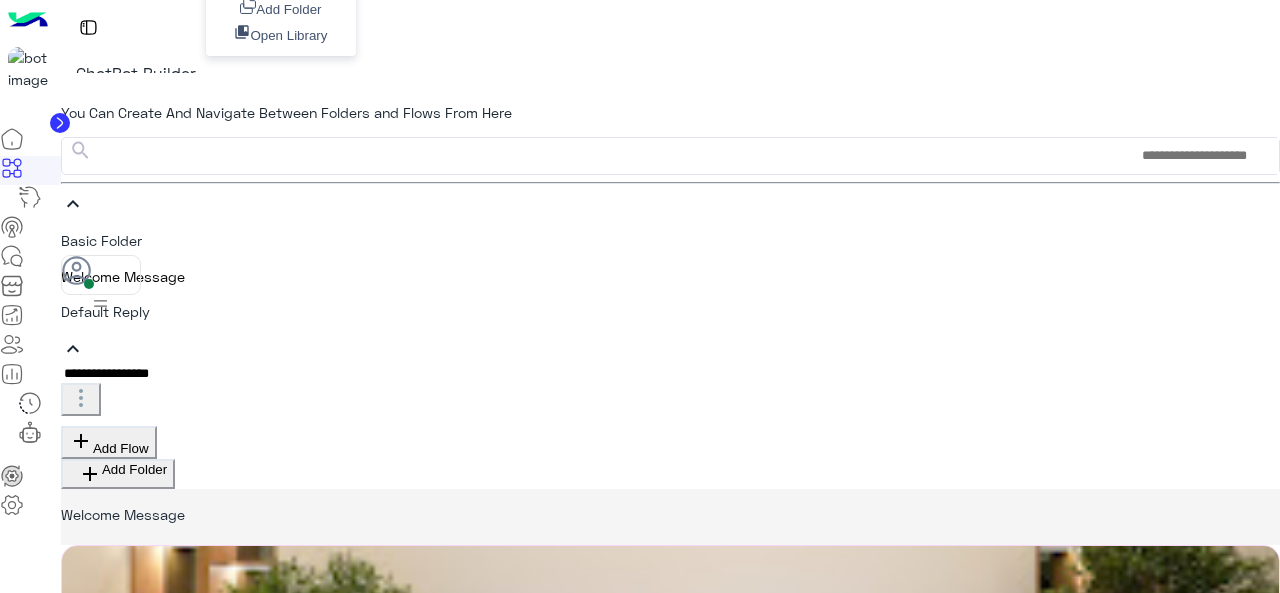 click on "Set attribute  to help segment users for re-engagement, to help define bot flow scenarios or to analyze user activity.  Attribute" at bounding box center (0, 0) 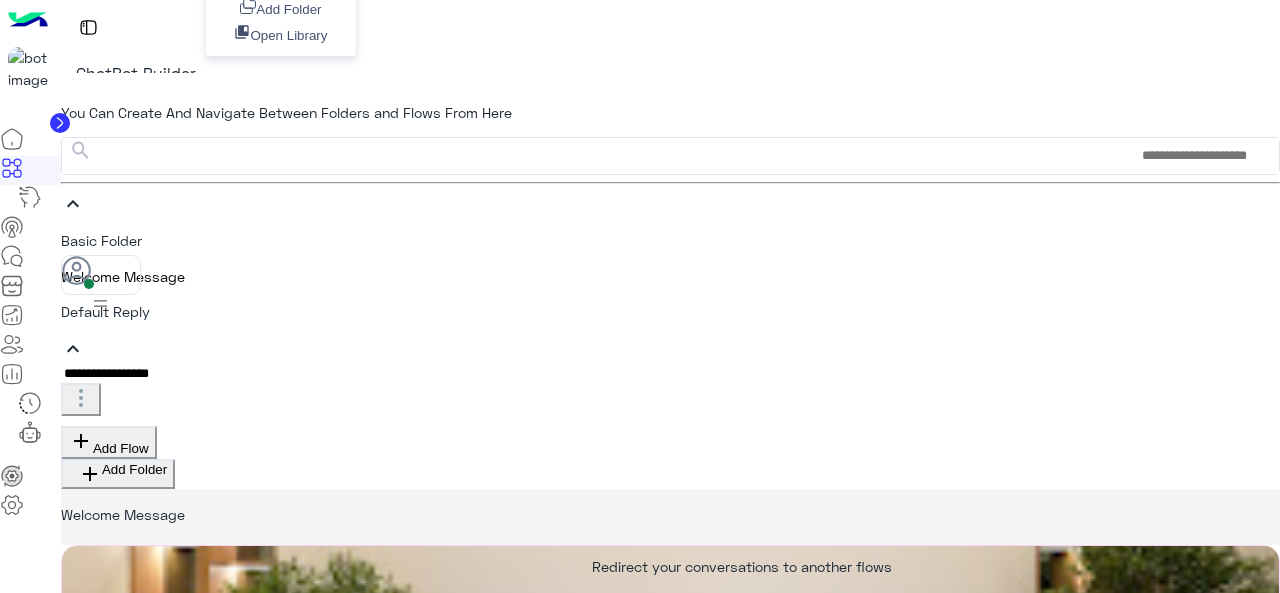 click at bounding box center (960, 1393) 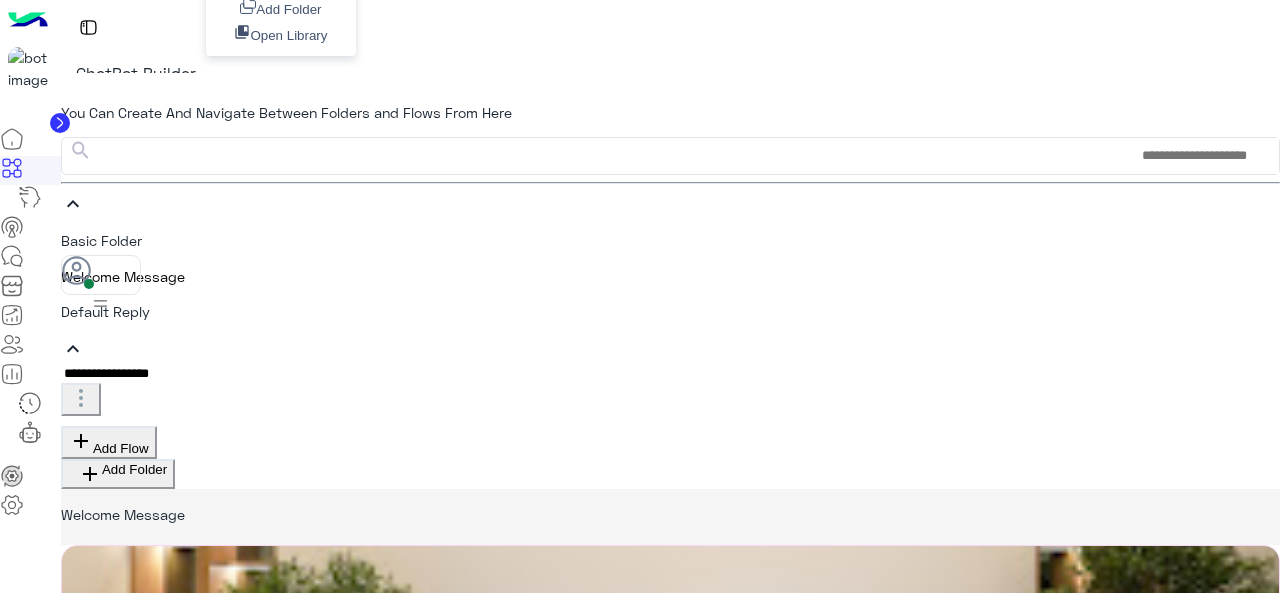 scroll, scrollTop: 528, scrollLeft: 0, axis: vertical 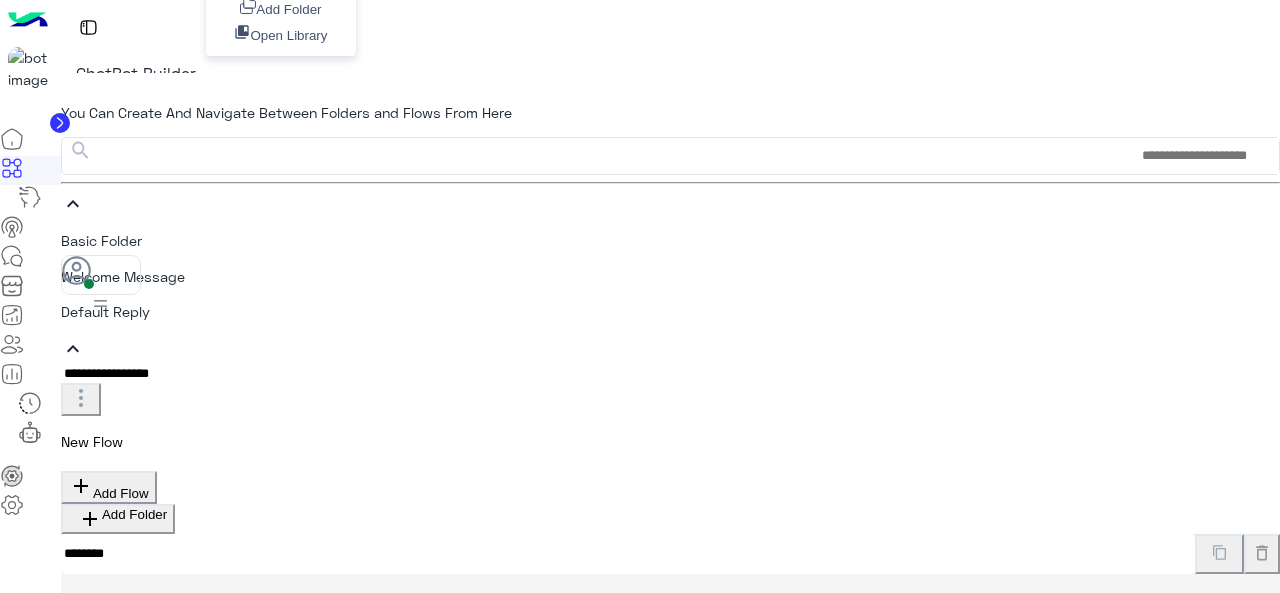 click at bounding box center (1122, 741) 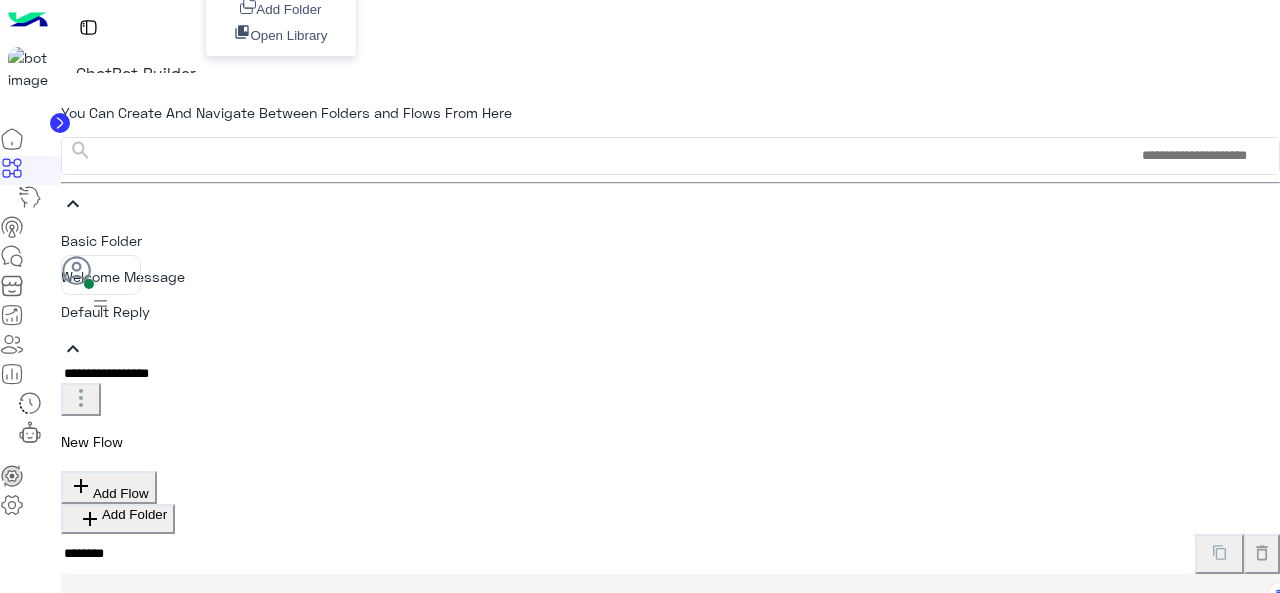 click at bounding box center [670, 664] 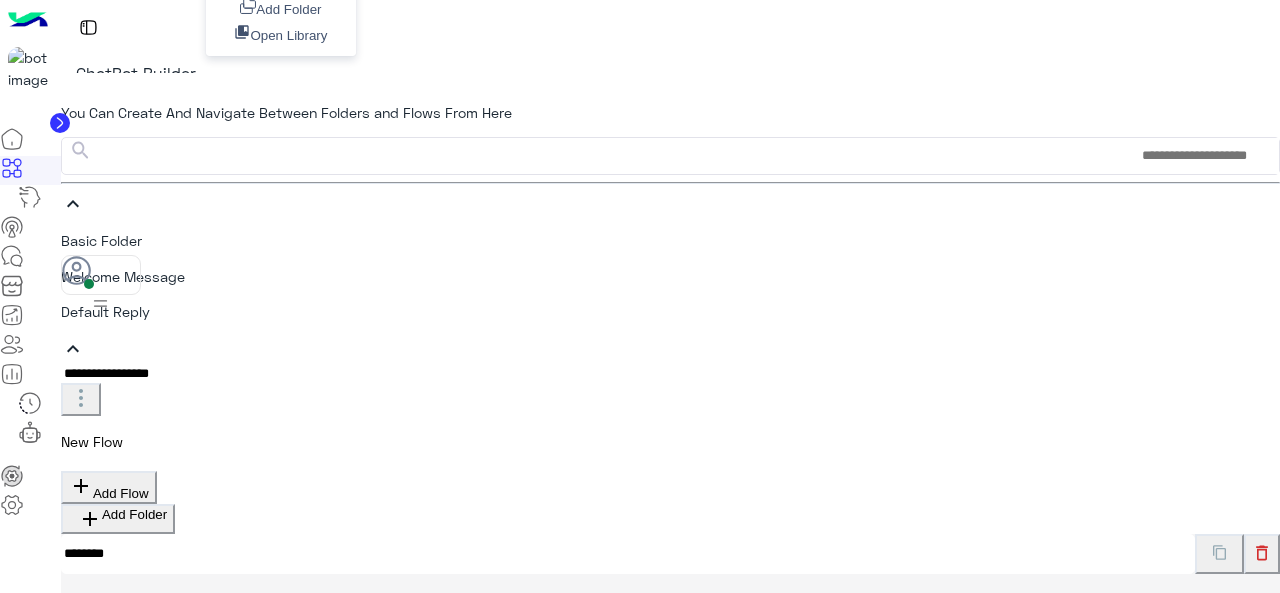 click at bounding box center [1262, 553] 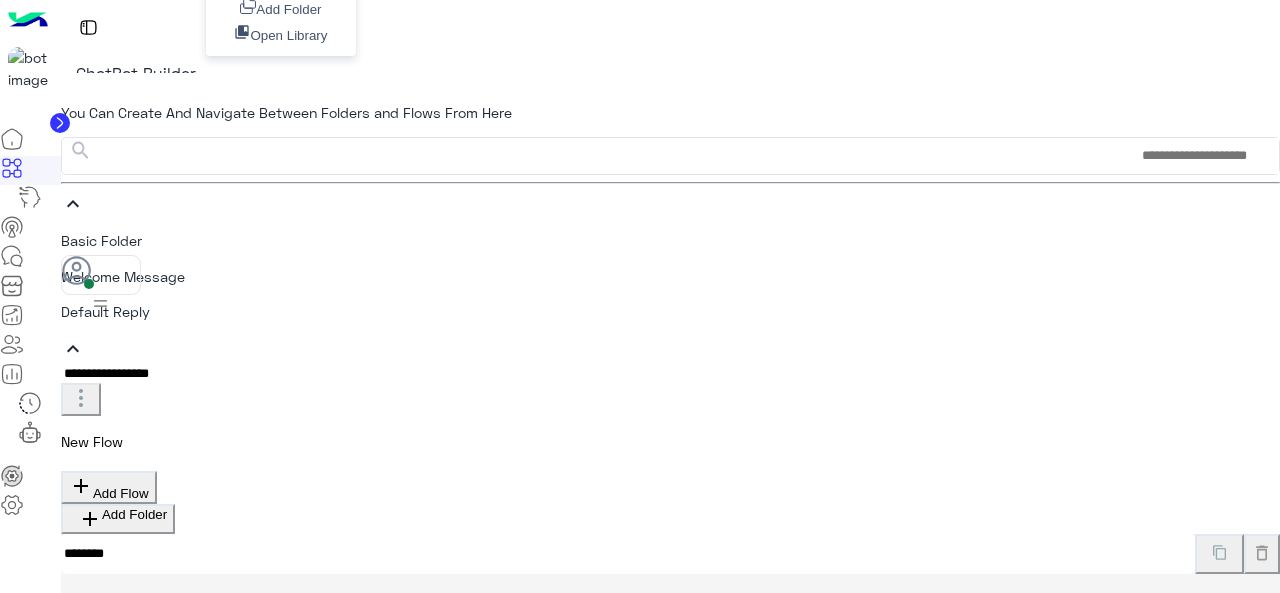 click on "Delete" at bounding box center (668, 1109) 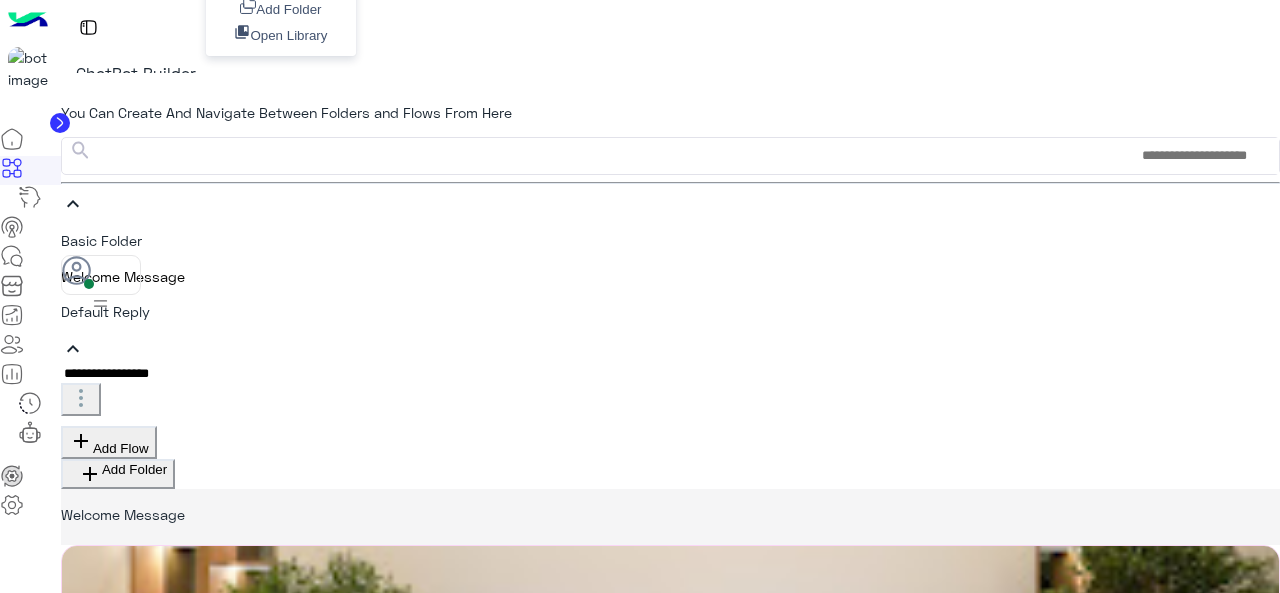 scroll, scrollTop: 337, scrollLeft: 0, axis: vertical 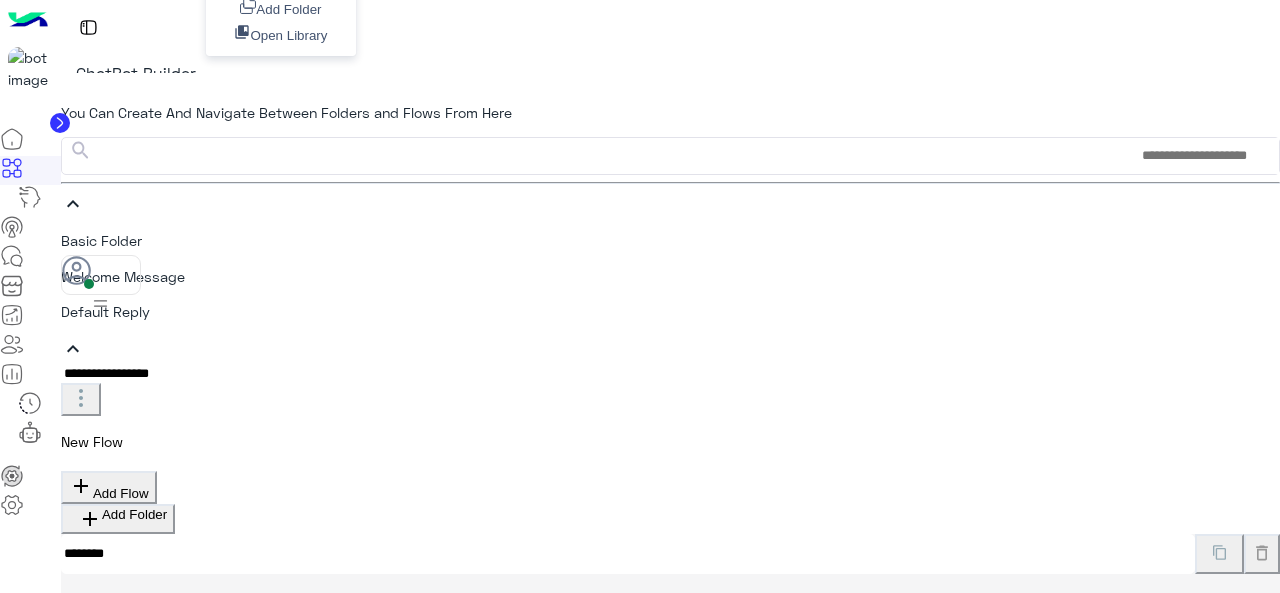 click on "Text" at bounding box center (219, 689) 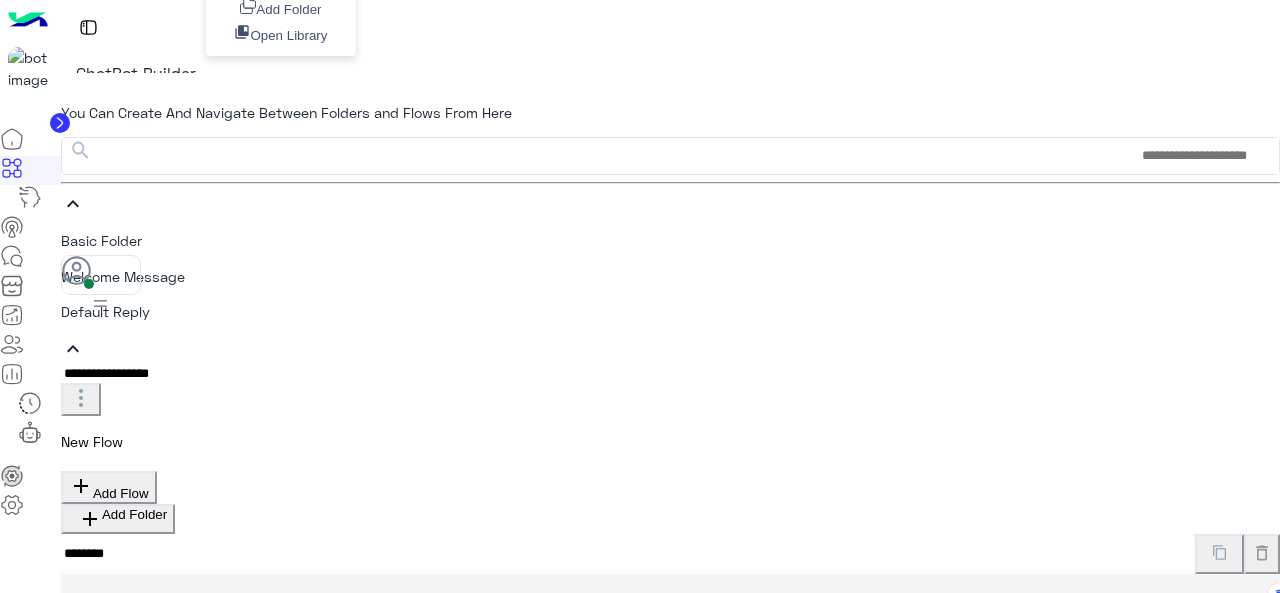click at bounding box center [670, 628] 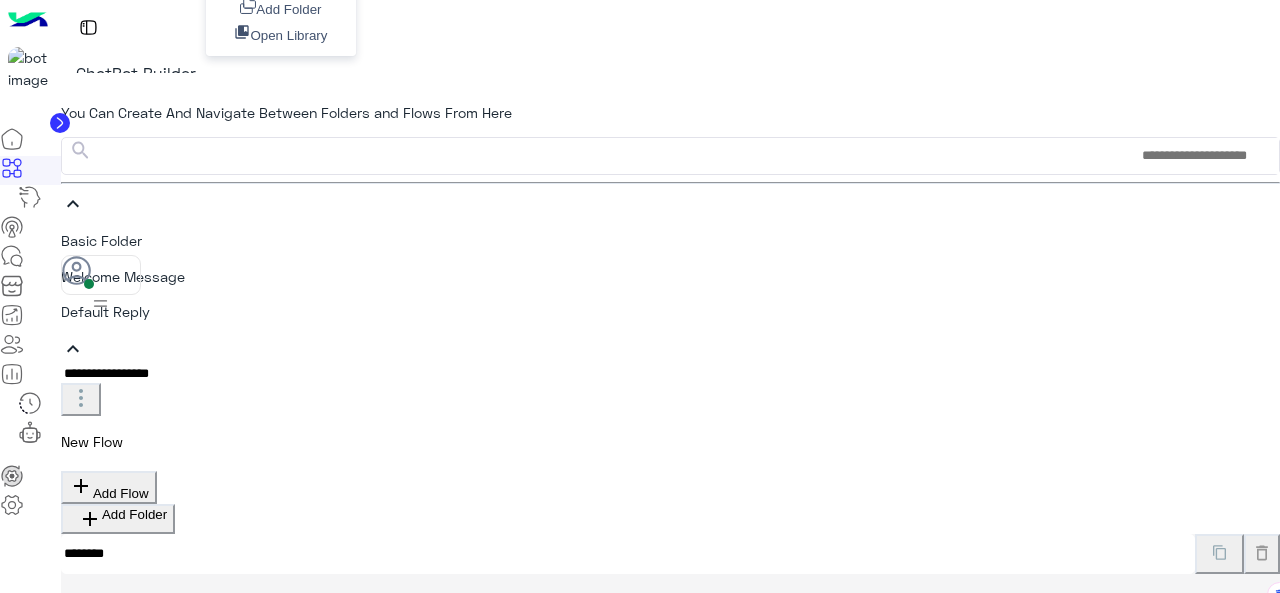 type on "**********" 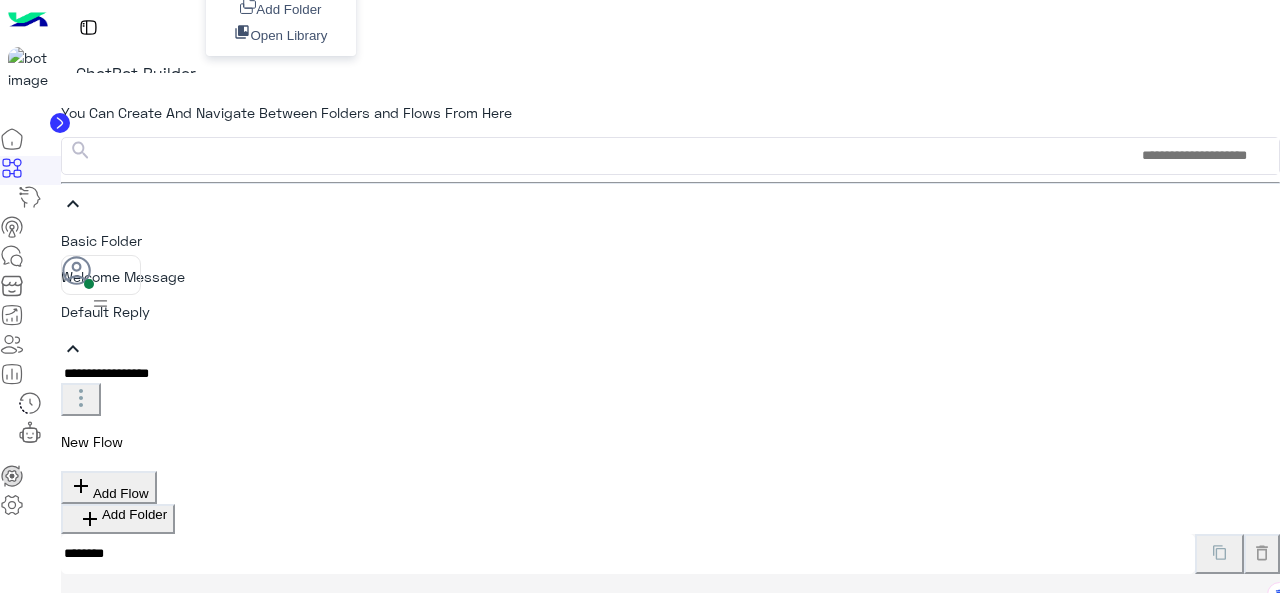 click at bounding box center (670, 942) 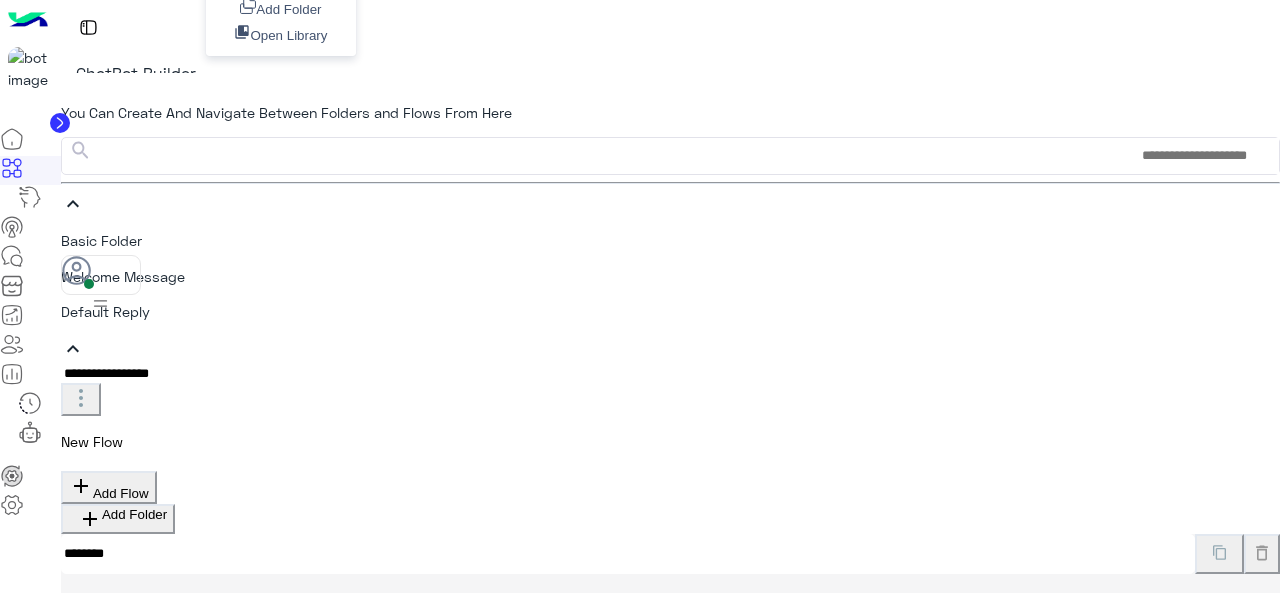 scroll, scrollTop: 109, scrollLeft: 0, axis: vertical 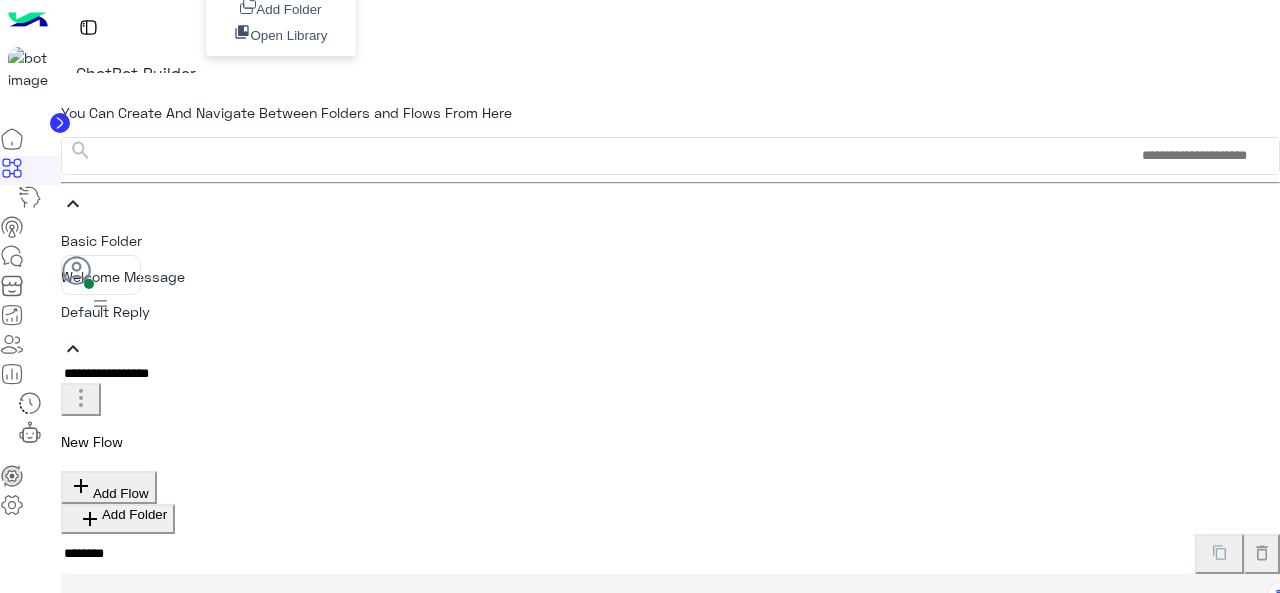 click on "Button" at bounding box center (670, 775) 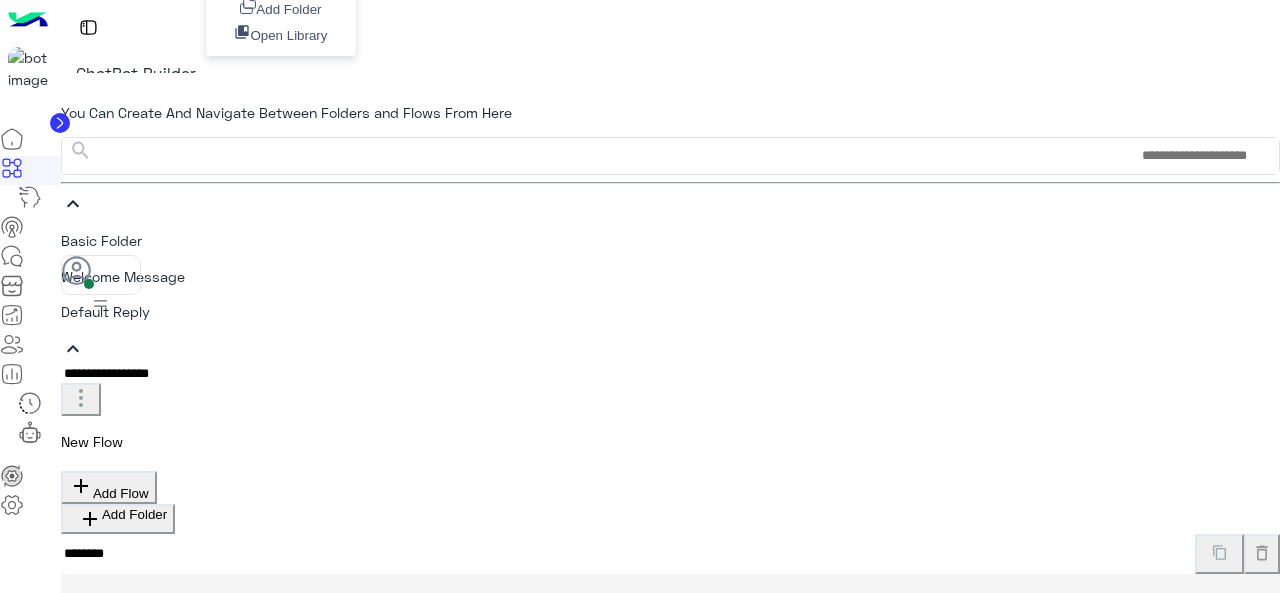 click on "**********" at bounding box center [670, 1078] 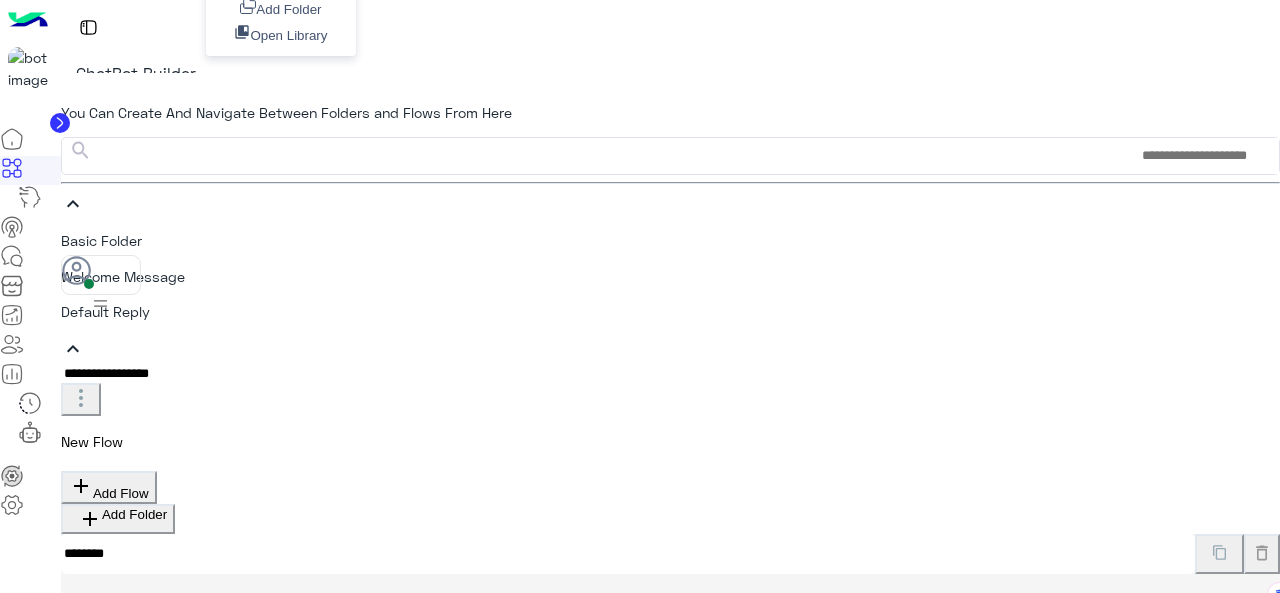 click on "Add Button +" at bounding box center (108, 816) 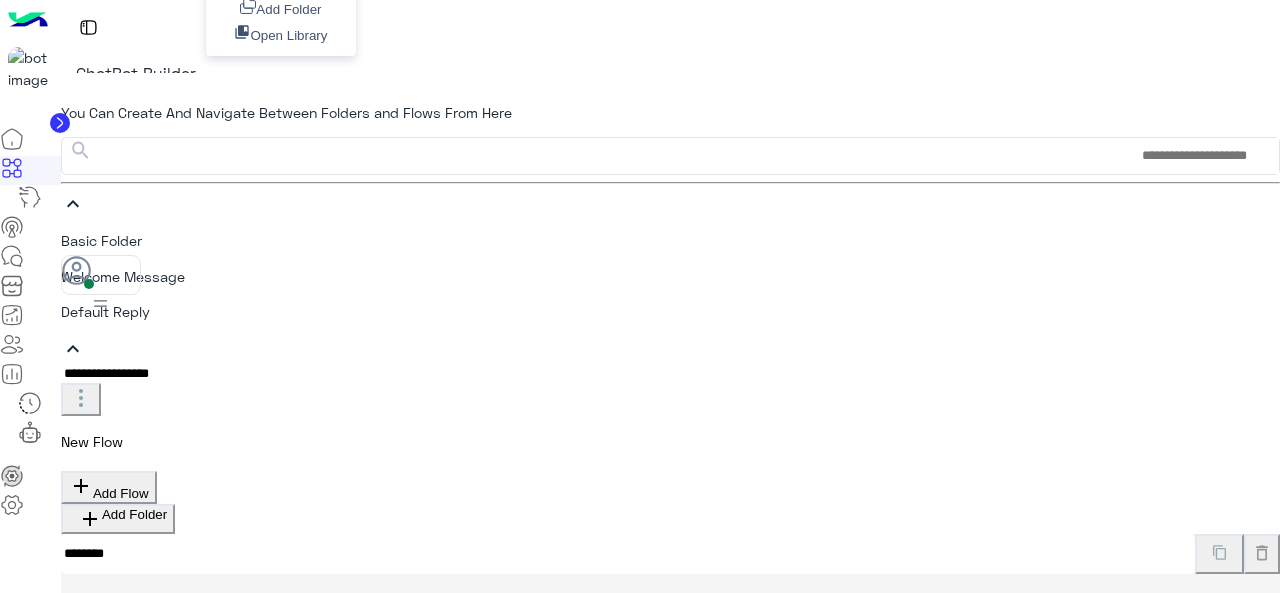 type on "**********" 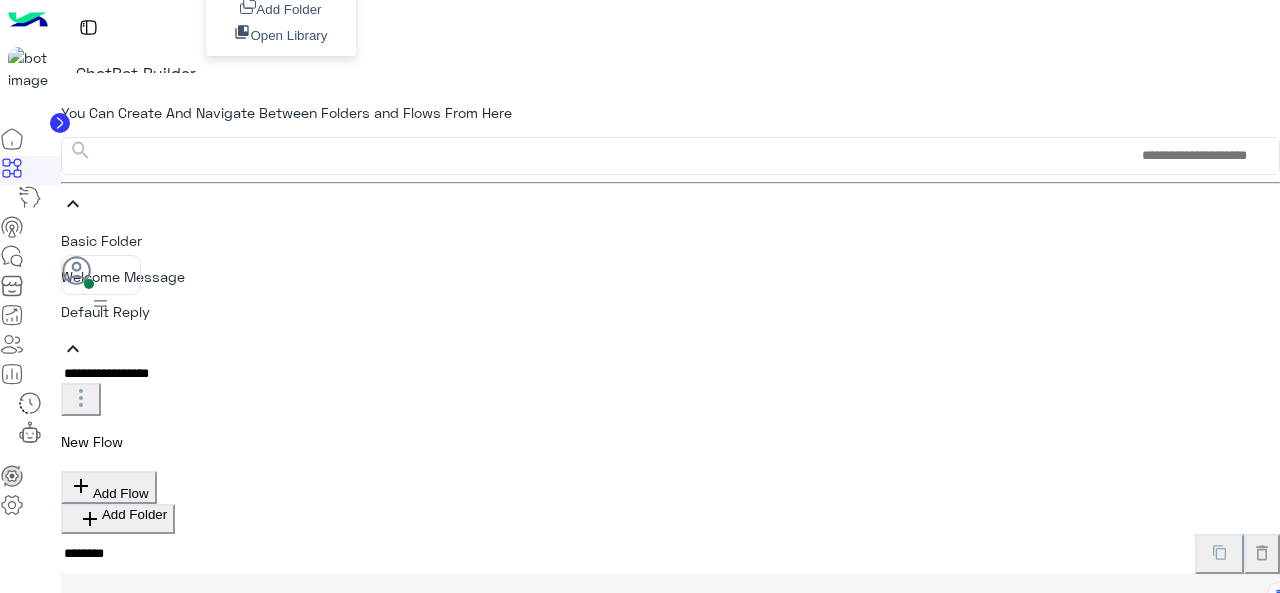 scroll, scrollTop: 122, scrollLeft: 0, axis: vertical 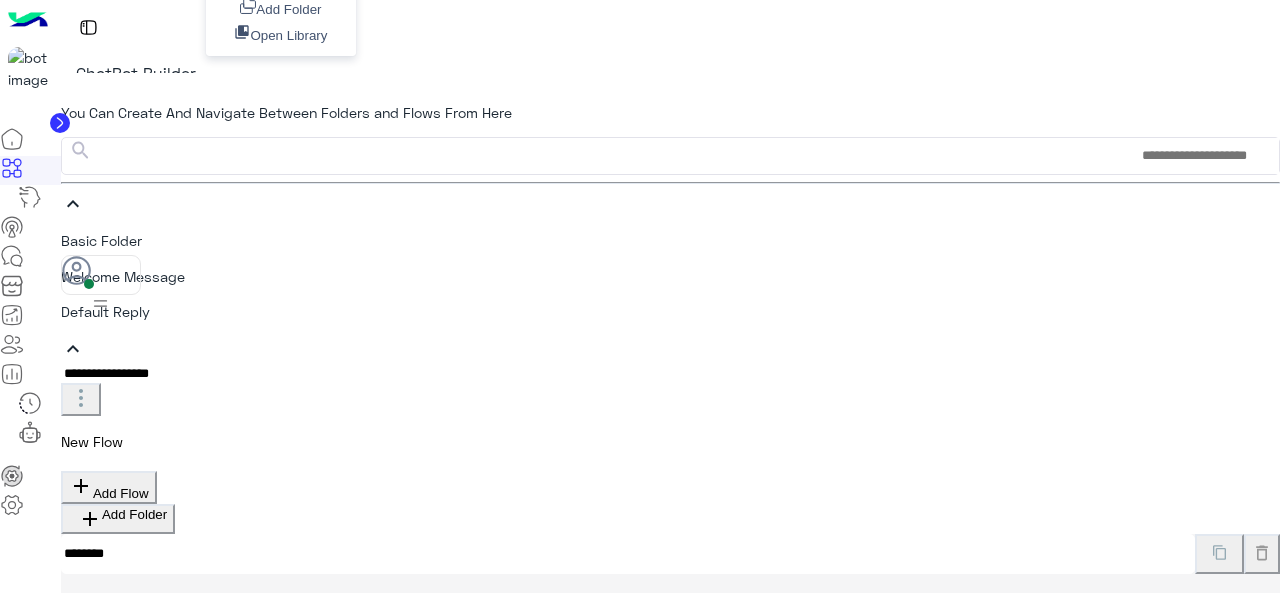 click on "+ Add Quick Reply" at bounding box center [148, 992] 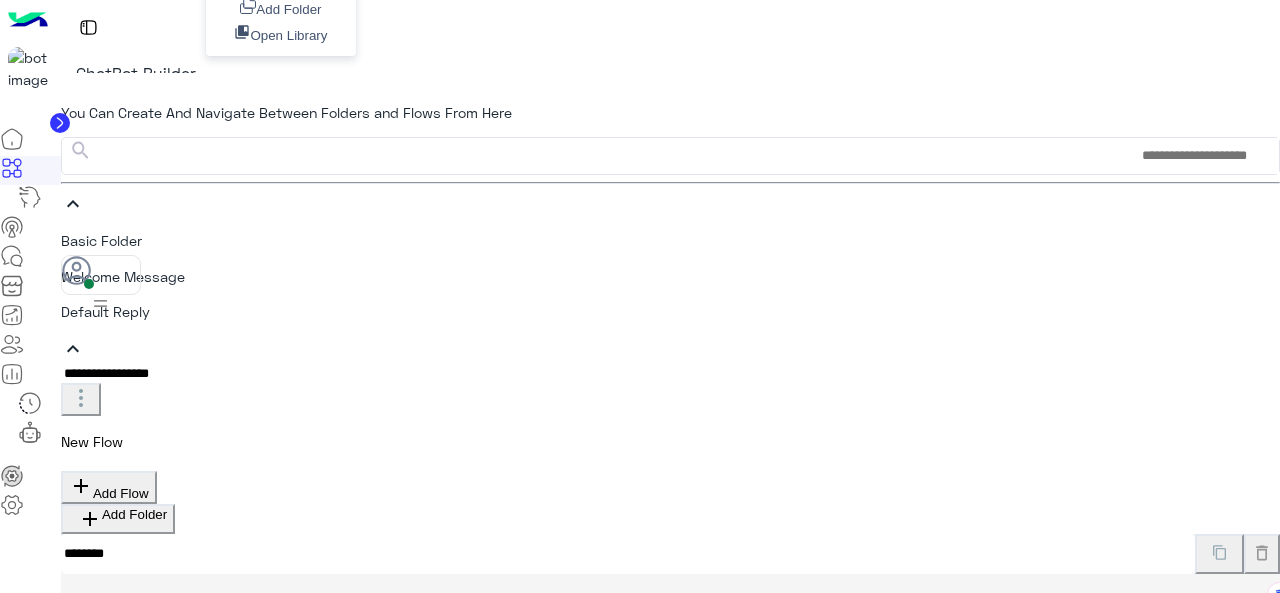 scroll, scrollTop: 200, scrollLeft: 0, axis: vertical 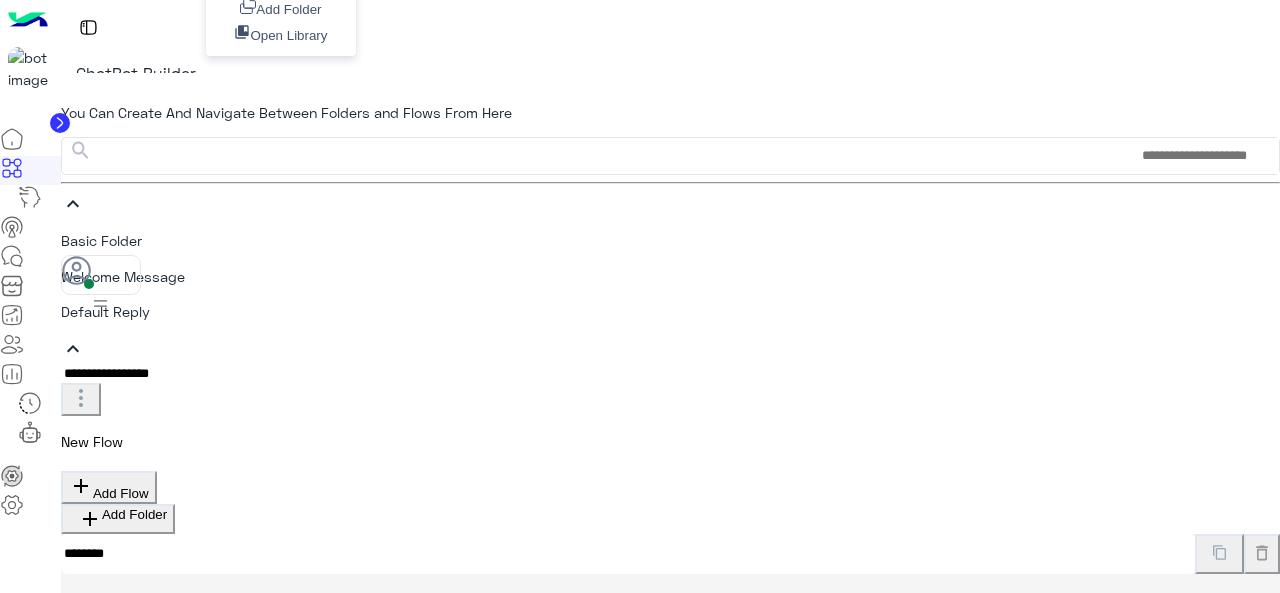 click on "New Flow" at bounding box center (92, 441) 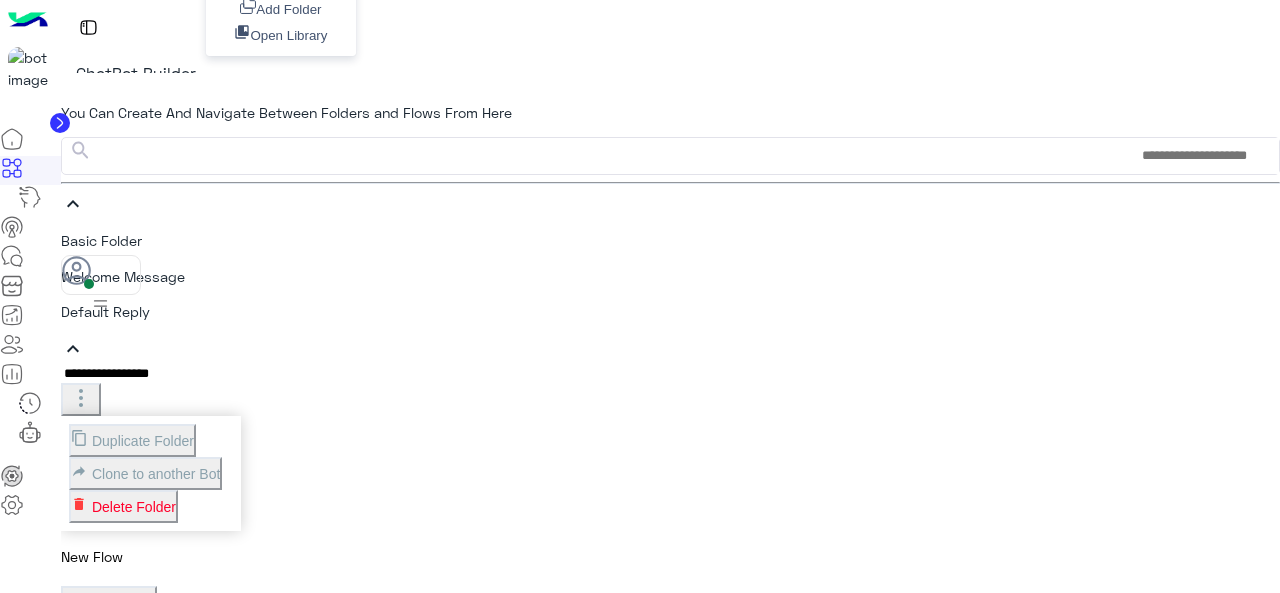 click at bounding box center [81, 398] 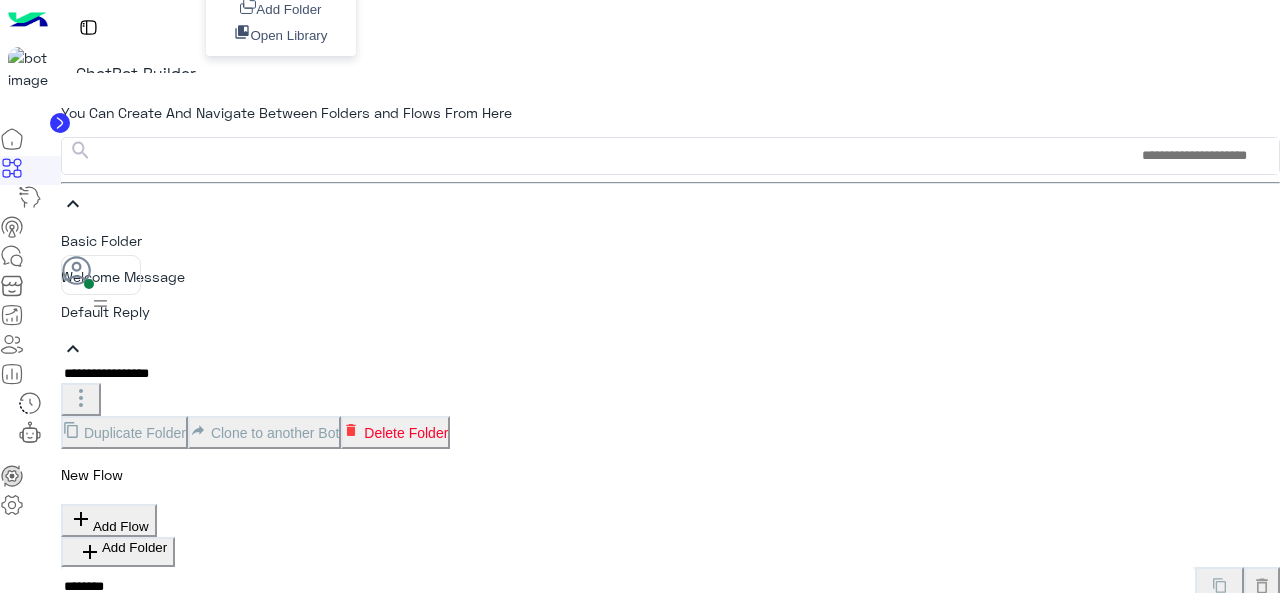 scroll, scrollTop: 0, scrollLeft: 0, axis: both 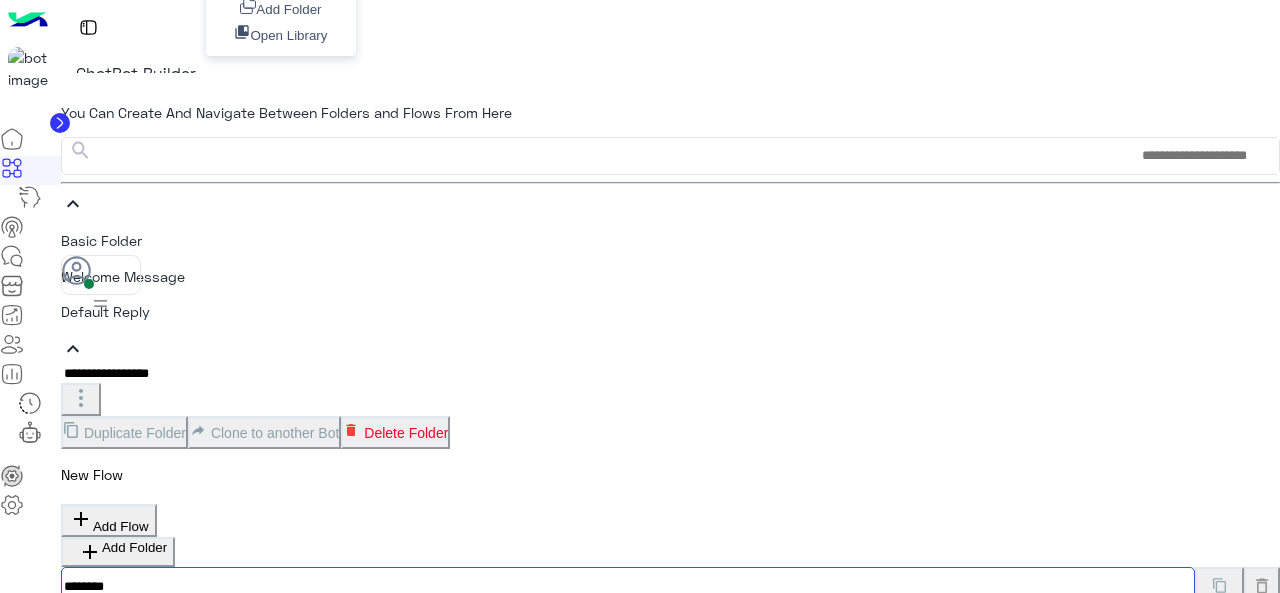 click on "********" at bounding box center [628, 587] 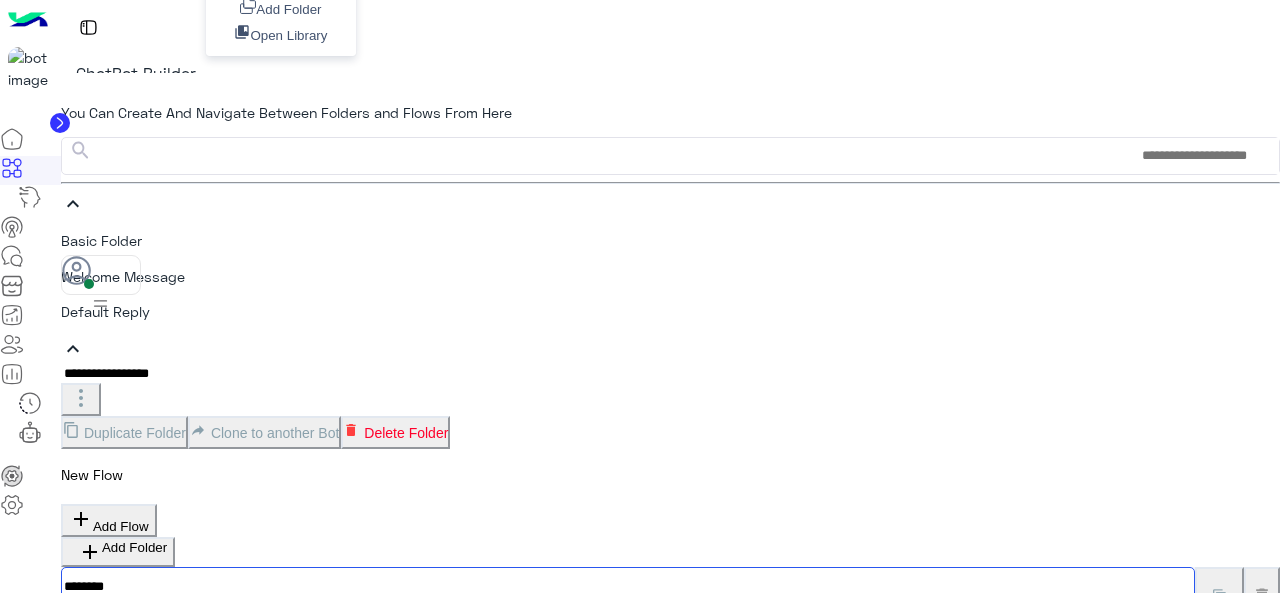 click on "********" at bounding box center [628, 587] 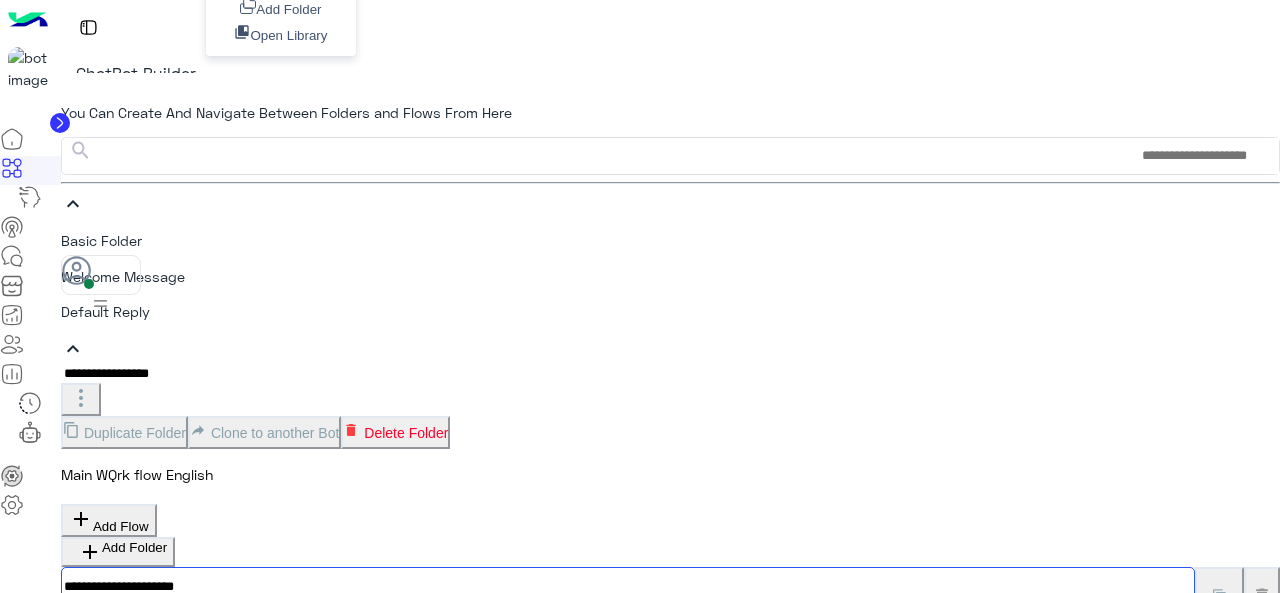 click on "**********" at bounding box center (628, 587) 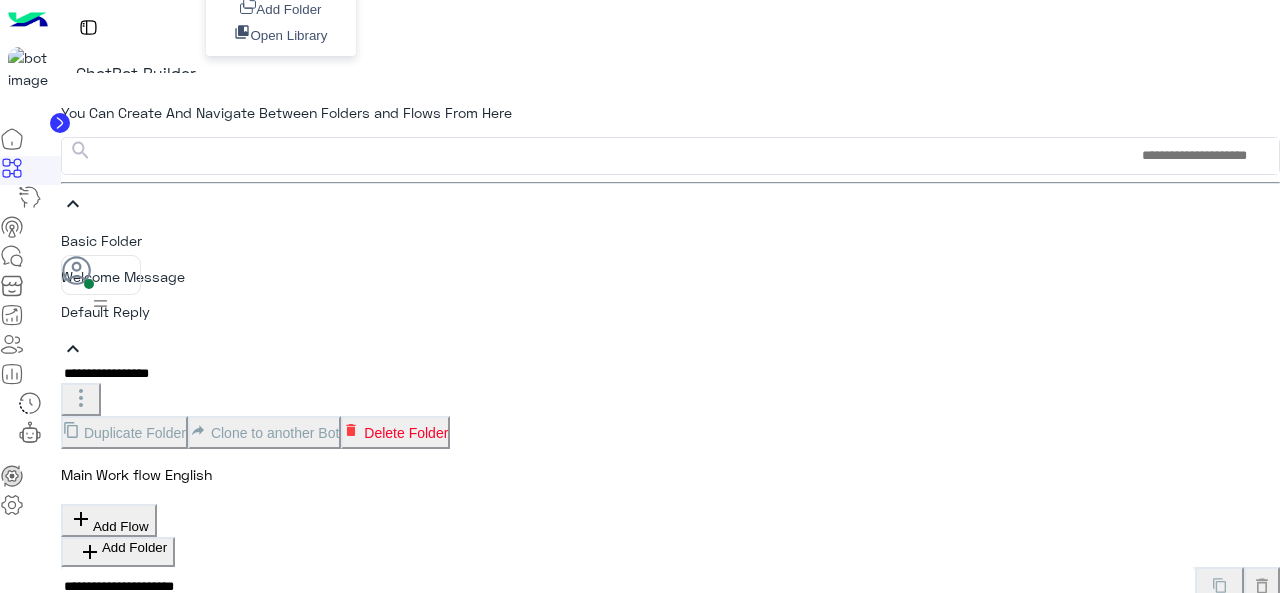 click on "**********" at bounding box center (670, 674) 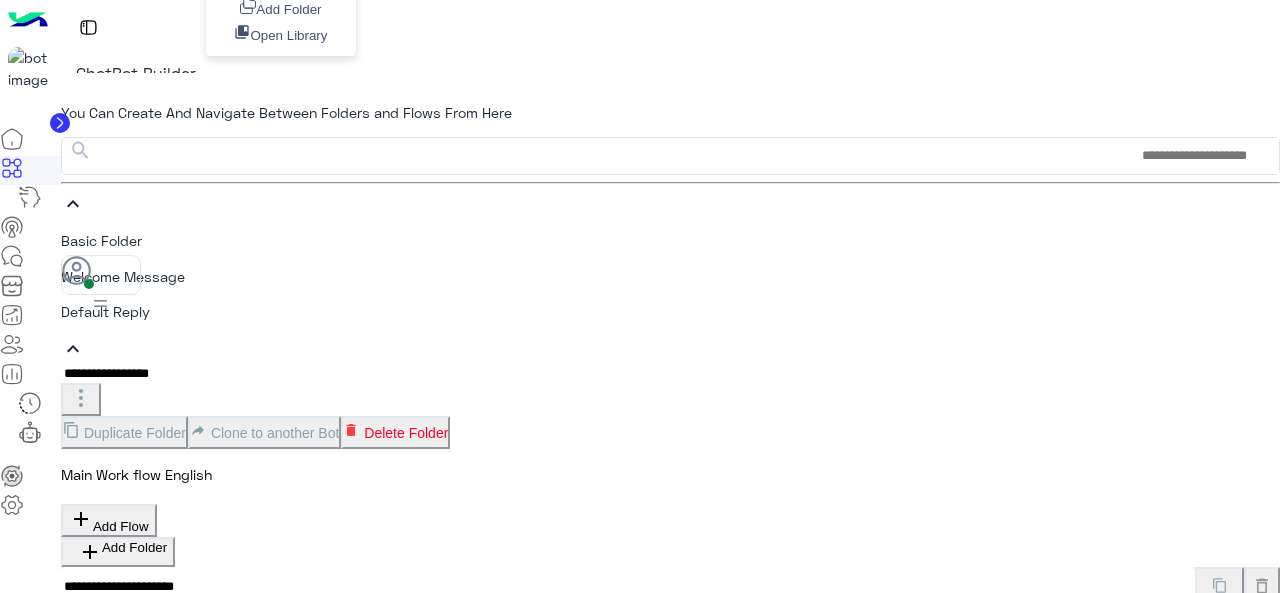 click on "Welcome Message" at bounding box center [670, 276] 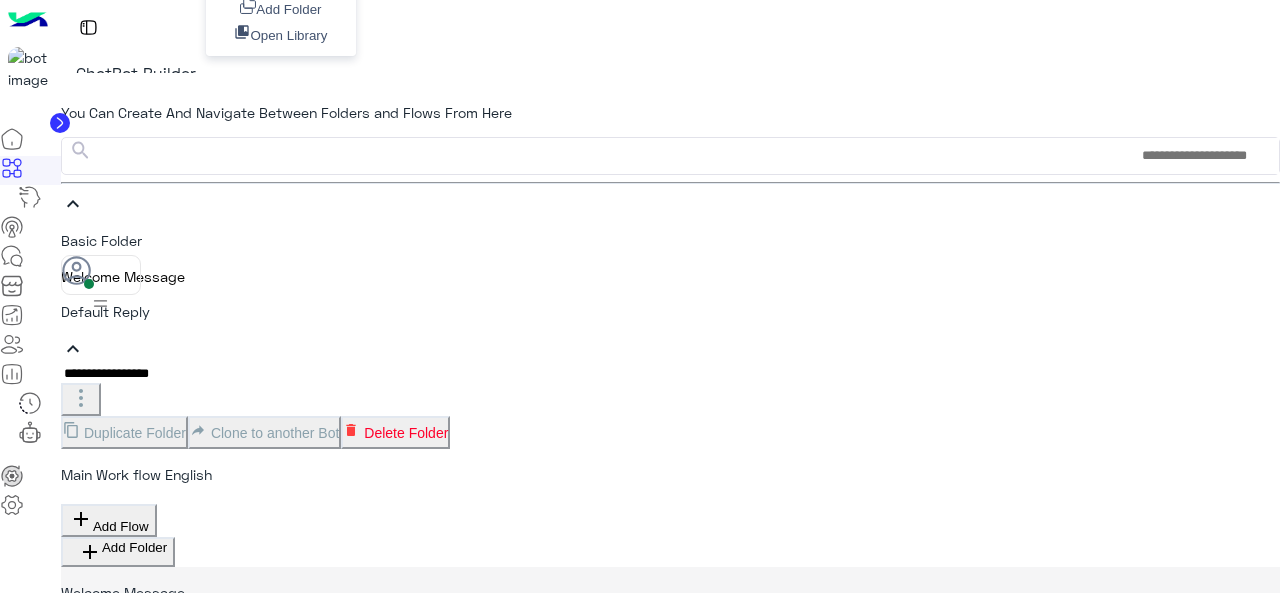 scroll, scrollTop: 300, scrollLeft: 0, axis: vertical 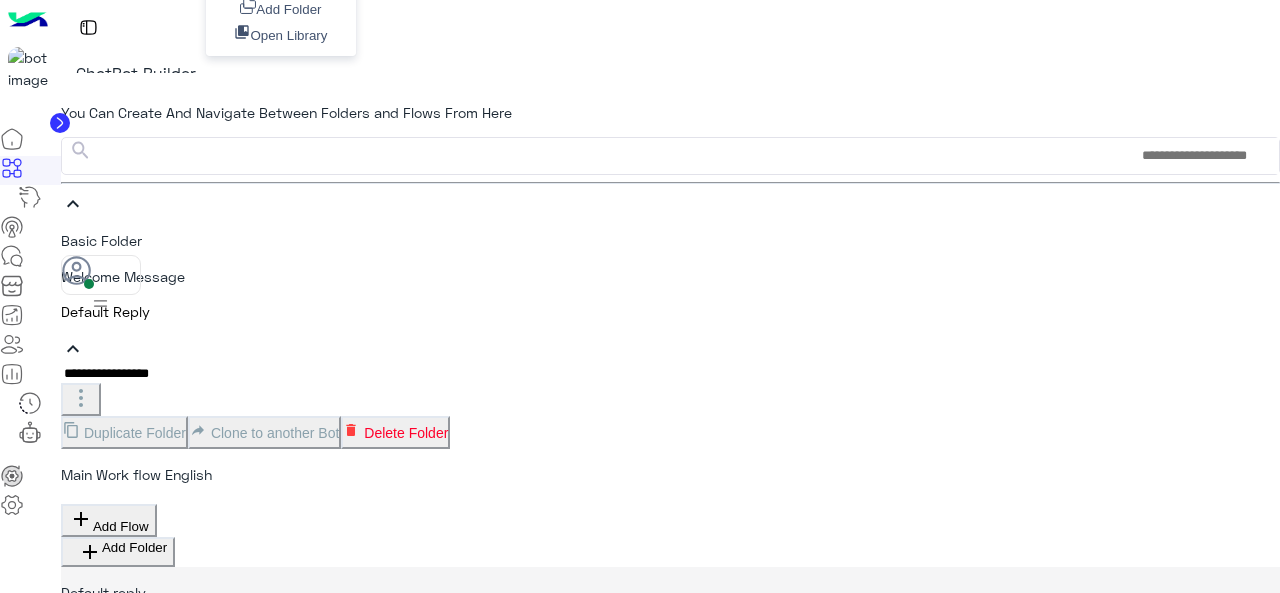 click on "Welcome Message" at bounding box center (670, 276) 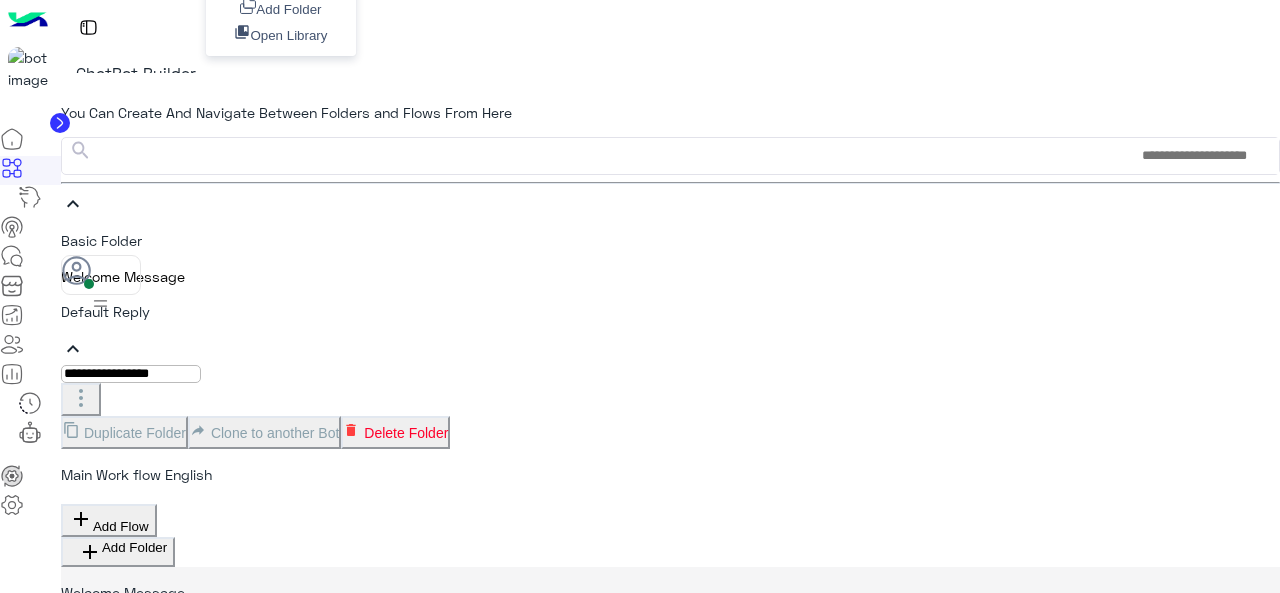 scroll, scrollTop: 18, scrollLeft: 0, axis: vertical 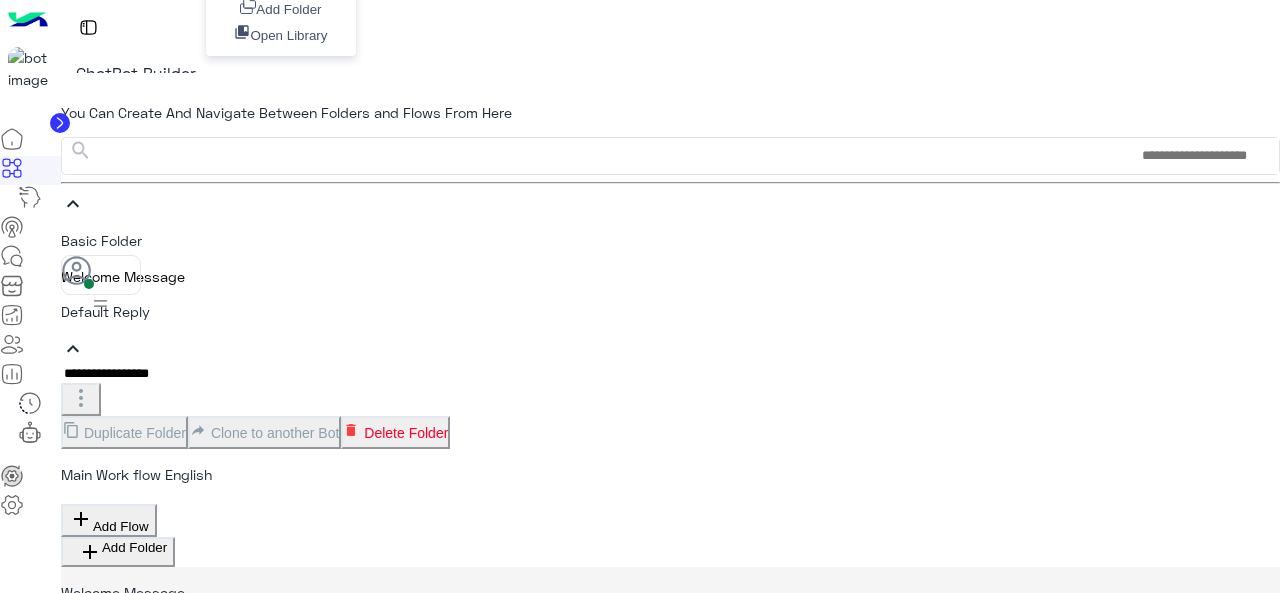 click on "Main Work flow English" at bounding box center [136, 474] 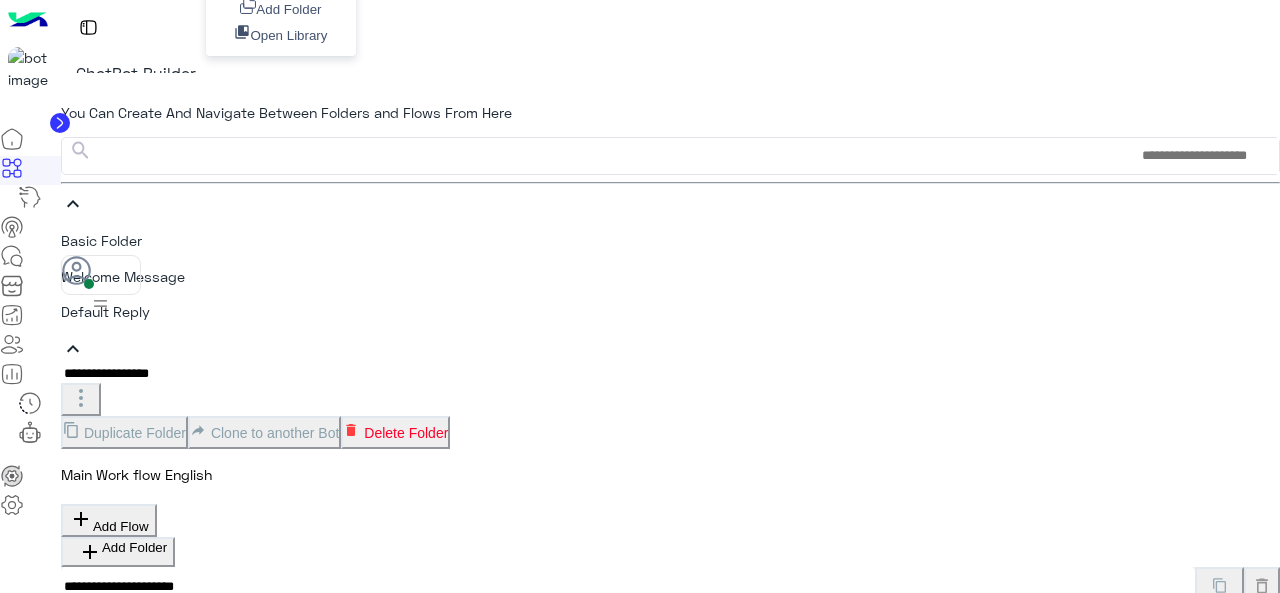 click on "add  Add Flow" at bounding box center [109, 520] 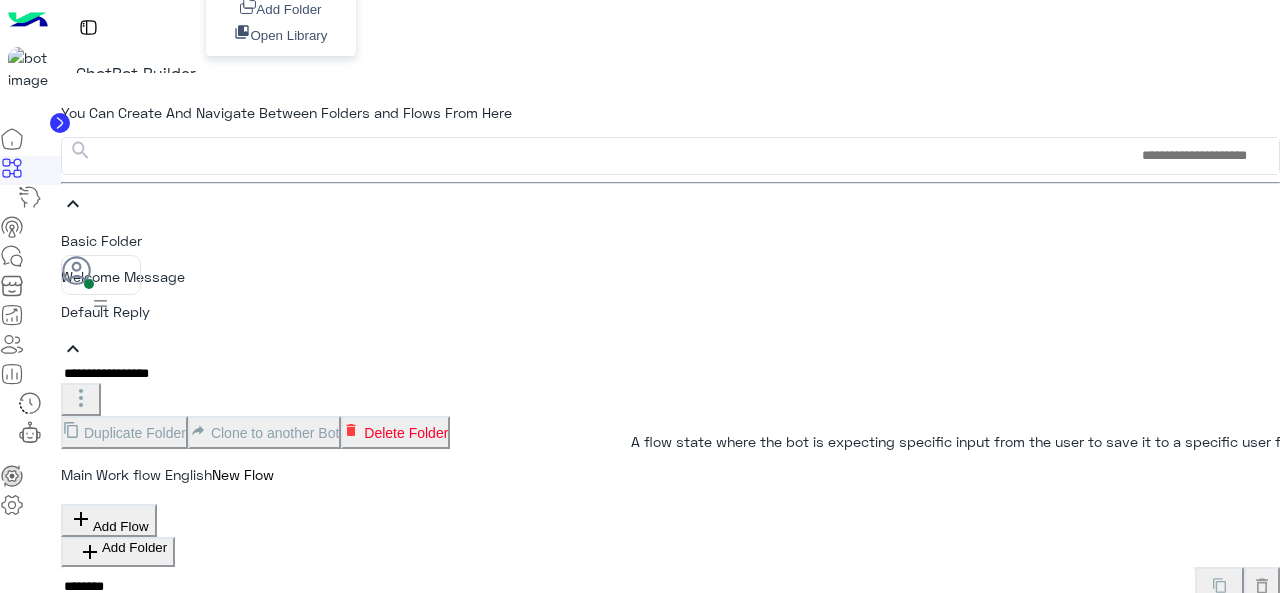 click on "User Input" at bounding box center [1121, 858] 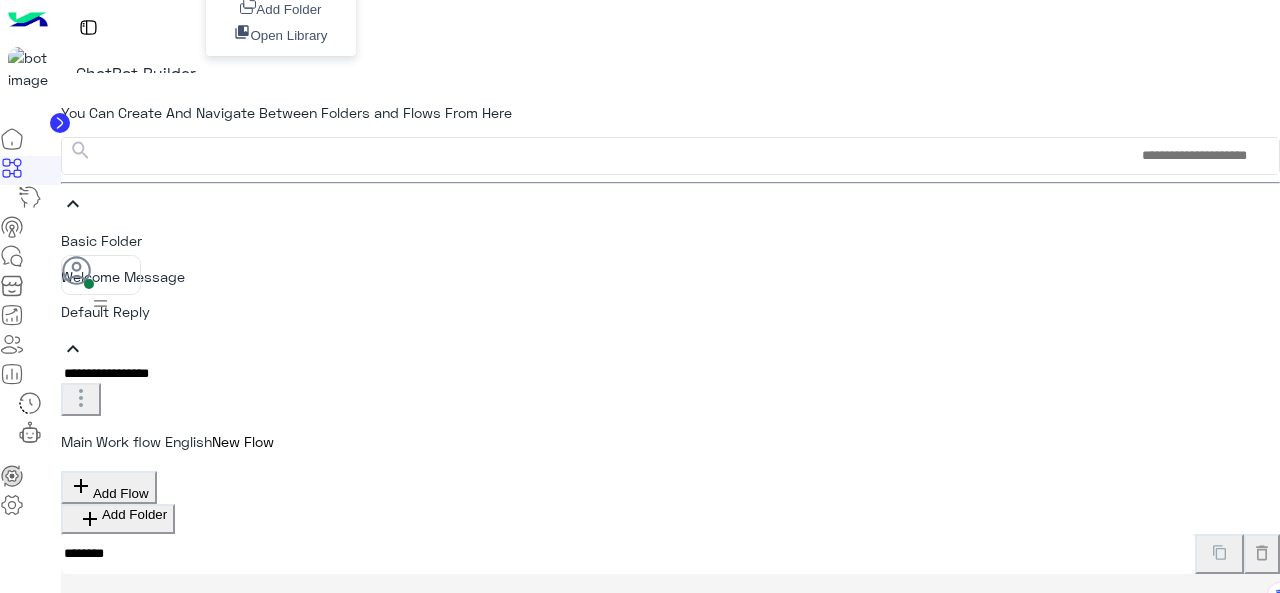 click on "Condition" at bounding box center [700, 653] 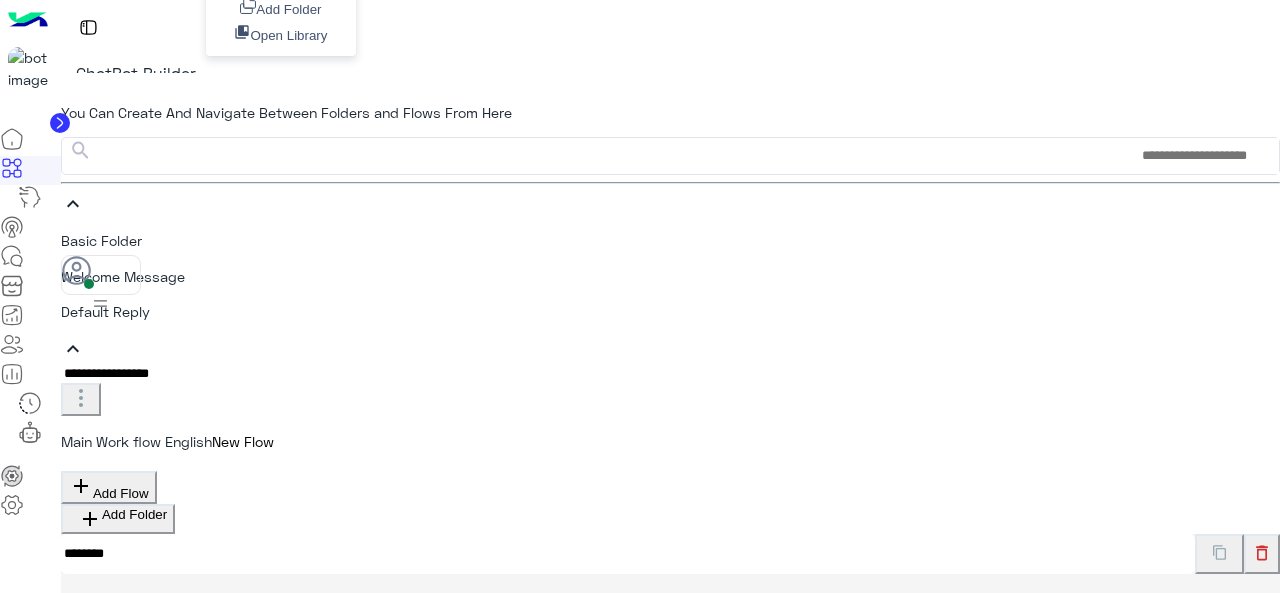 click at bounding box center (1262, 553) 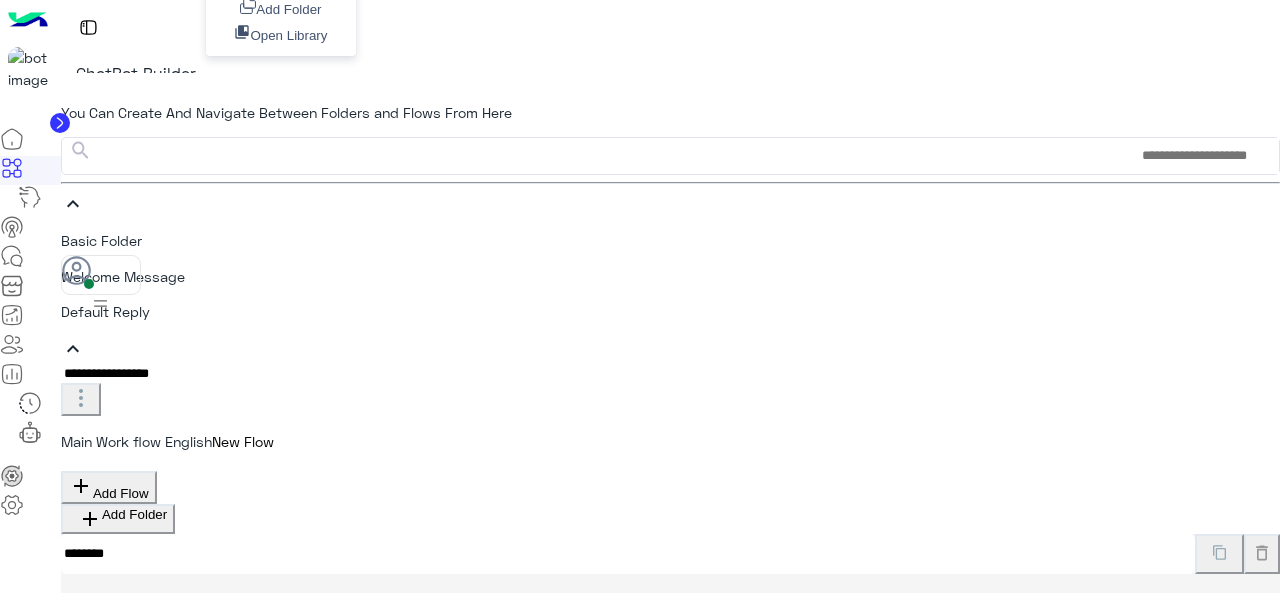 click on "Delete" at bounding box center (668, 1109) 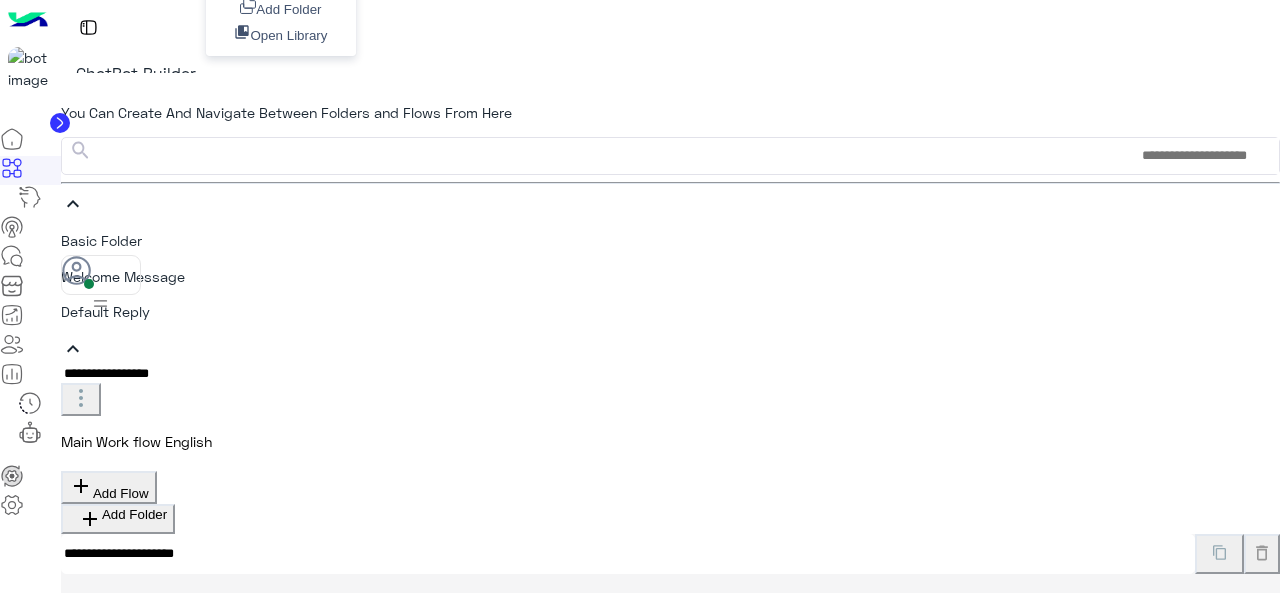 click on "add  Add Flow" at bounding box center [109, 487] 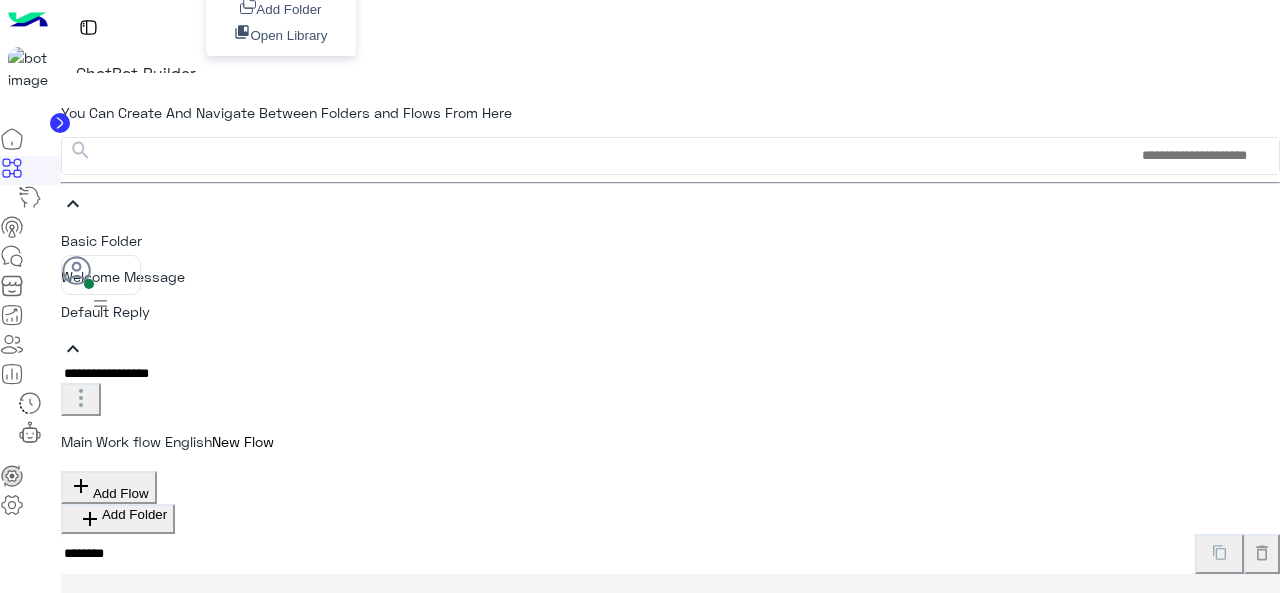 click at bounding box center [219, 666] 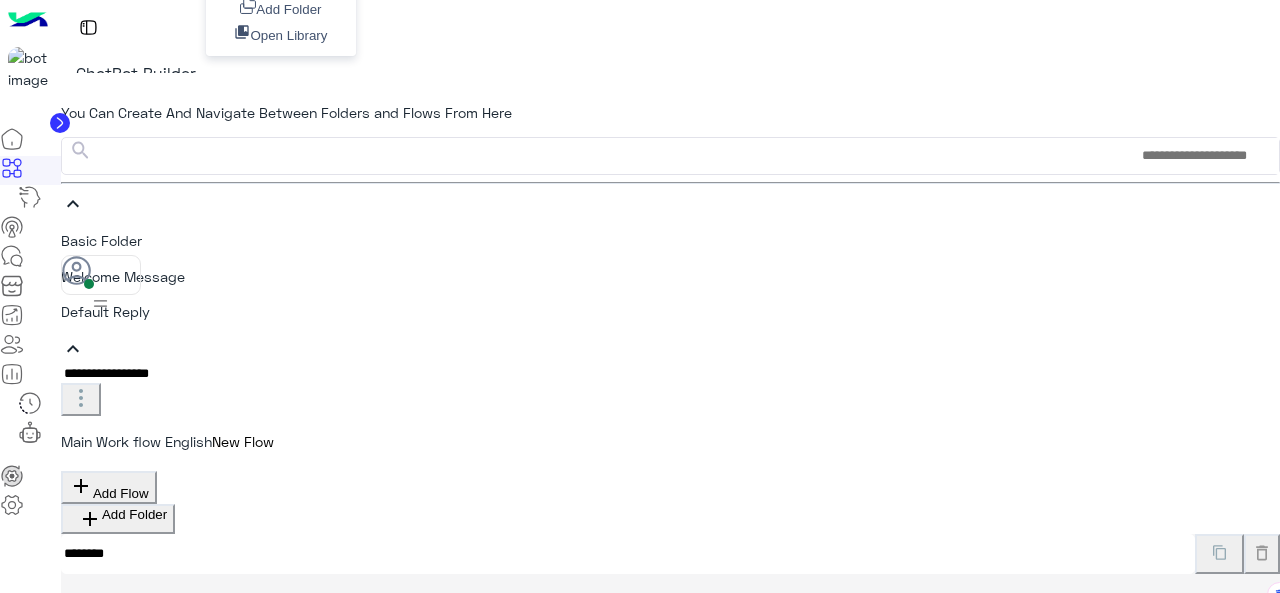 click at bounding box center (670, 628) 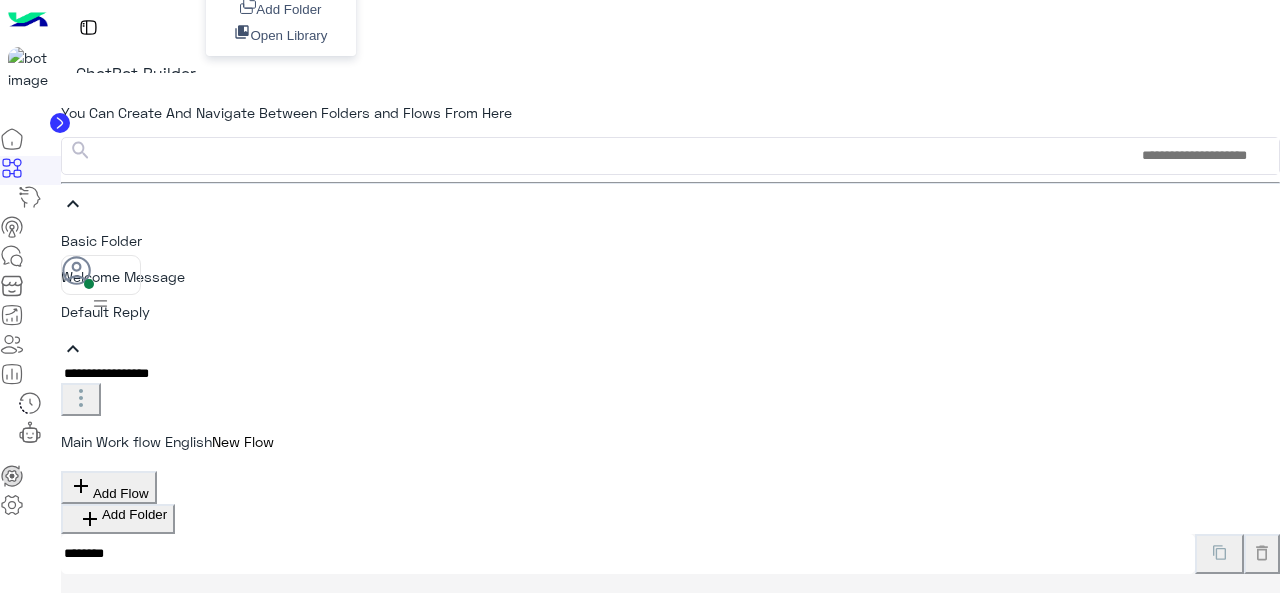 scroll, scrollTop: 84, scrollLeft: 0, axis: vertical 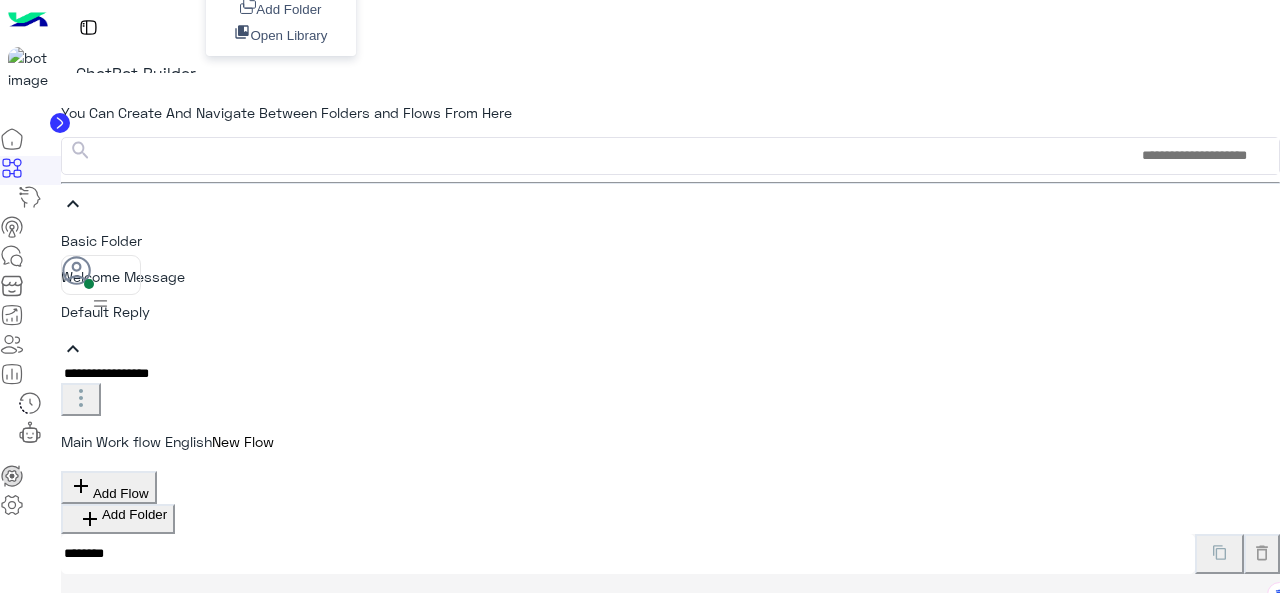 click on "Plastic Surgery" at bounding box center [670, 692] 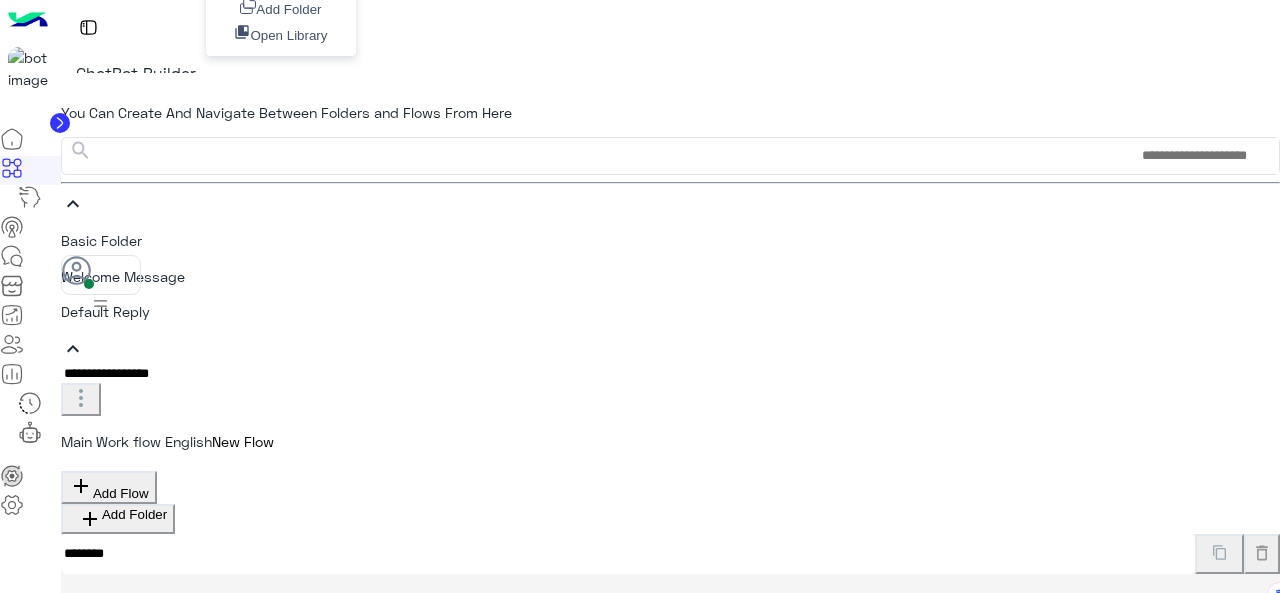 type on "**********" 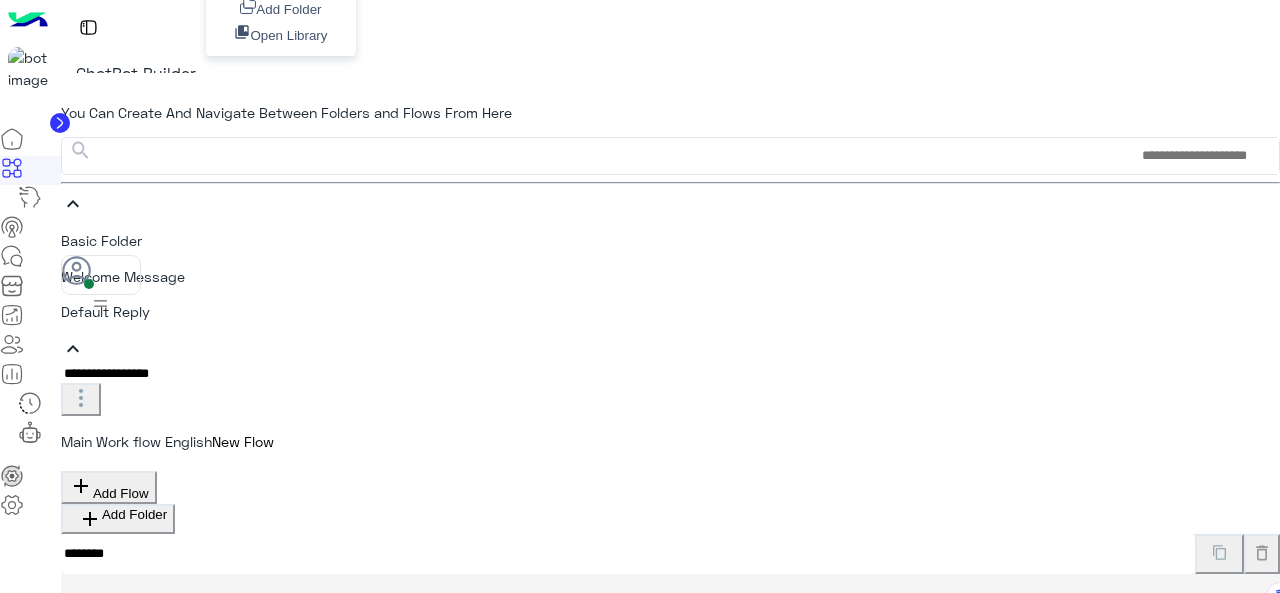 click on "Add Button +" at bounding box center (108, 1083) 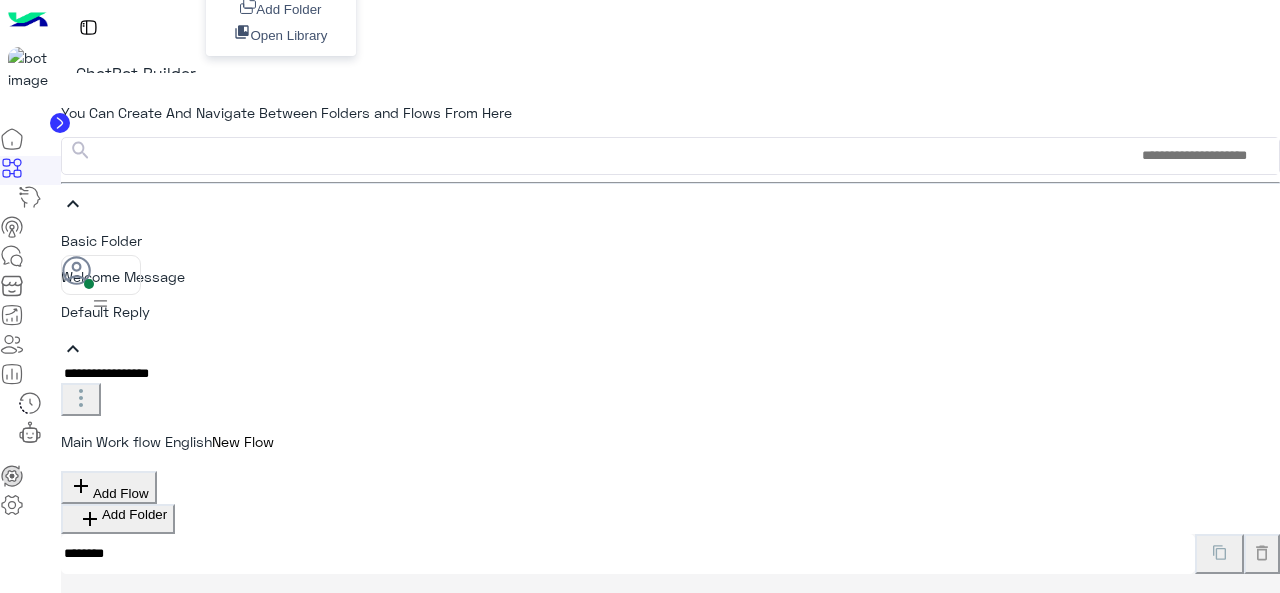 type on "**********" 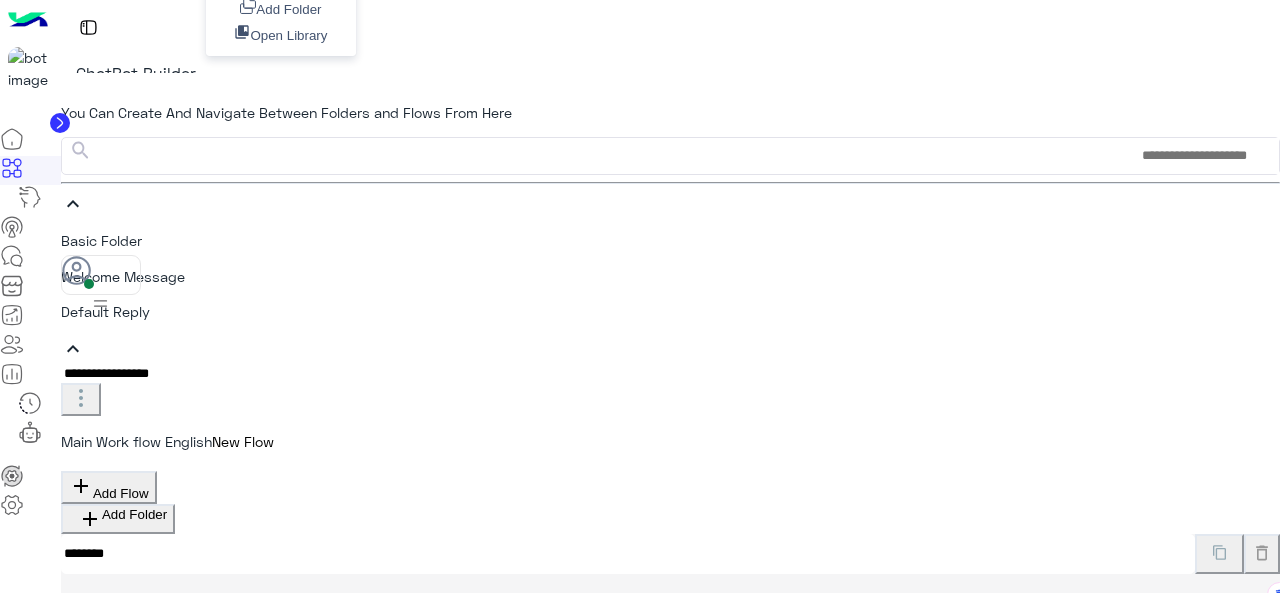 scroll, scrollTop: 0, scrollLeft: 0, axis: both 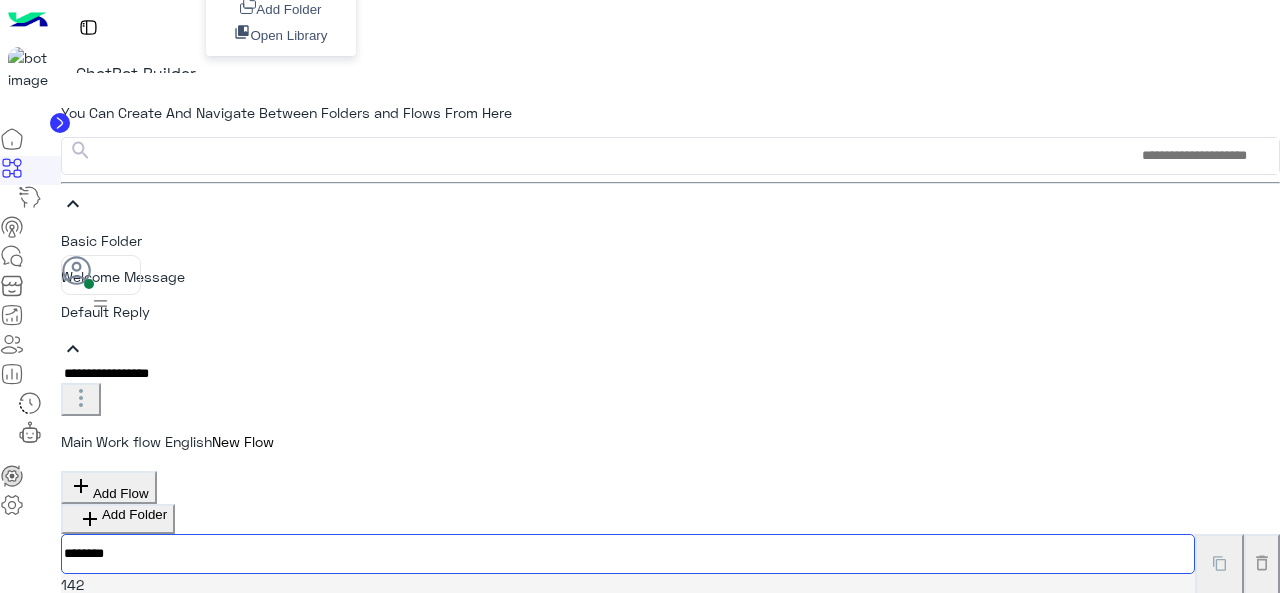click on "********" at bounding box center [628, 554] 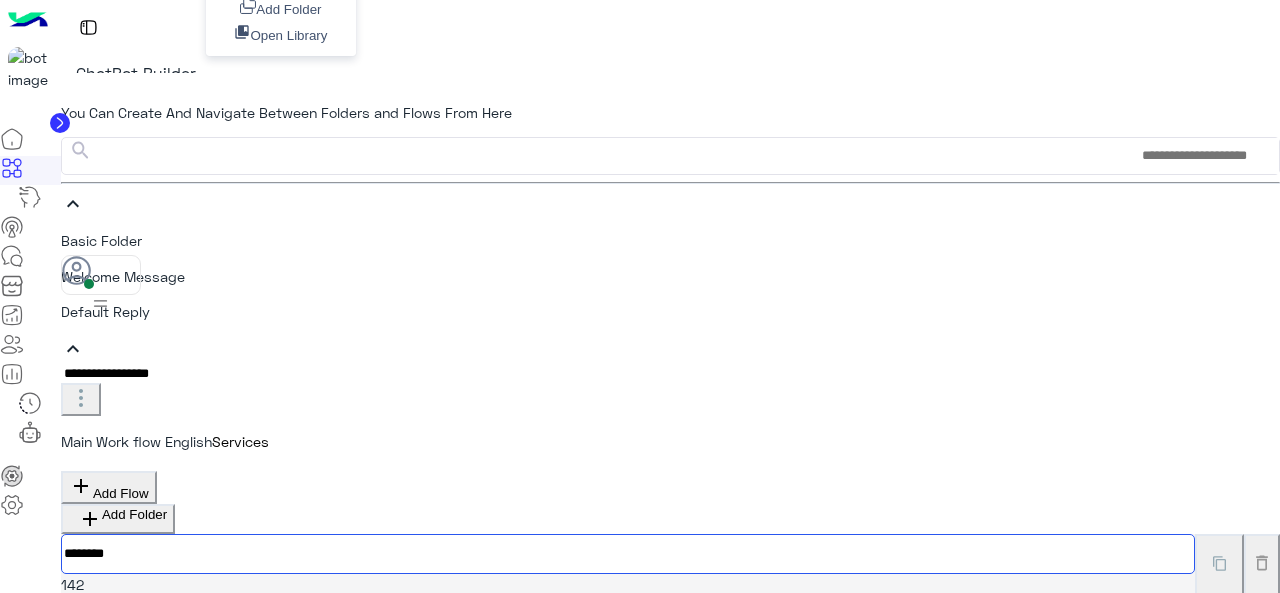 type on "********" 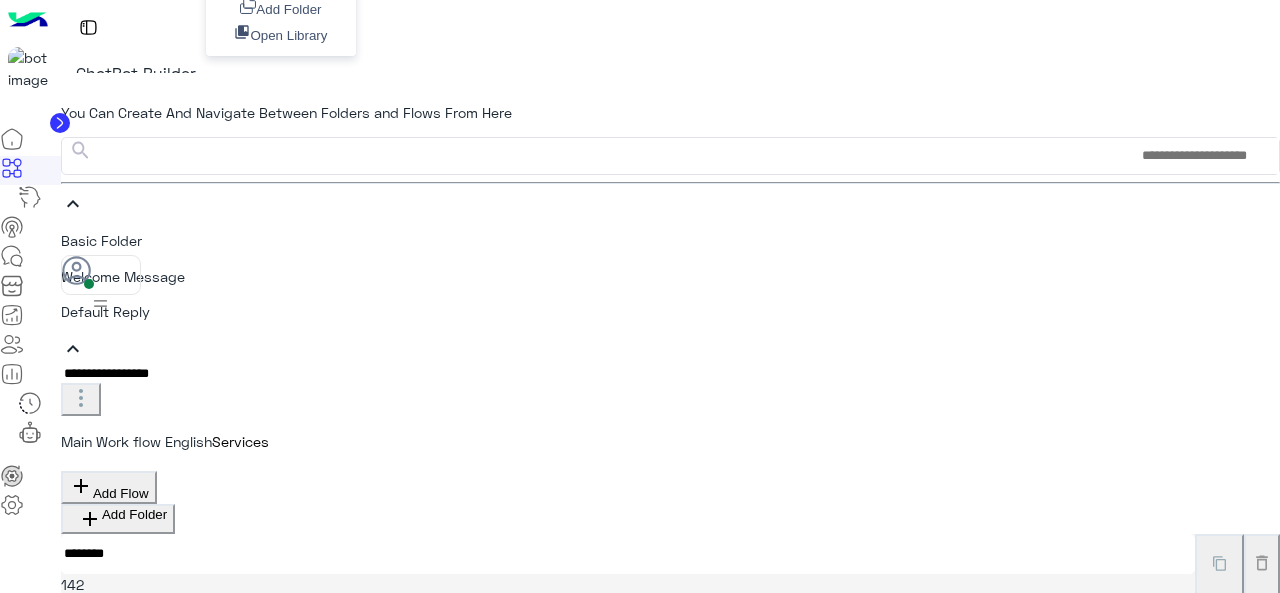 click on "add  Add Flow" at bounding box center [109, 487] 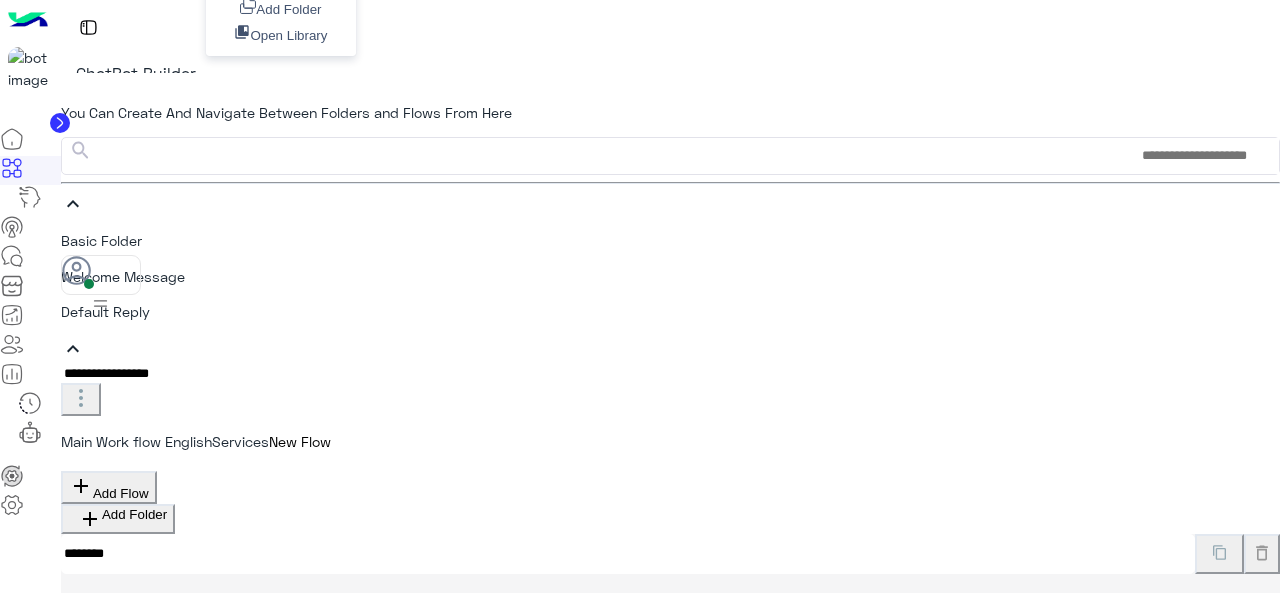 click at bounding box center (219, 666) 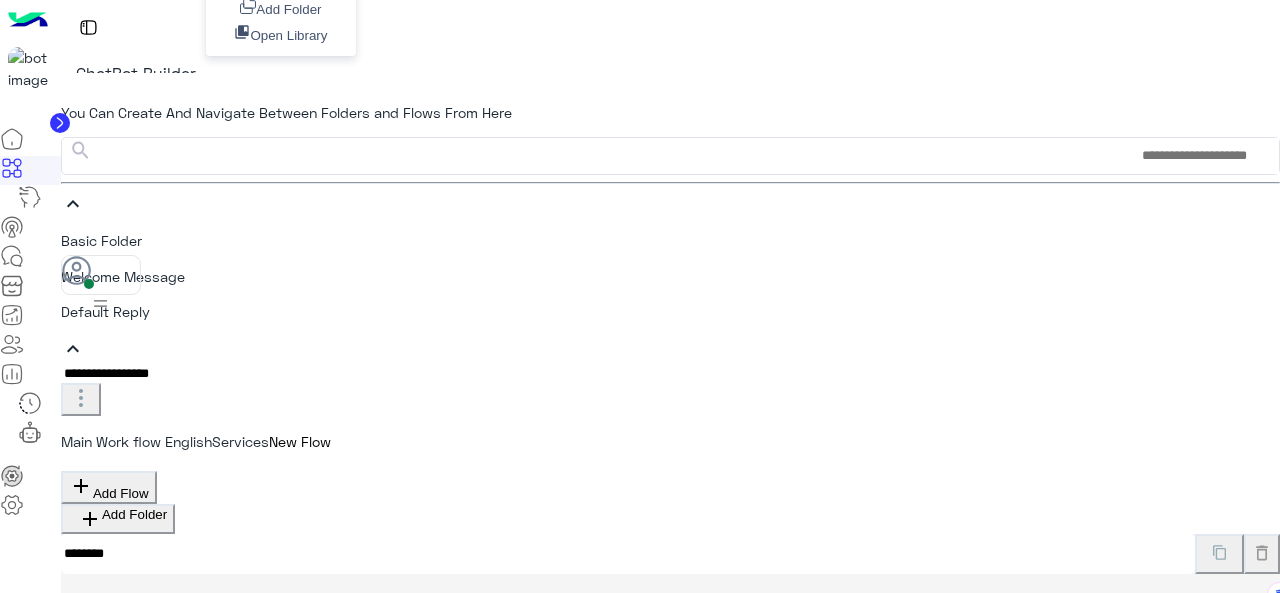click at bounding box center (670, 628) 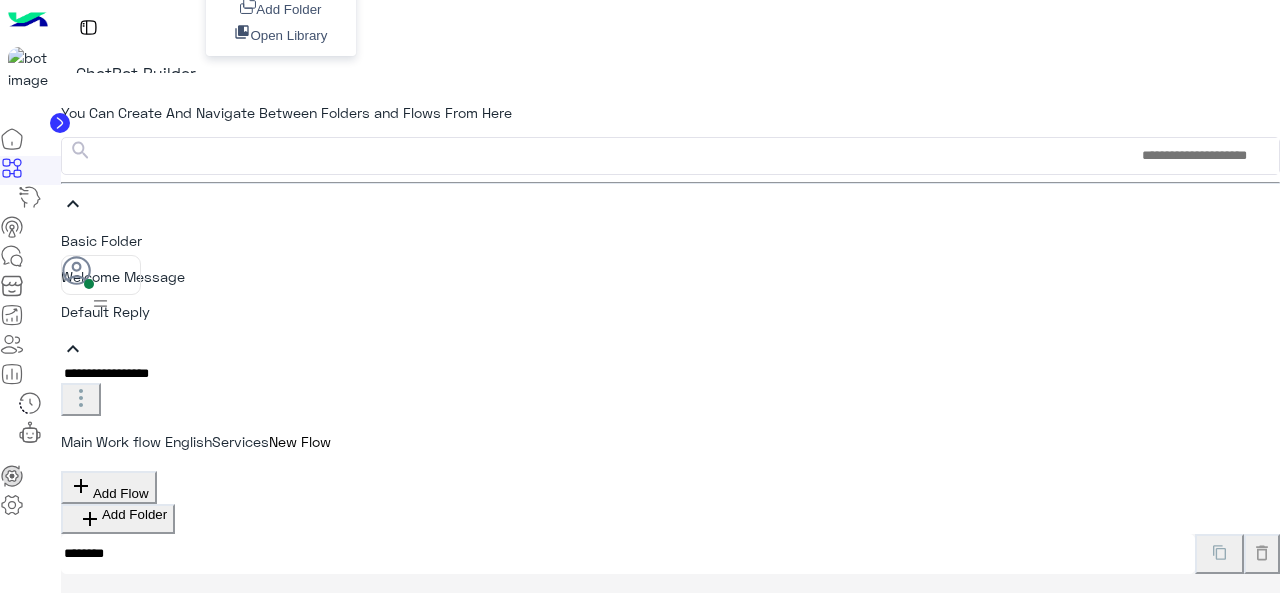 click on "Main Work flow English" at bounding box center (136, 441) 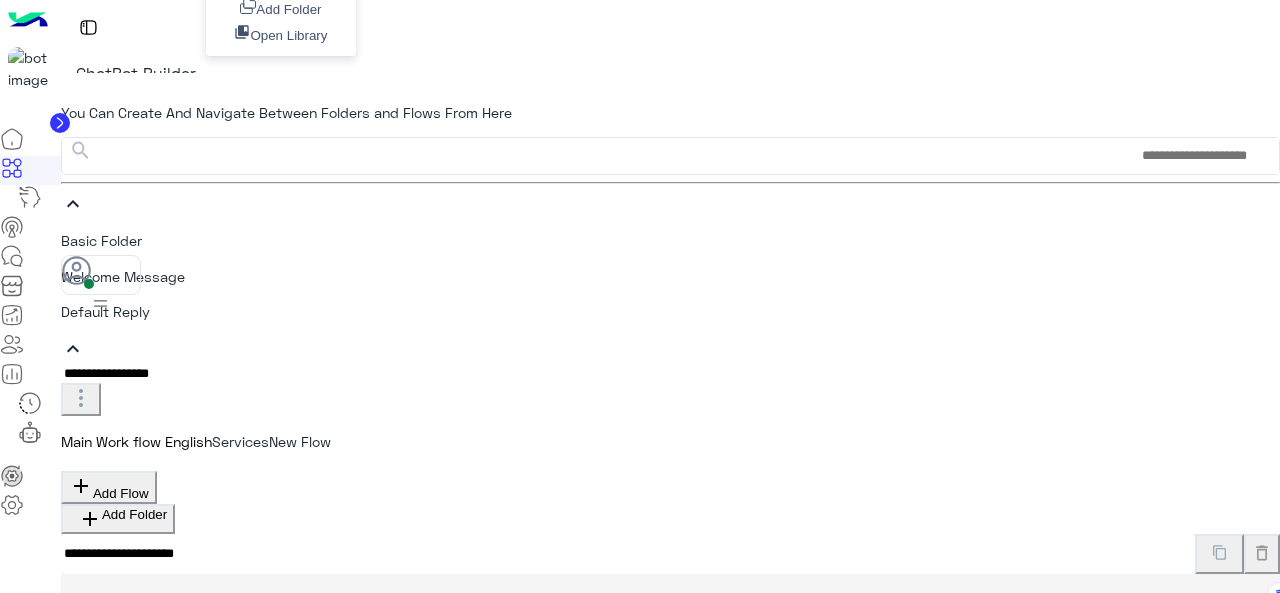 click on "Button" at bounding box center [670, 775] 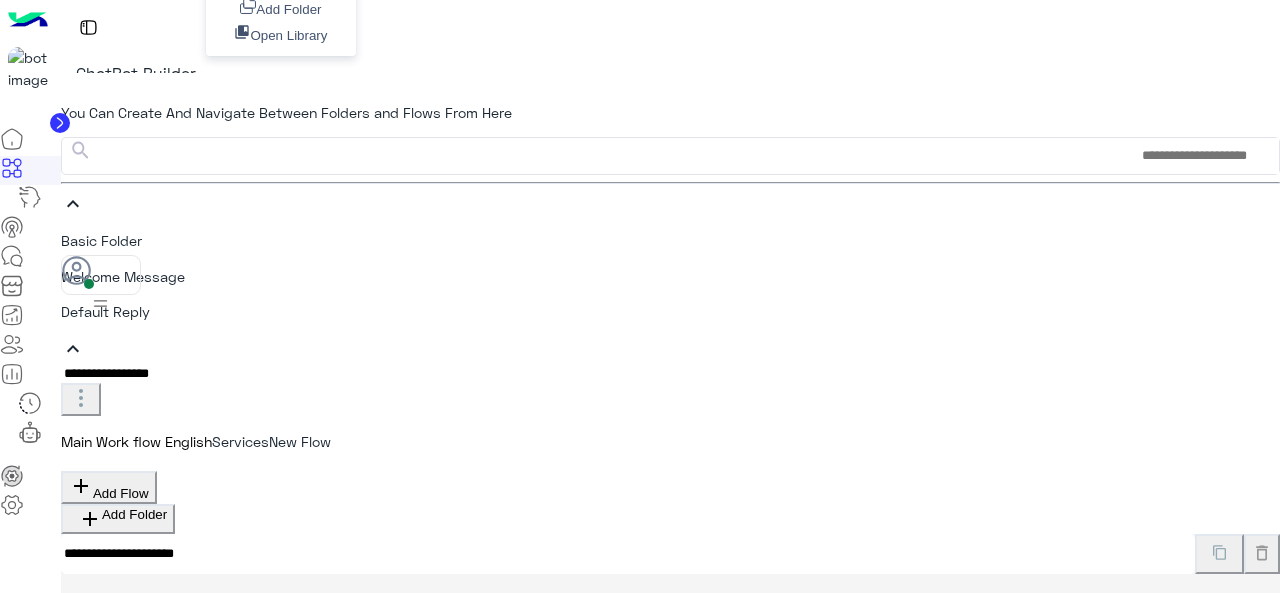 click on "**********" at bounding box center [670, 1241] 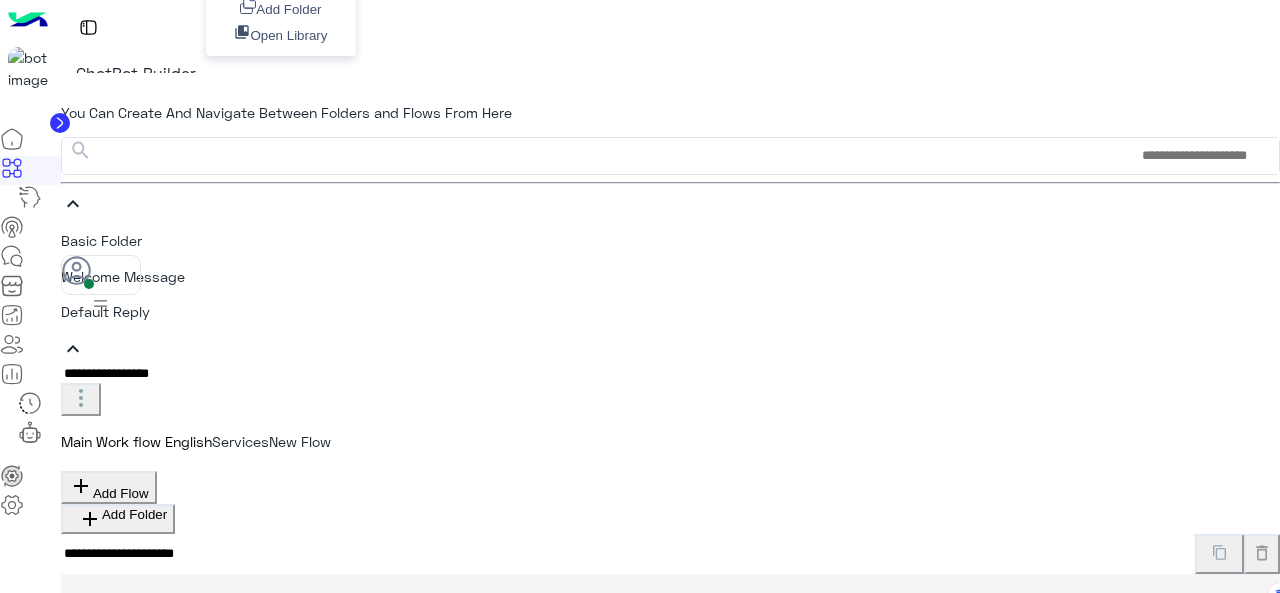 click on "Button" at bounding box center [670, 775] 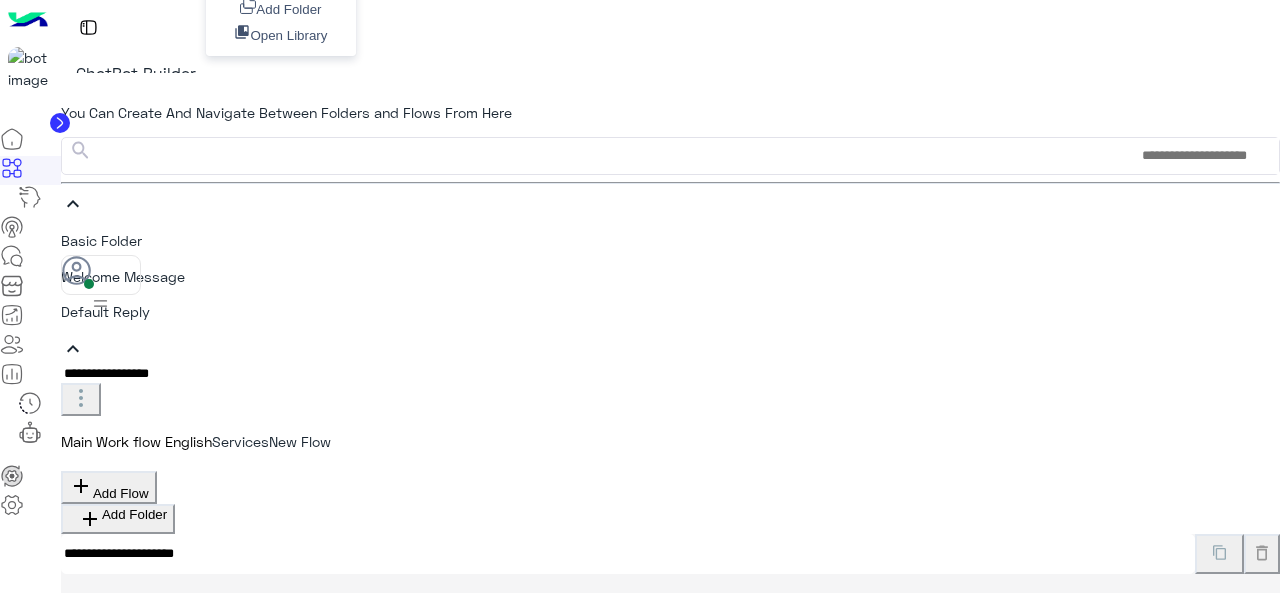 type on "**********" 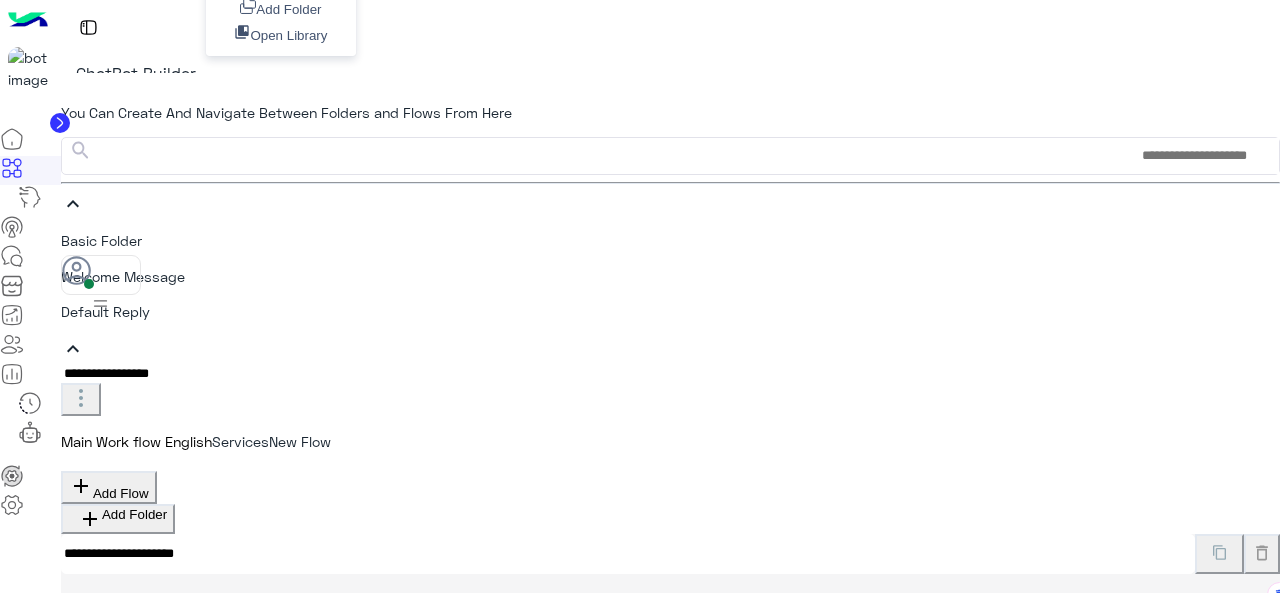 click on "Button" at bounding box center [670, 835] 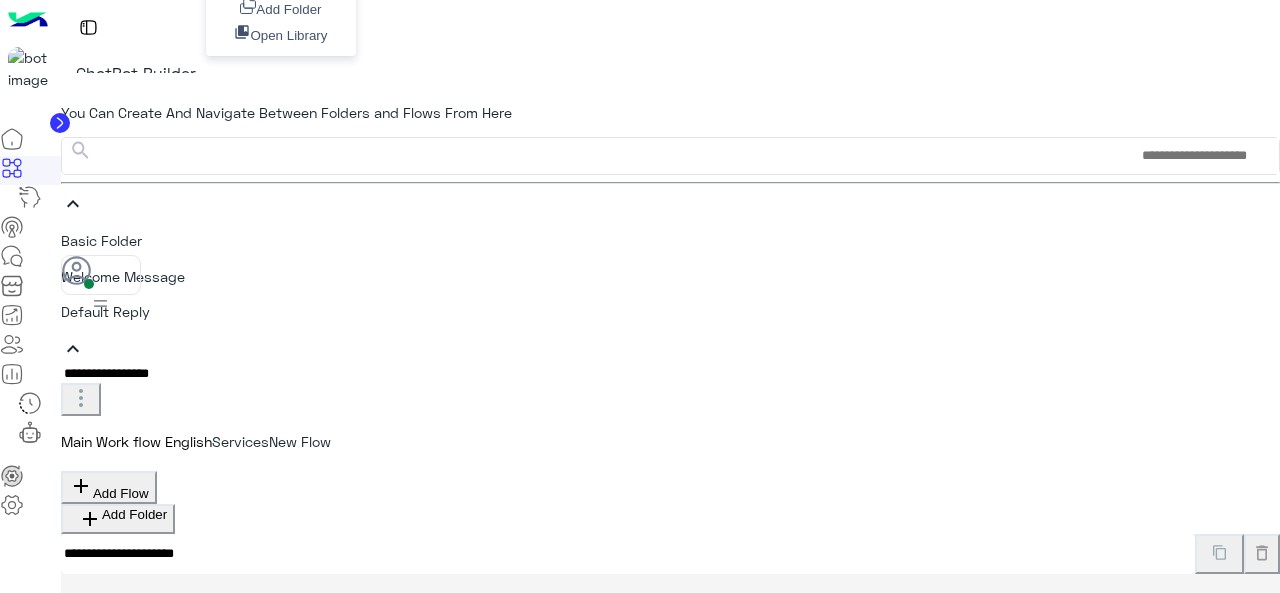 click on "**********" at bounding box center [670, 1246] 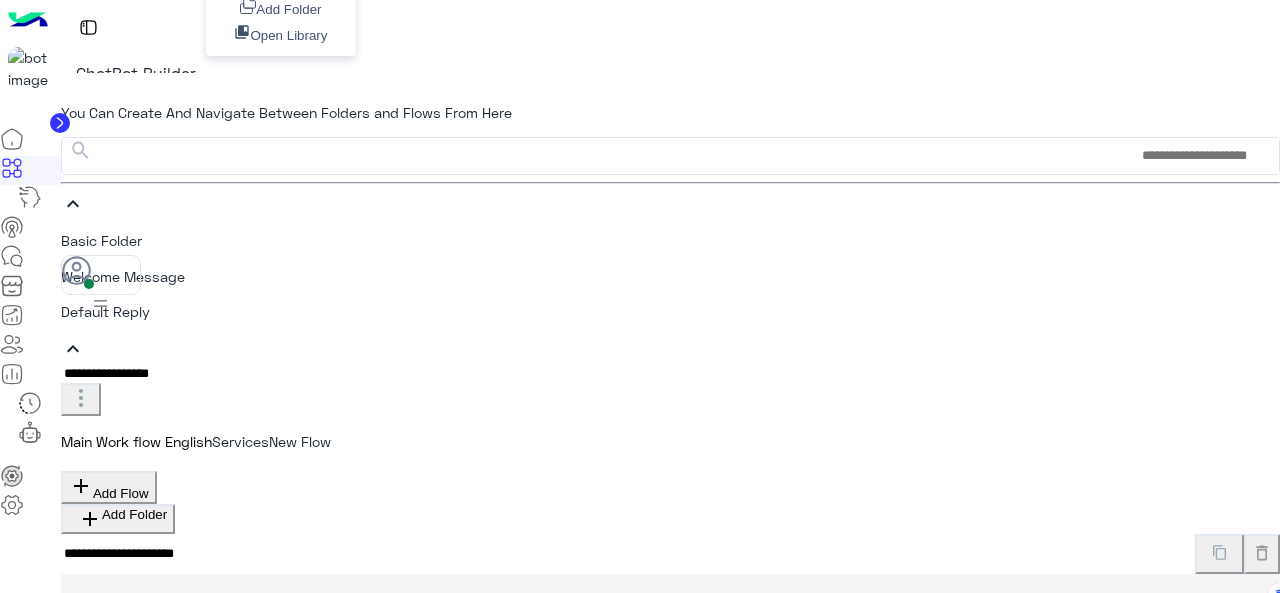 click on "Flow us on social media" at bounding box center [350, 834] 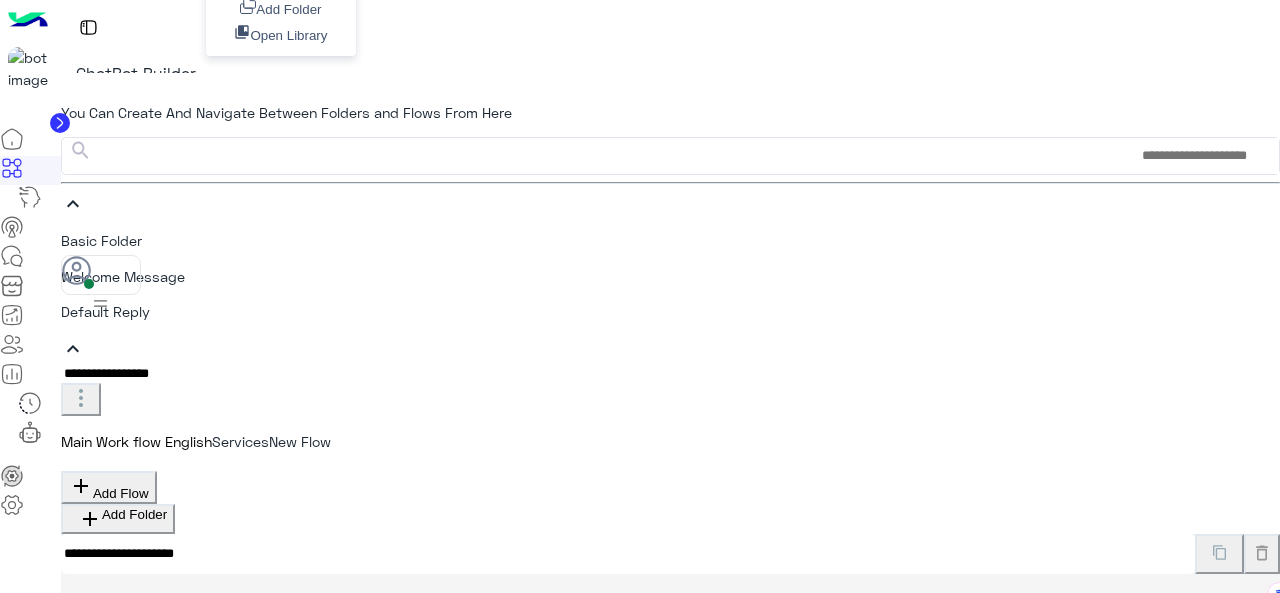 type on "**********" 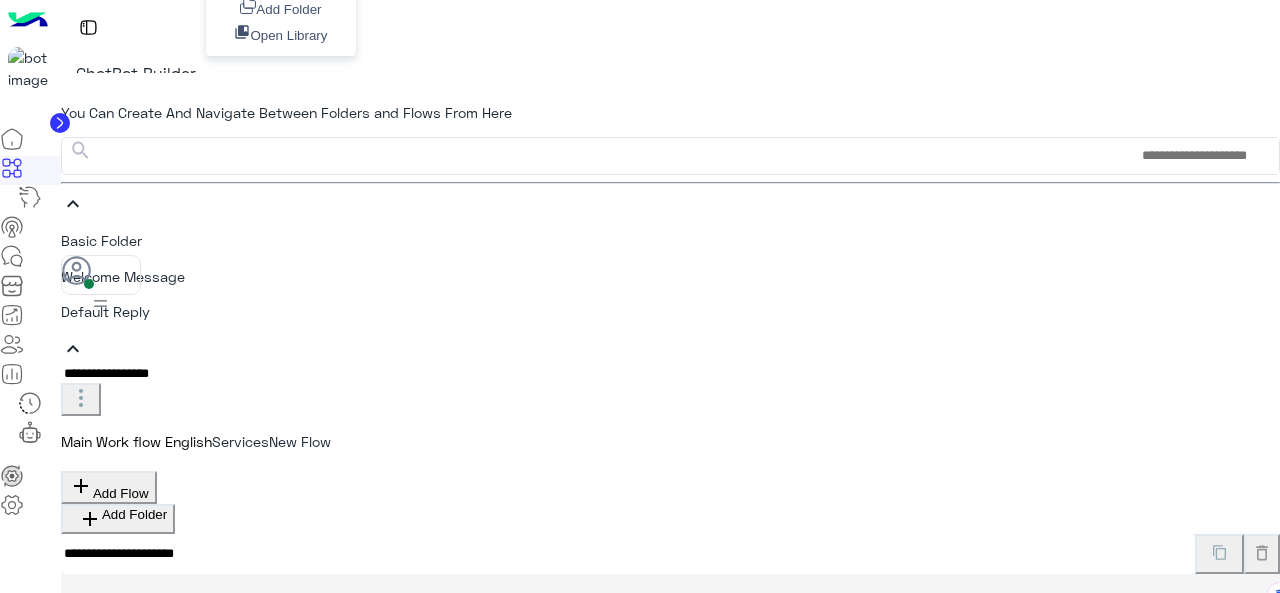 scroll, scrollTop: 0, scrollLeft: 0, axis: both 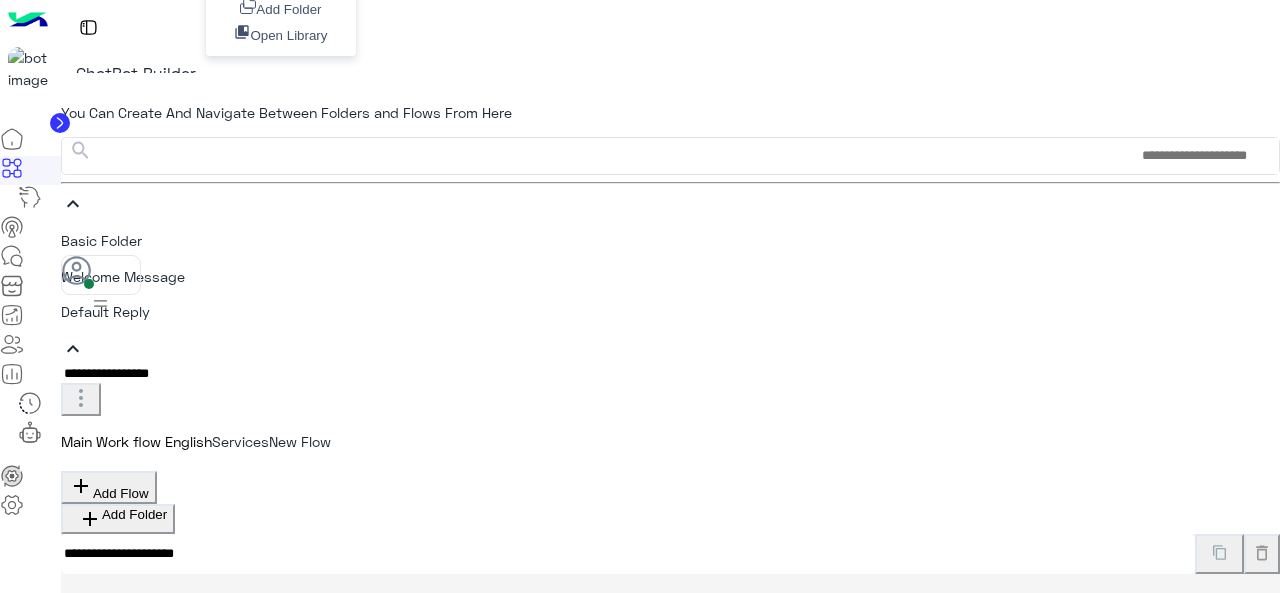 click on "New Flow" at bounding box center (136, 441) 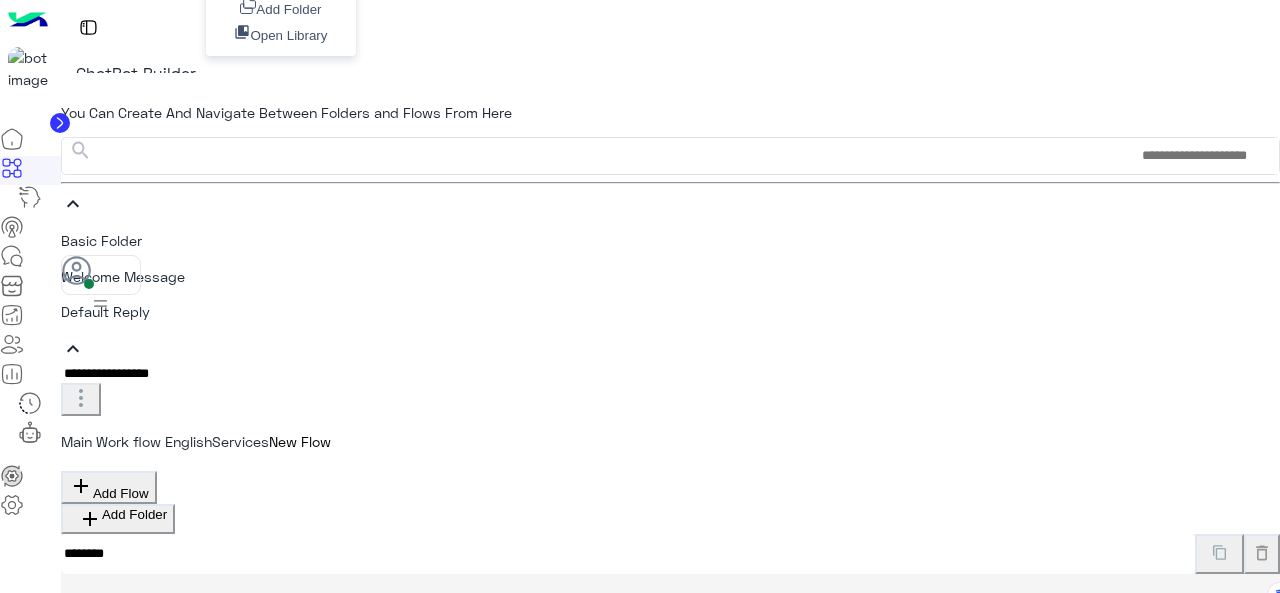 click at bounding box center (670, 628) 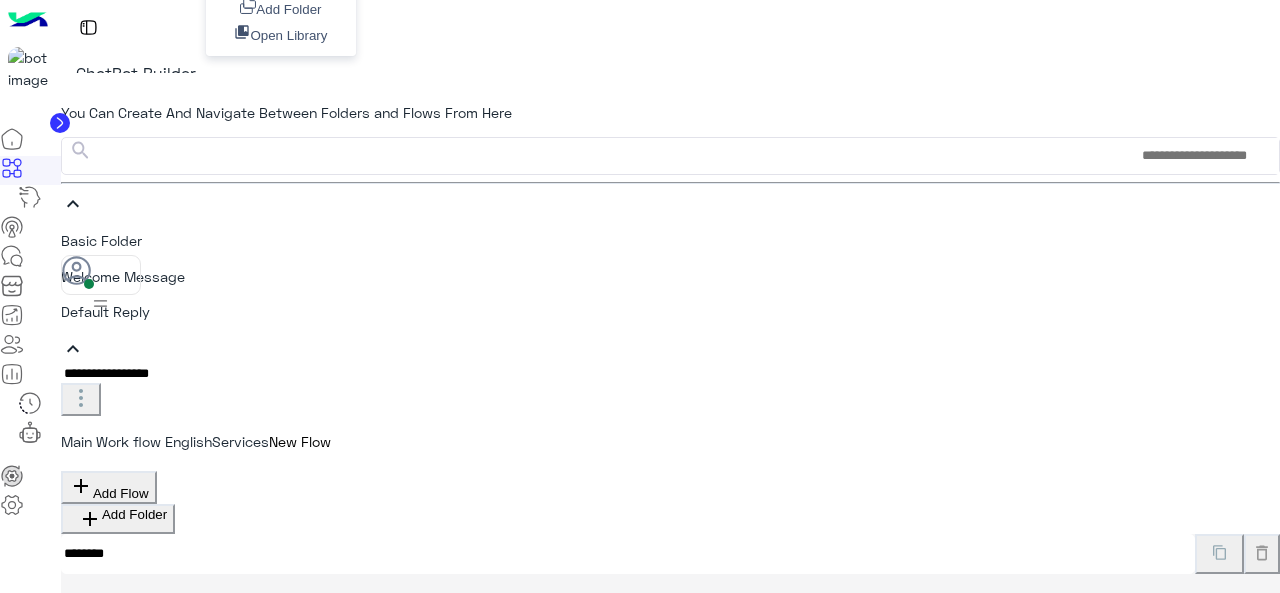 type on "**********" 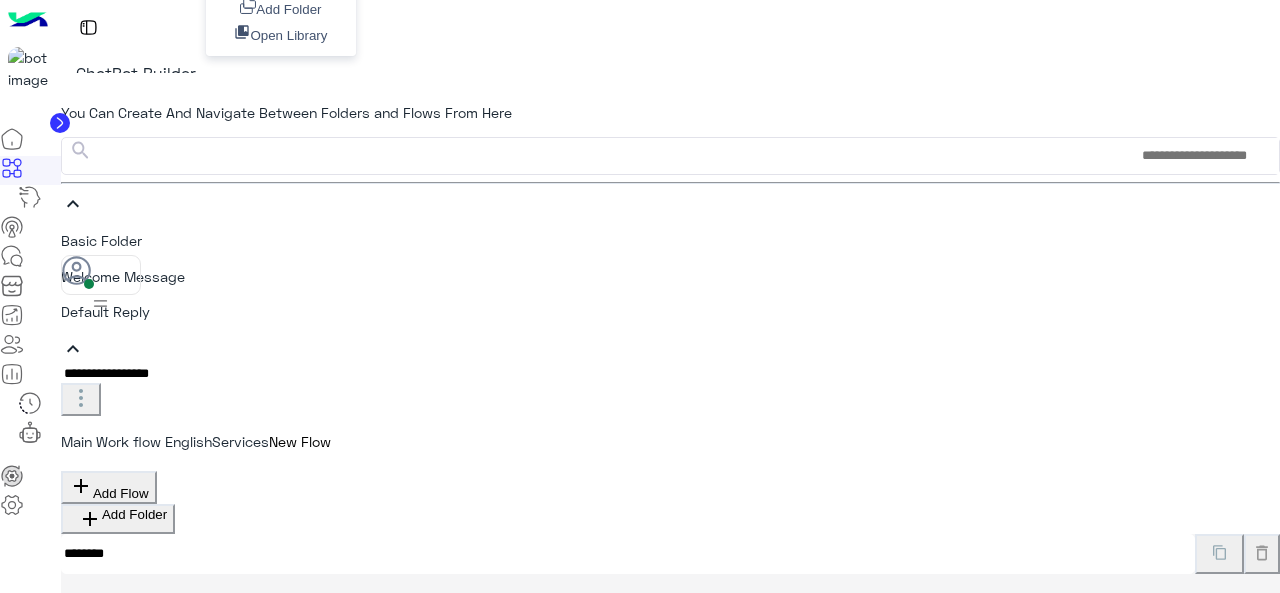 scroll, scrollTop: 100, scrollLeft: 0, axis: vertical 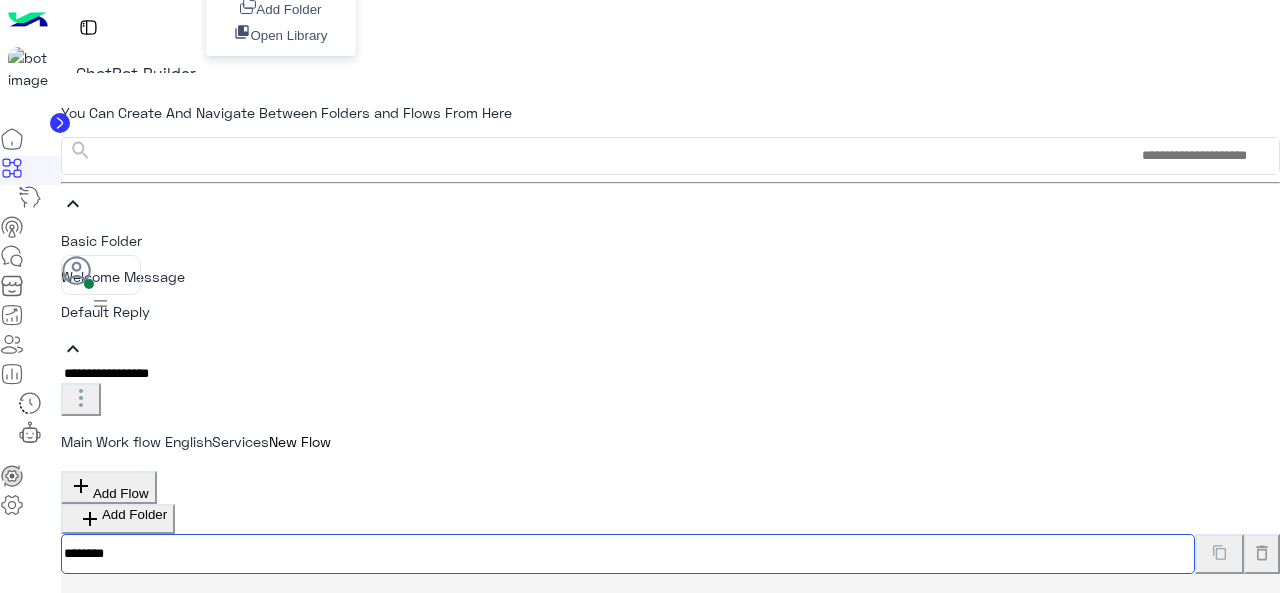 click on "********" at bounding box center [628, 554] 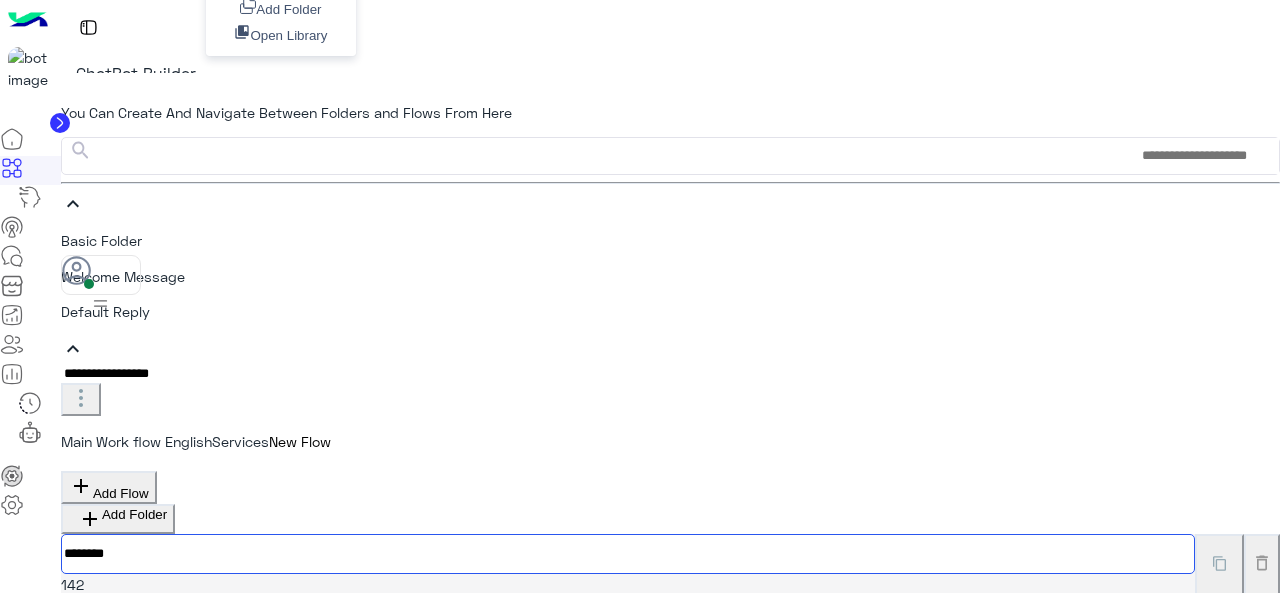 click on "********" at bounding box center [628, 554] 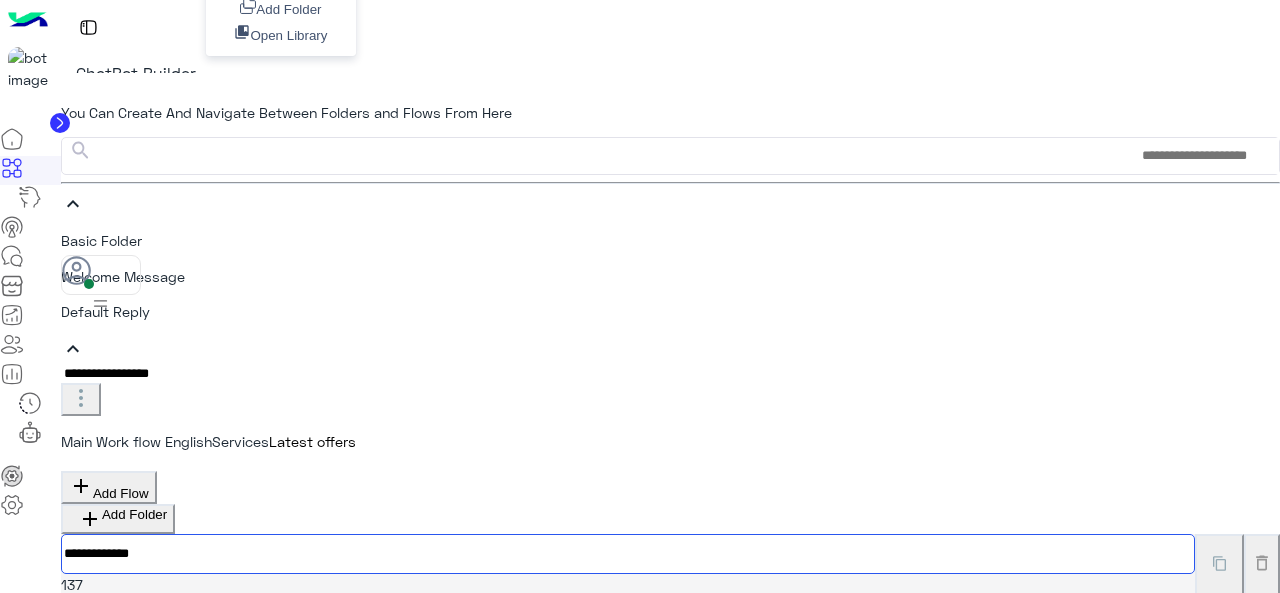 type on "**********" 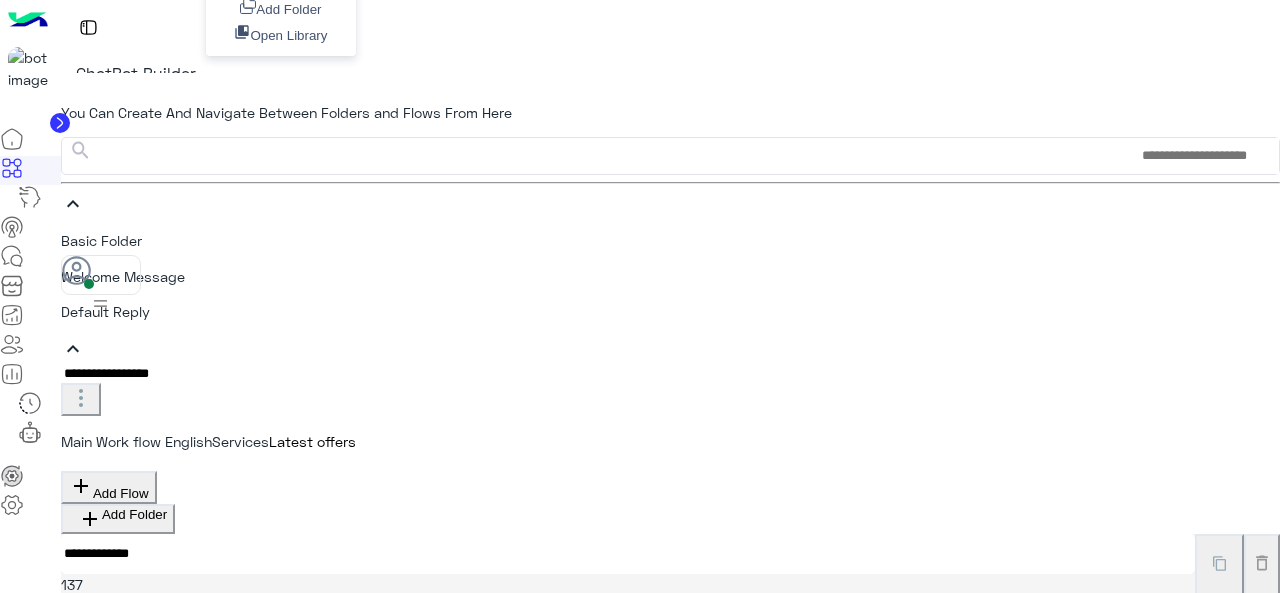 click on "**********" at bounding box center [670, 1166] 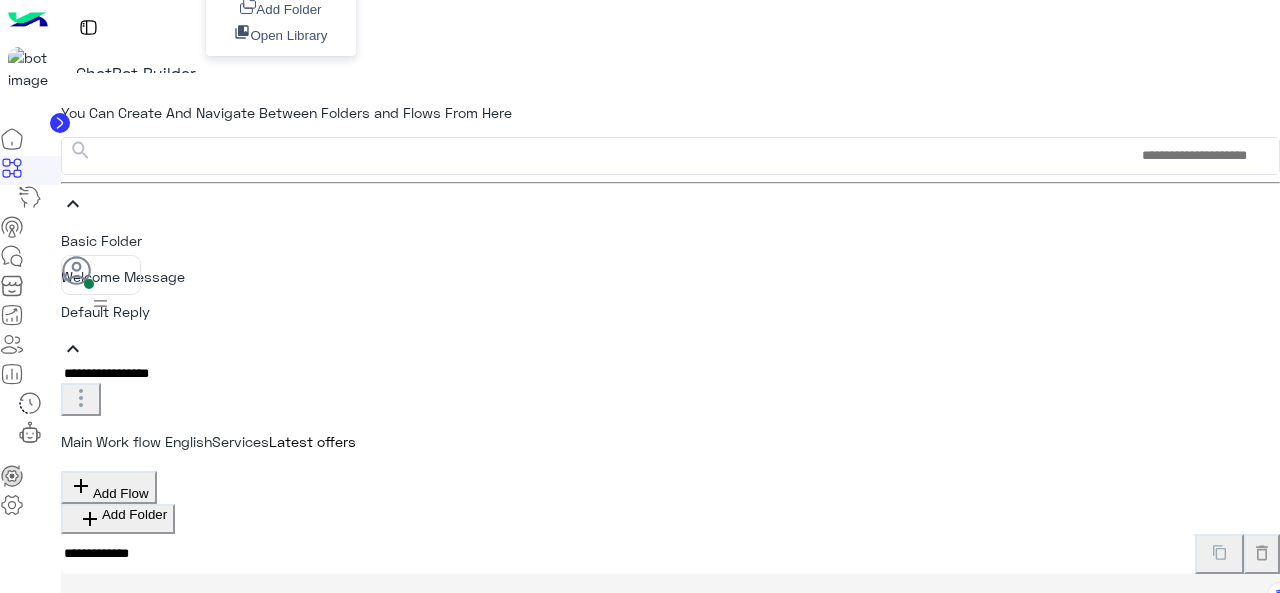 click on "Latest Offers" at bounding box center [127, 622] 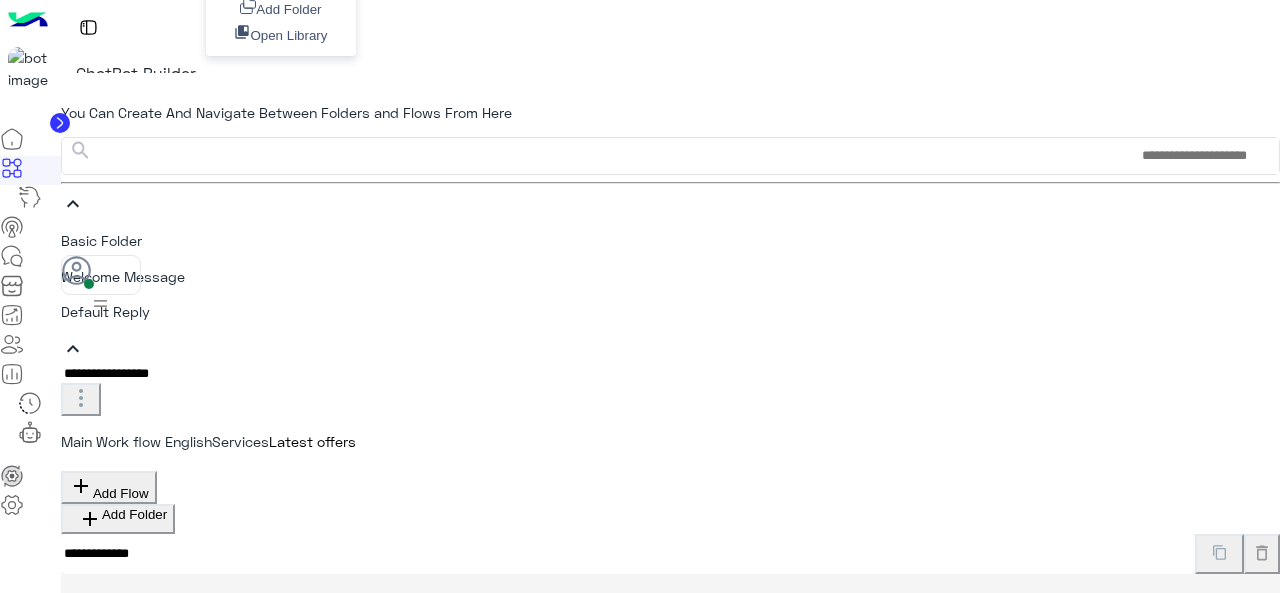 click on "**********" at bounding box center [670, 1156] 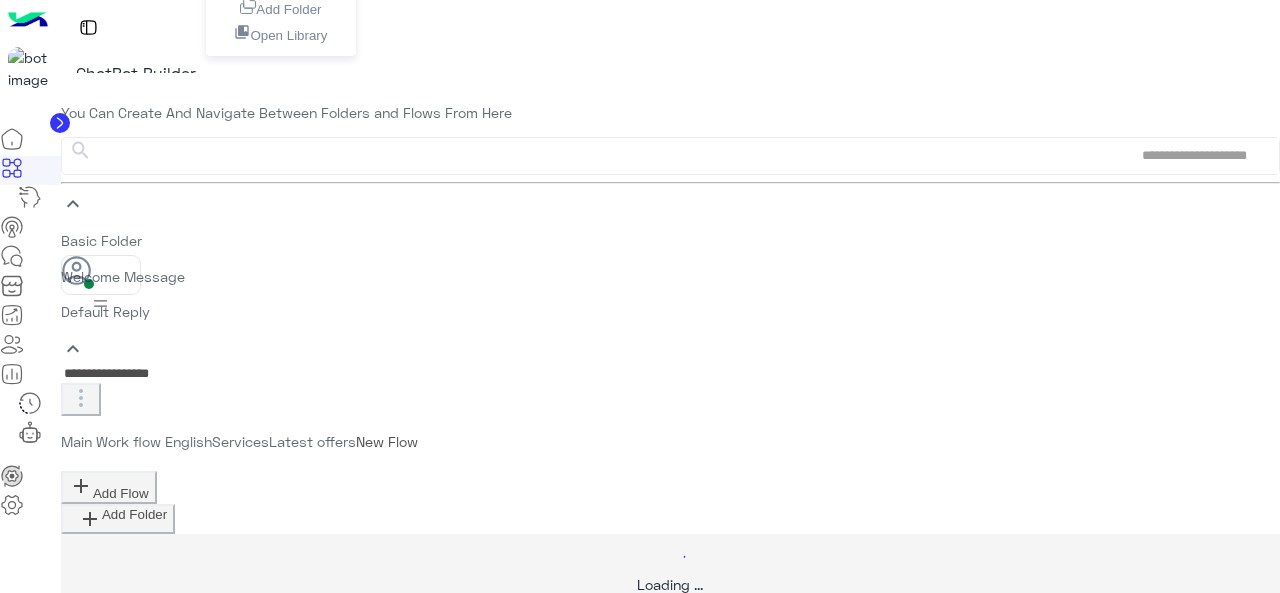 scroll, scrollTop: 0, scrollLeft: 0, axis: both 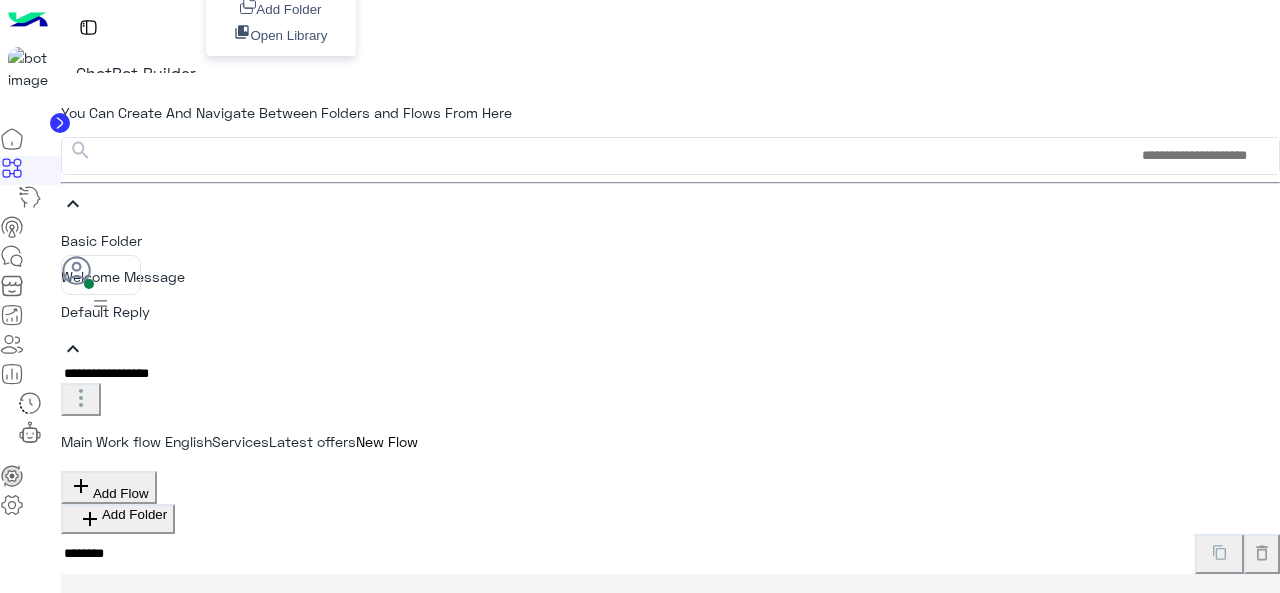 click on "Main Work flow English" at bounding box center (136, 441) 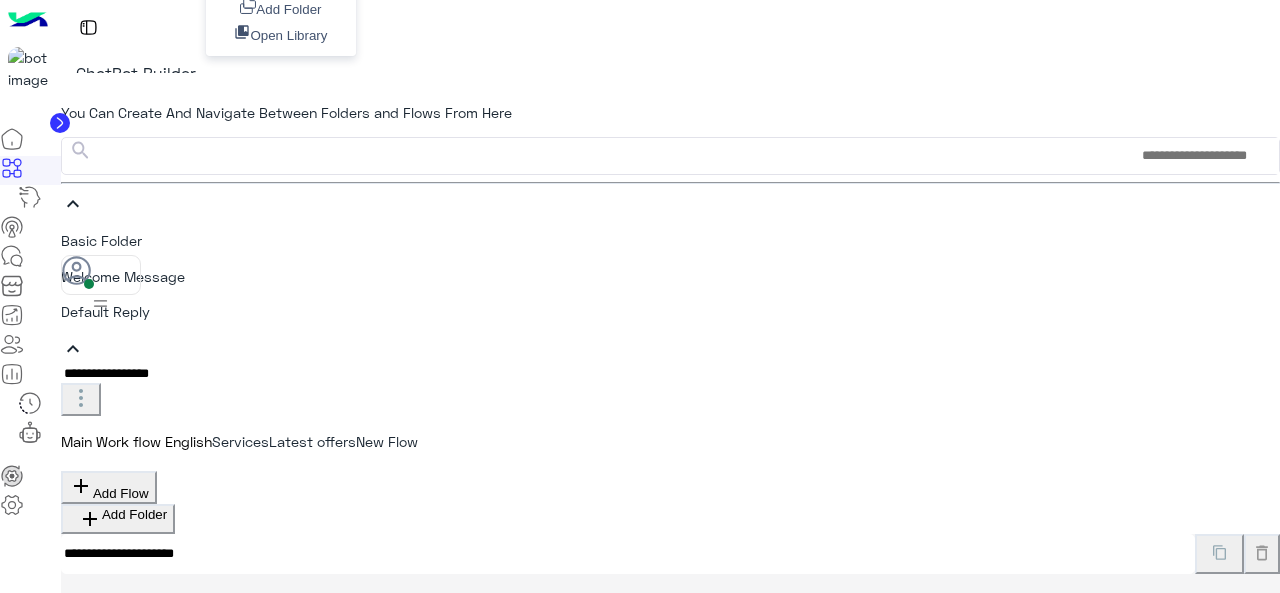 click on "New Flow" at bounding box center [136, 441] 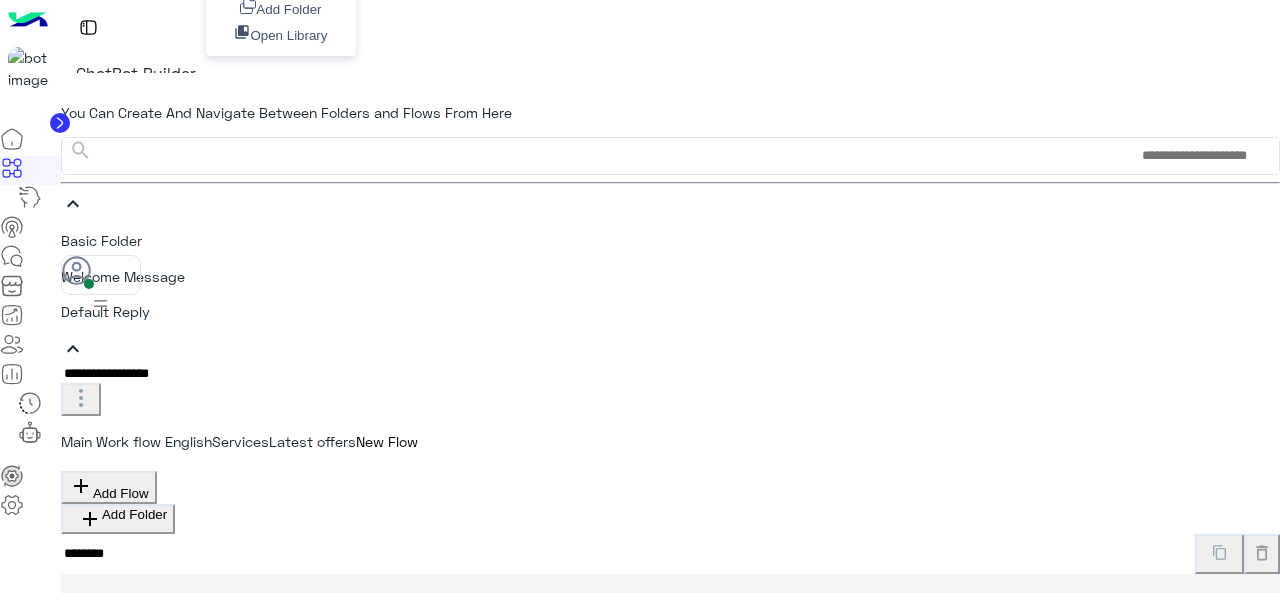 click on "Text" at bounding box center [218, 675] 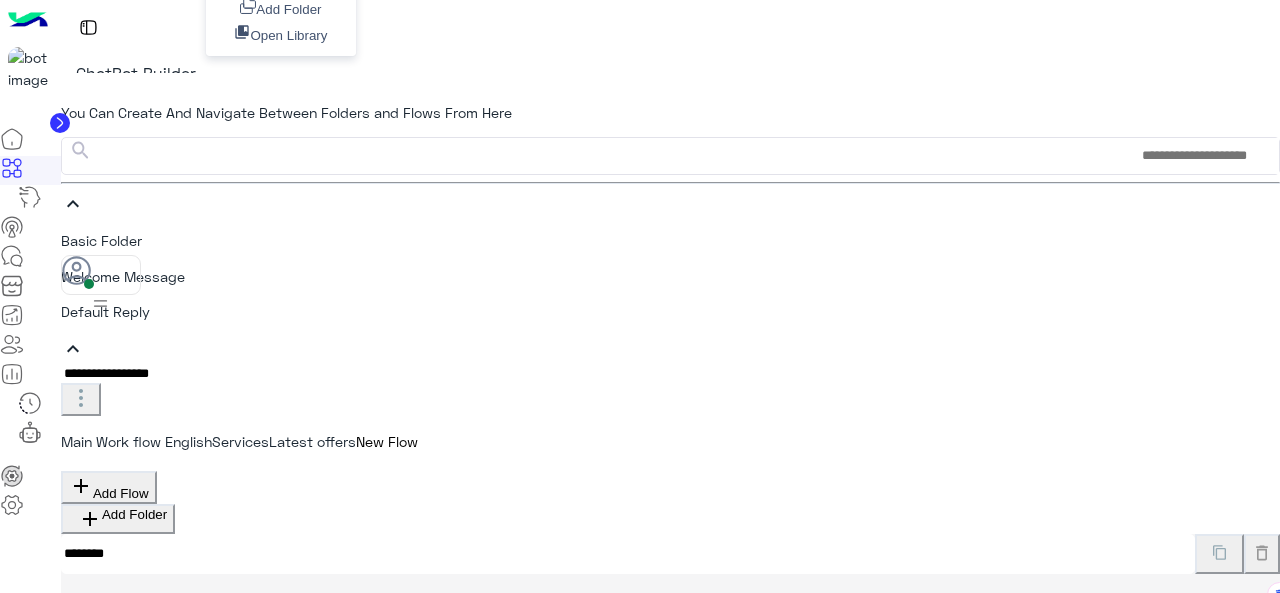 click at bounding box center (670, 628) 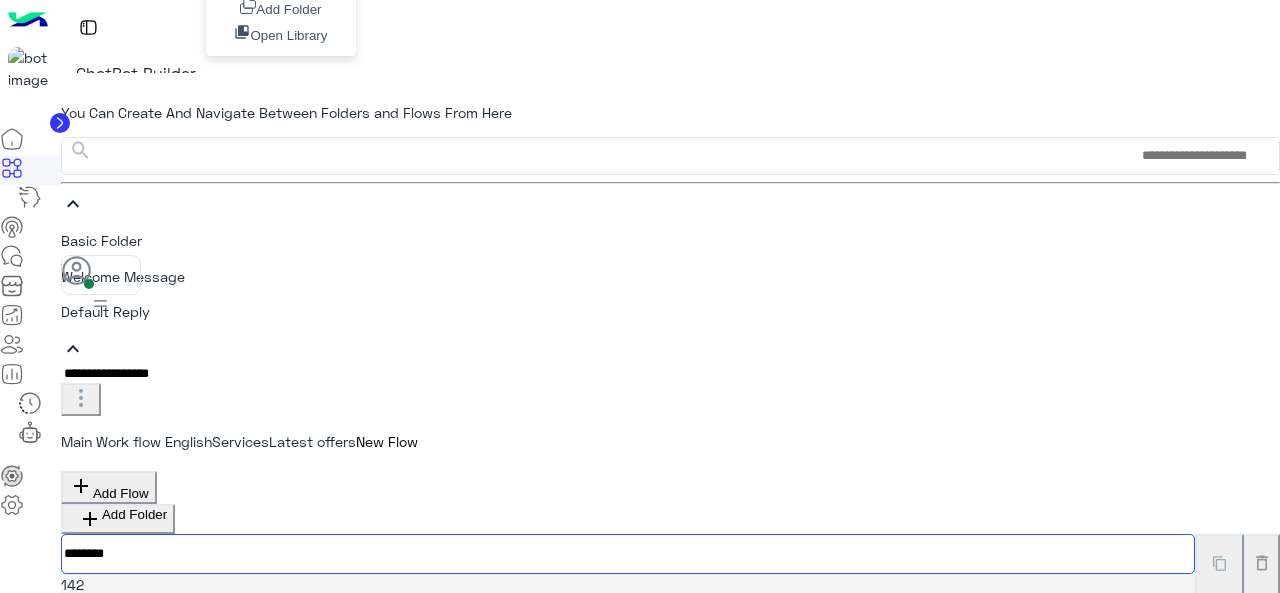 click on "********" at bounding box center (628, 554) 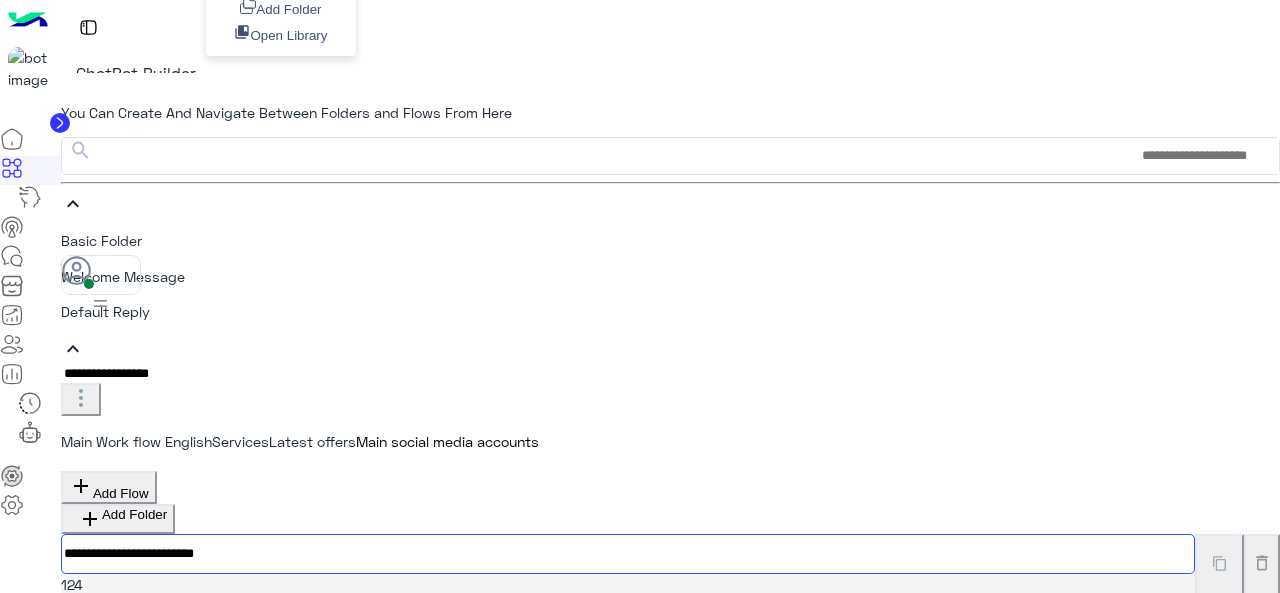 type on "**********" 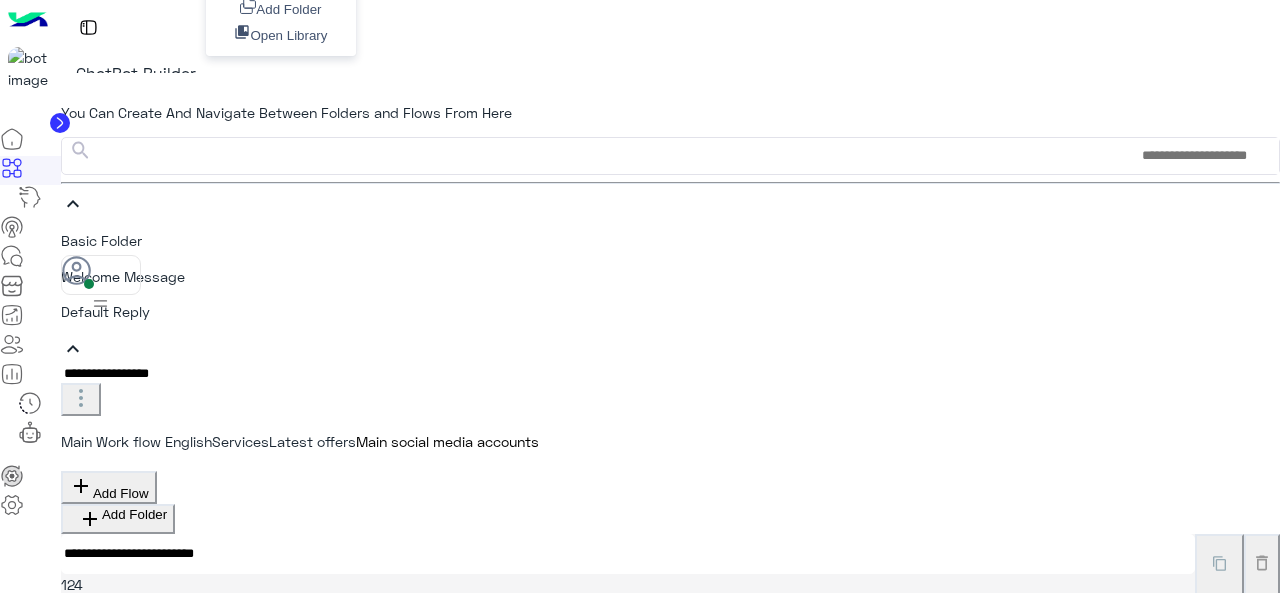 click at bounding box center (670, 650) 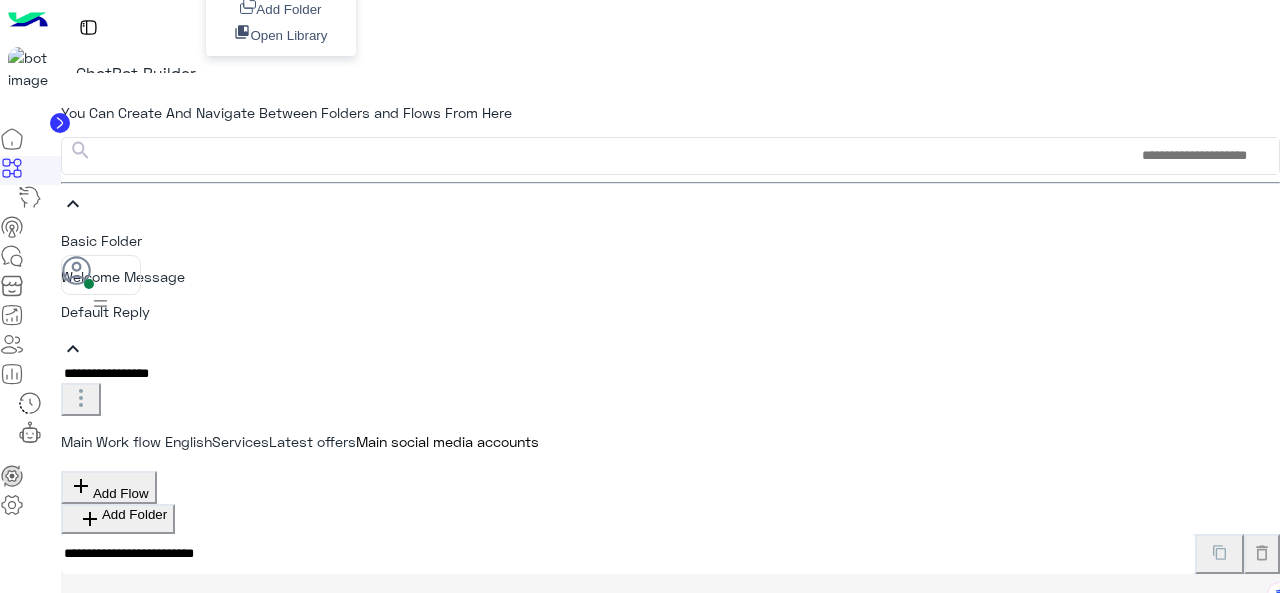type on "**********" 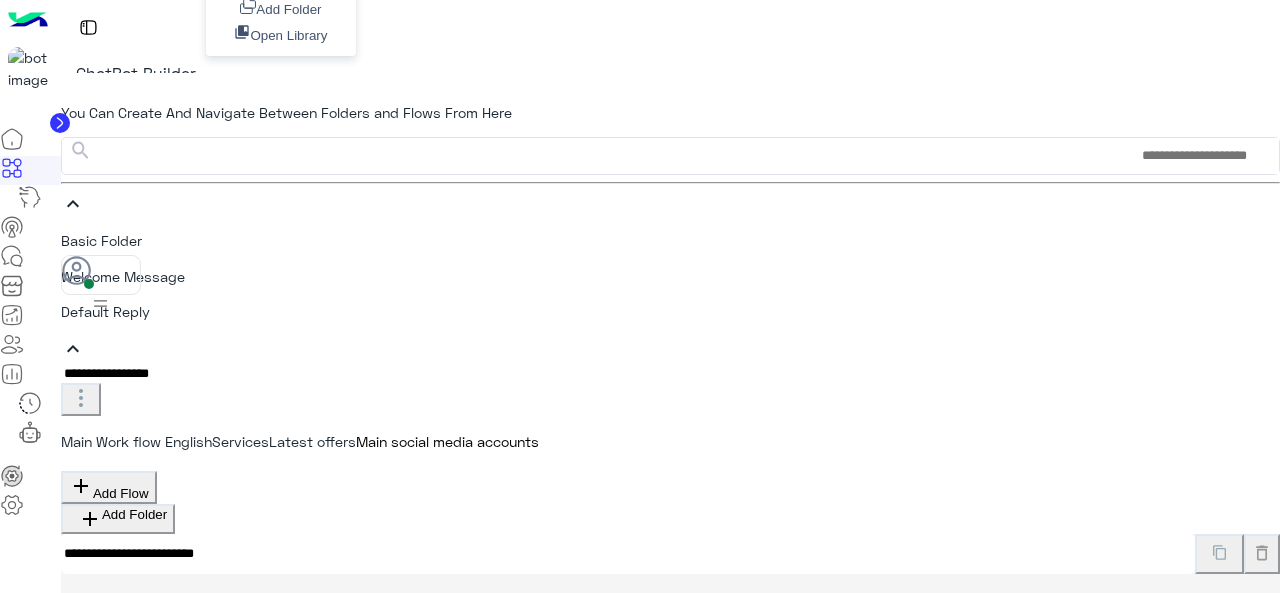 type on "********" 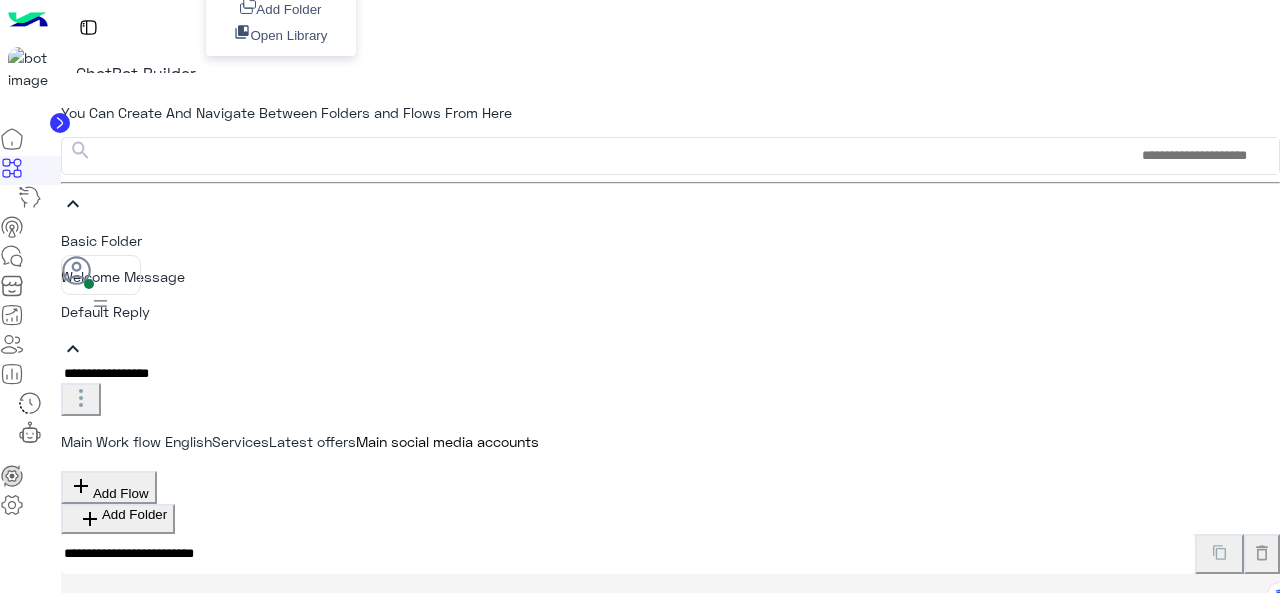 scroll, scrollTop: 100, scrollLeft: 0, axis: vertical 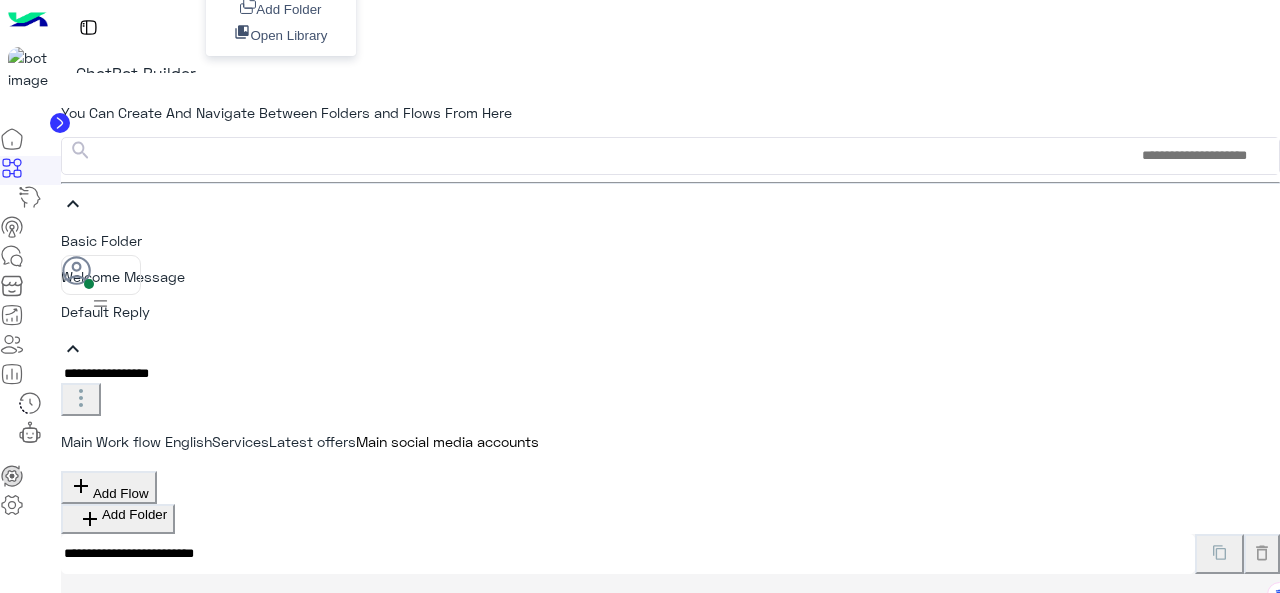 click at bounding box center [670, 915] 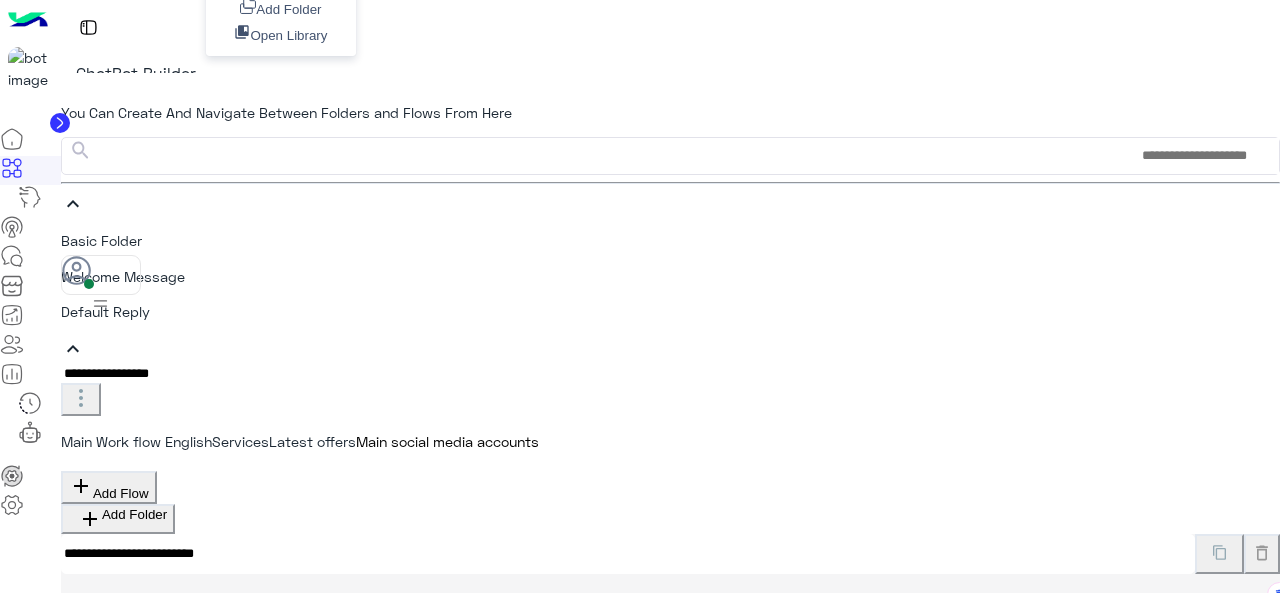 paste on "**********" 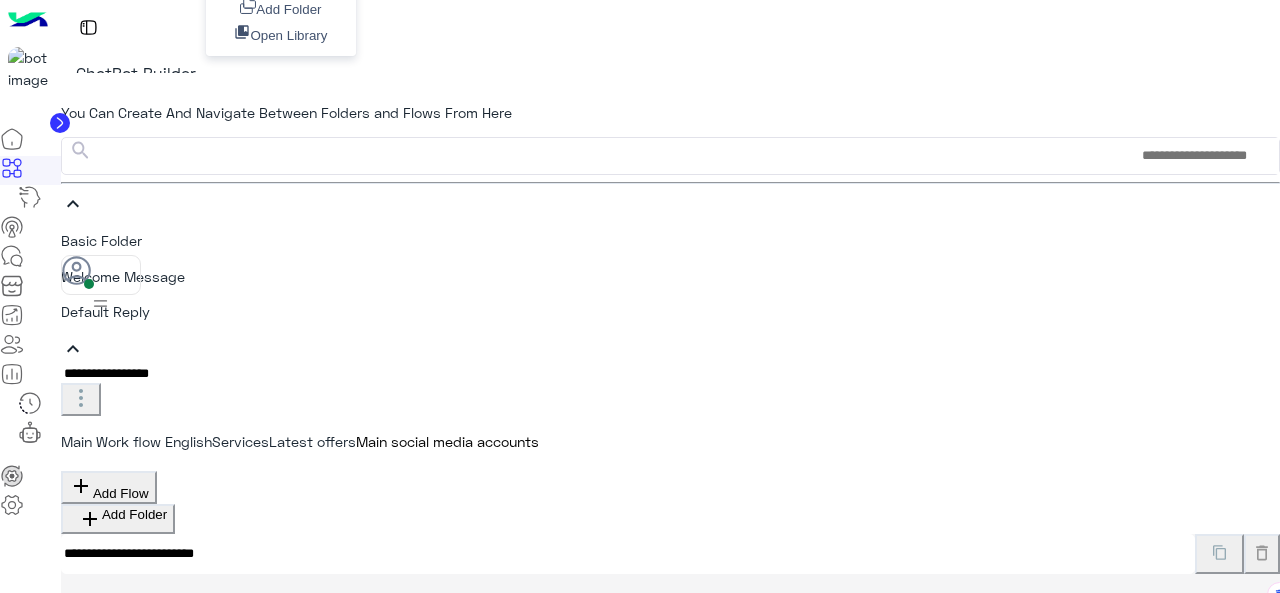 scroll, scrollTop: 0, scrollLeft: 0, axis: both 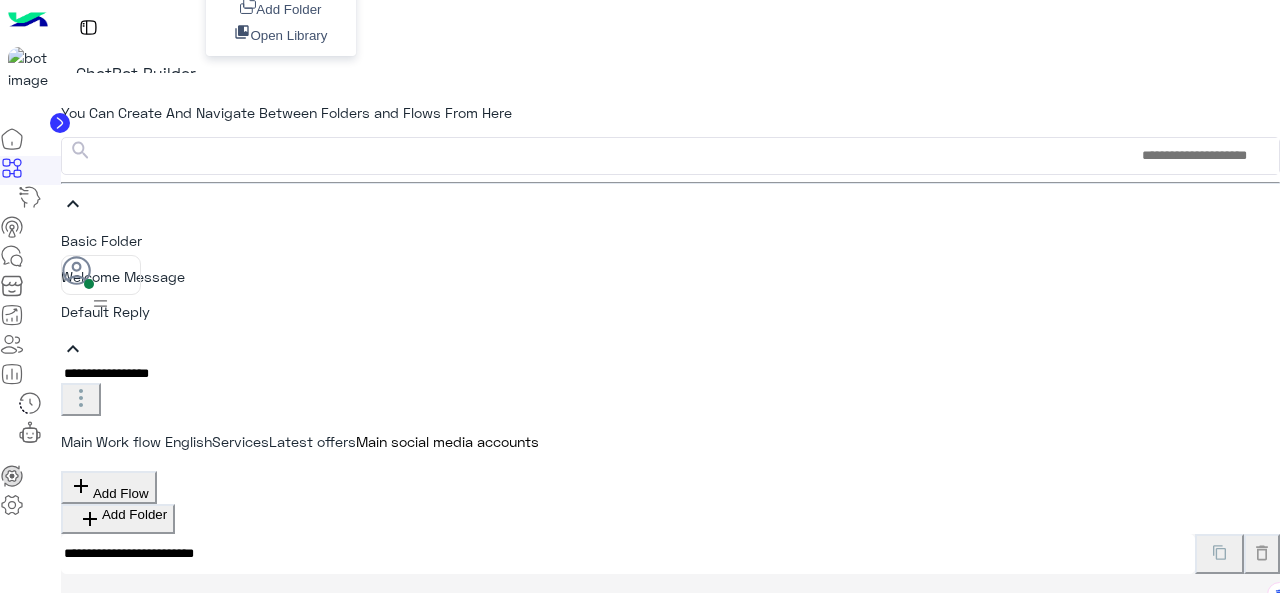 type on "**********" 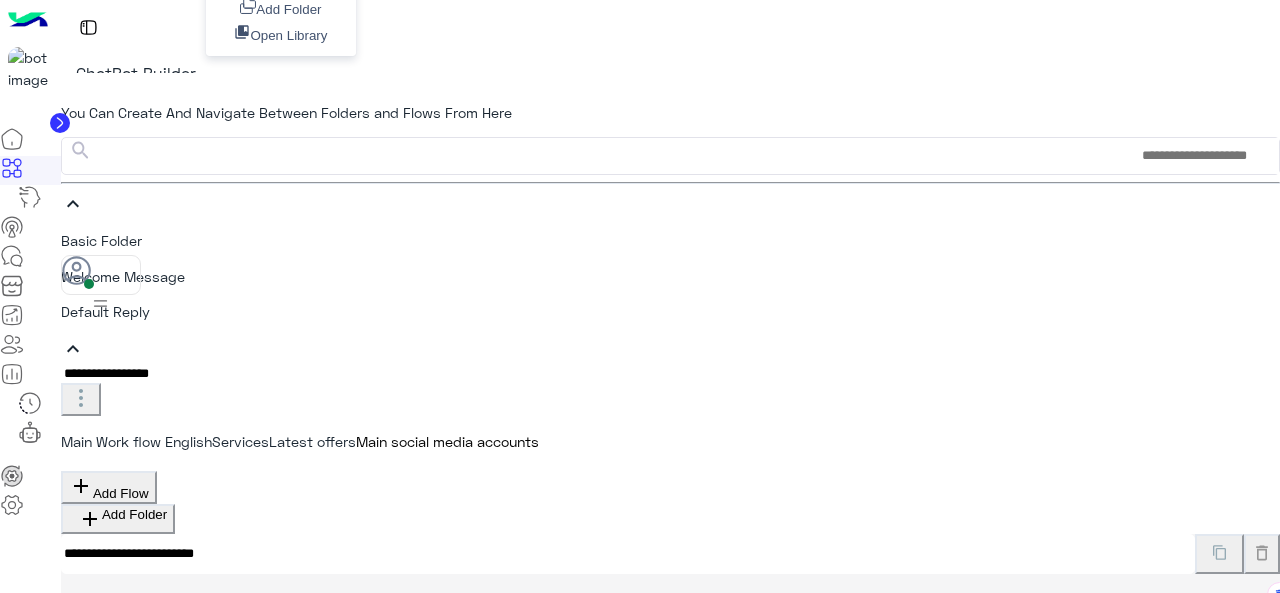 type on "******" 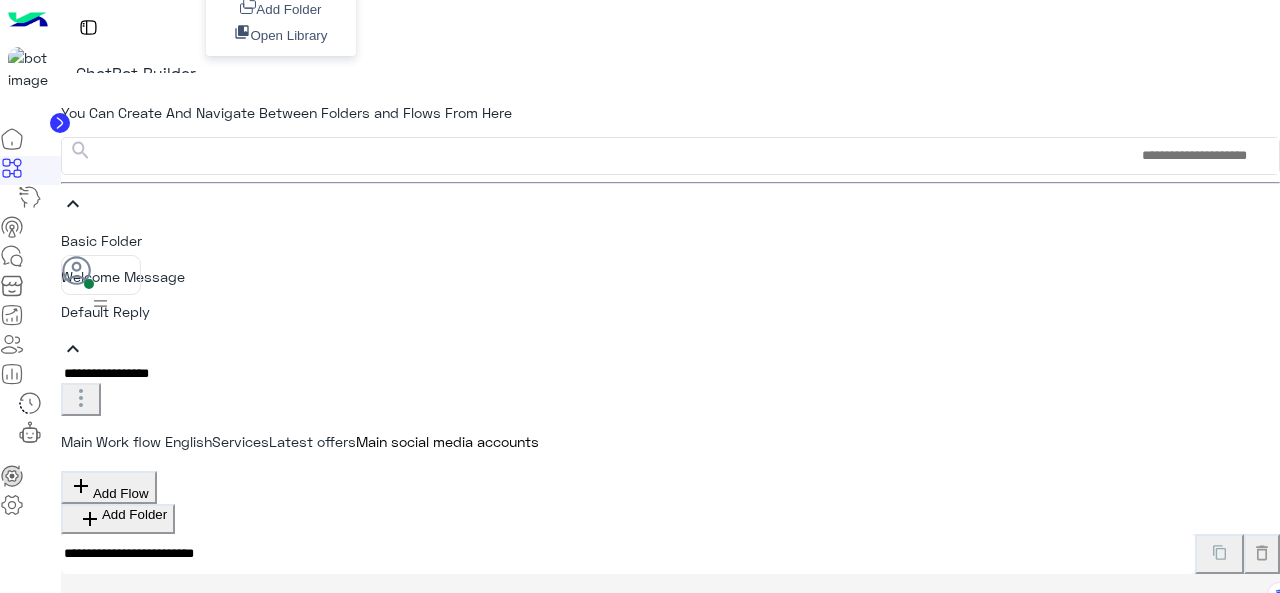 click on "TikTok" at bounding box center [113, 838] 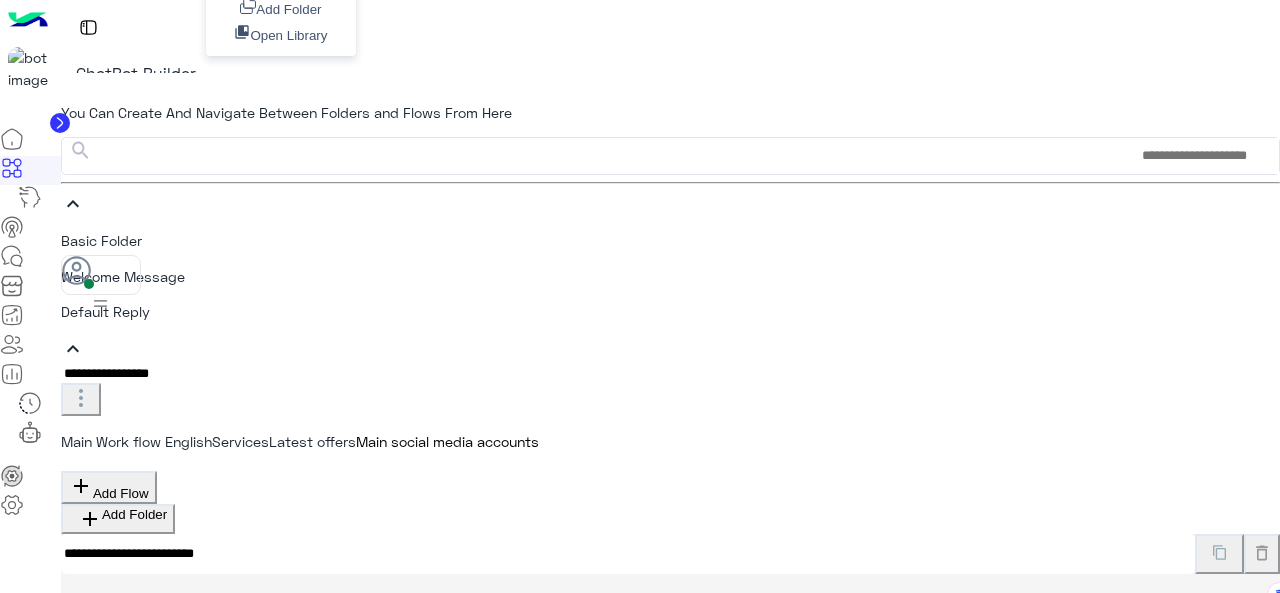 type on "**********" 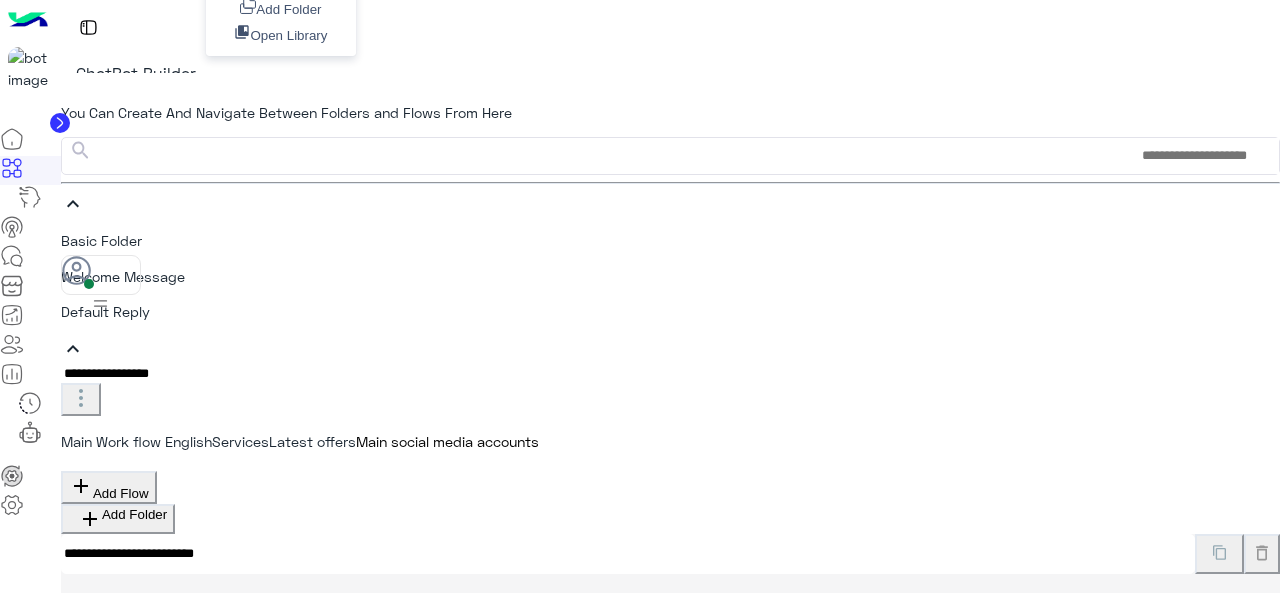 scroll, scrollTop: 78, scrollLeft: 0, axis: vertical 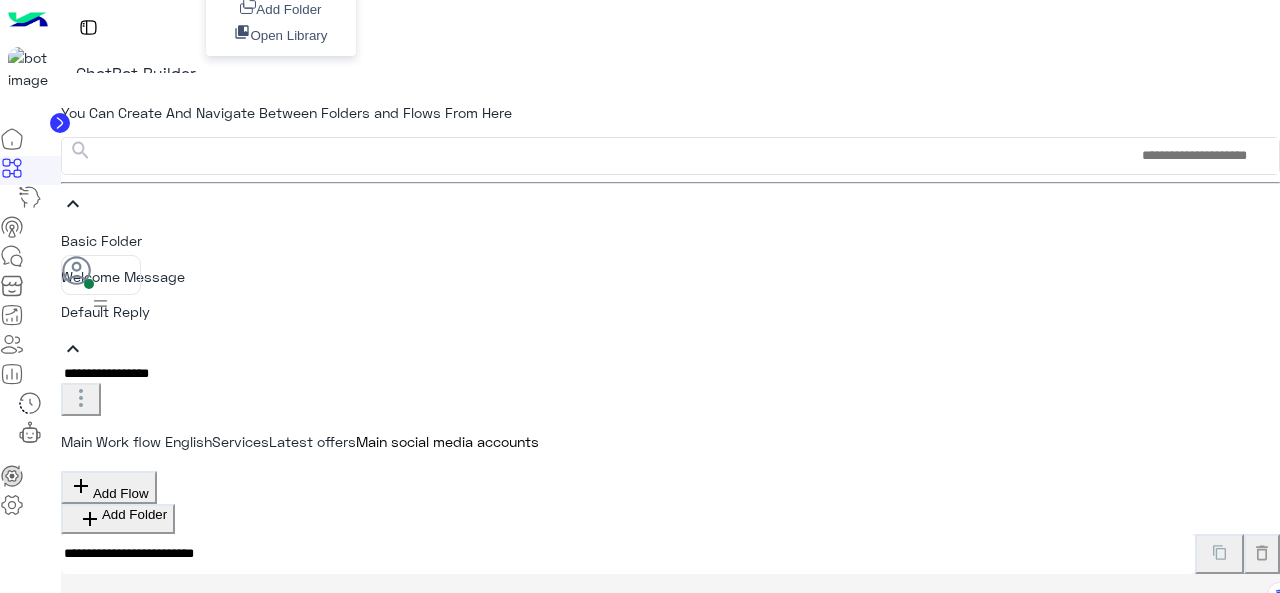 click on "Button" at bounding box center (670, 802) 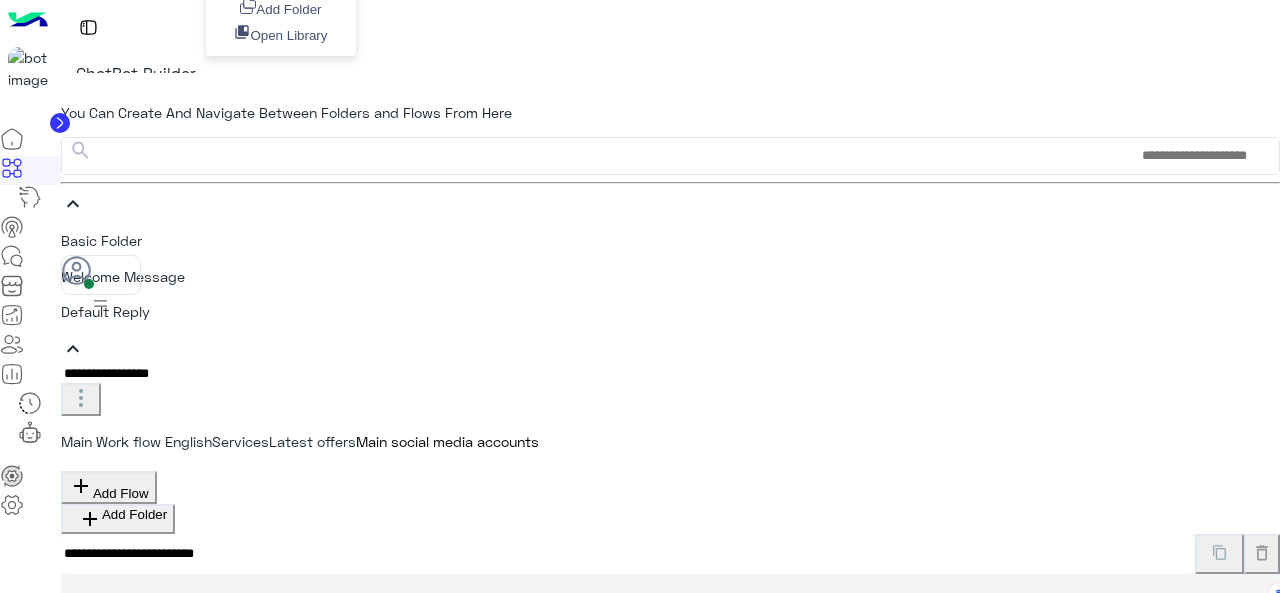 scroll, scrollTop: 0, scrollLeft: 0, axis: both 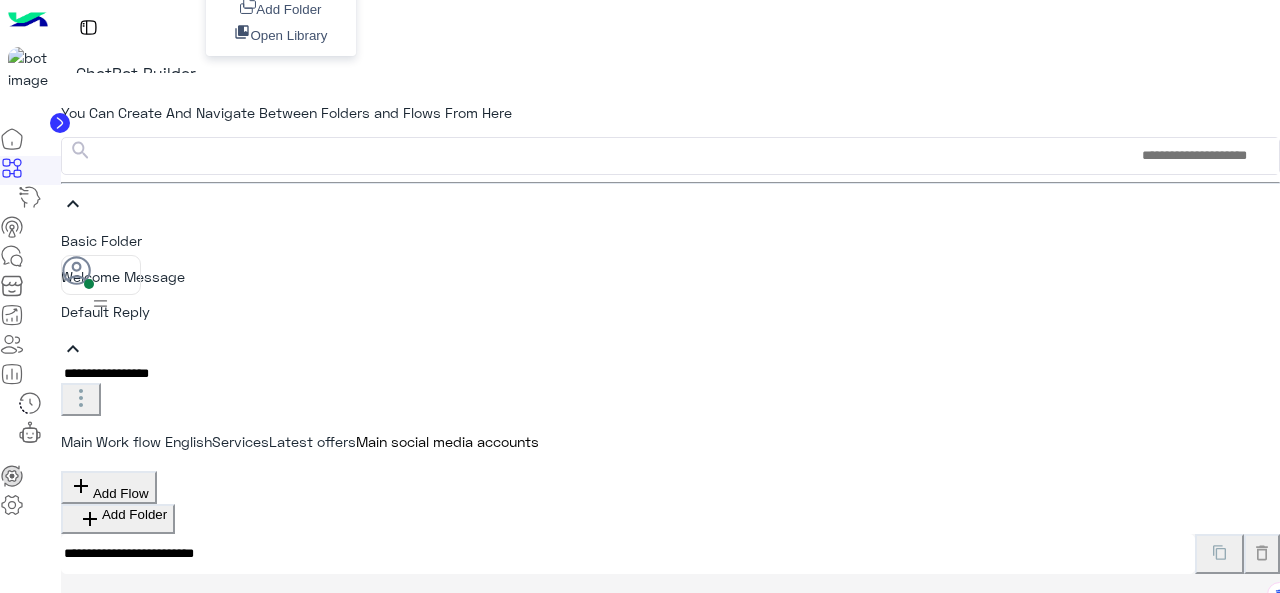 click on "Main Work flow English" at bounding box center (136, 441) 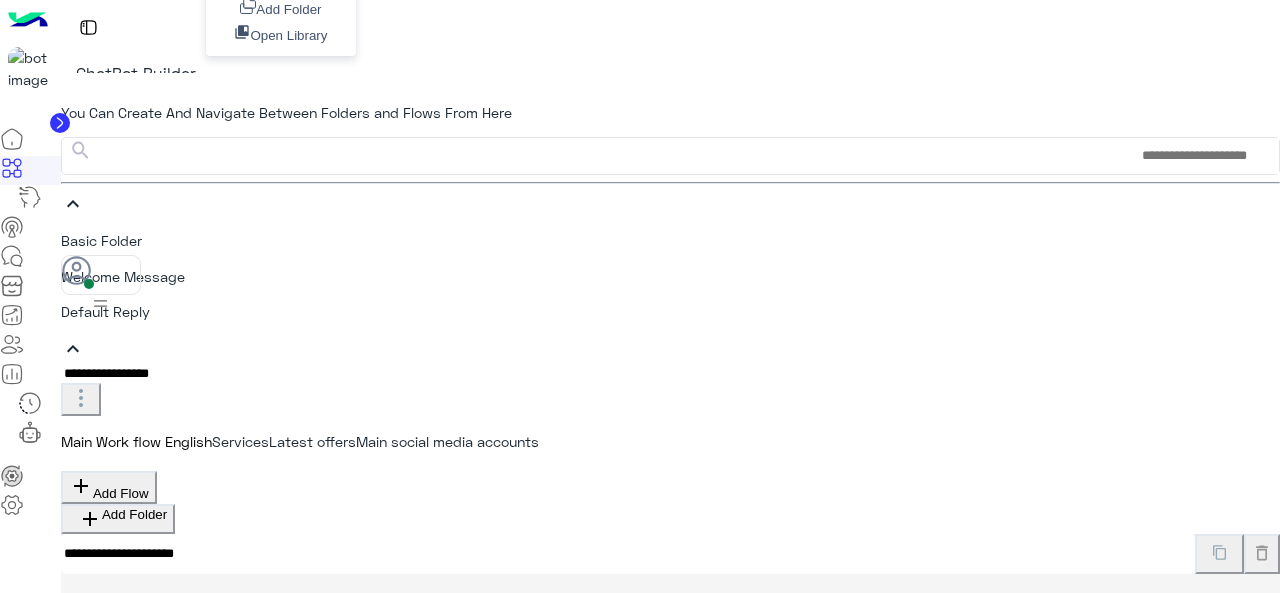 scroll, scrollTop: 100, scrollLeft: 0, axis: vertical 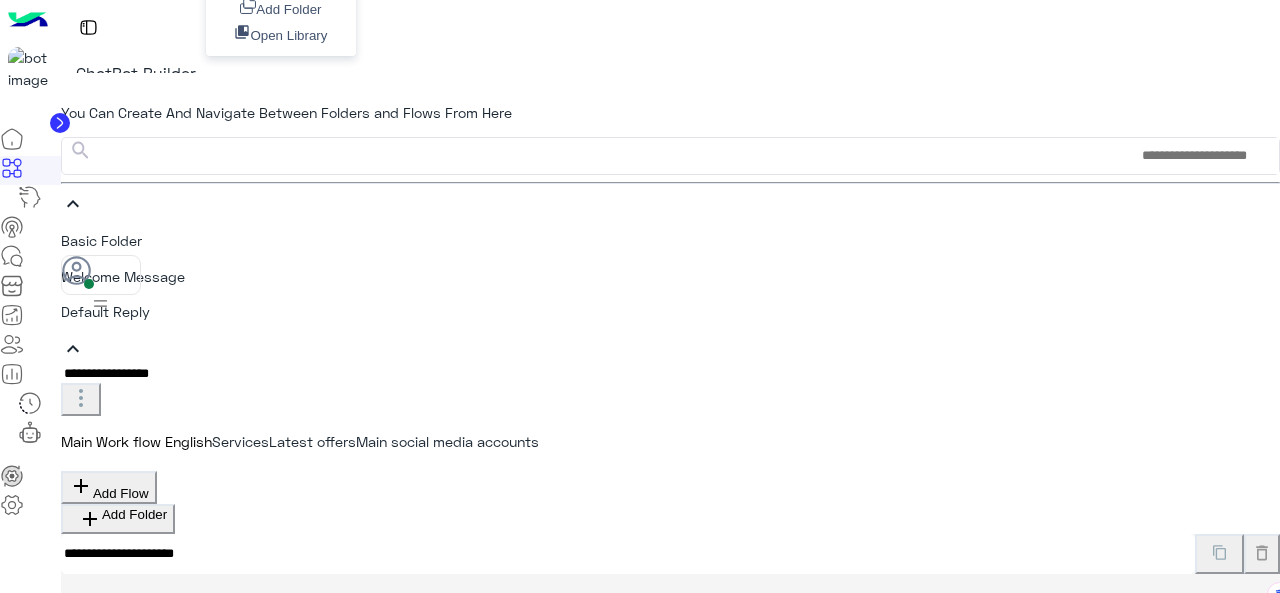 click on "Latest Offers" at bounding box center (670, 772) 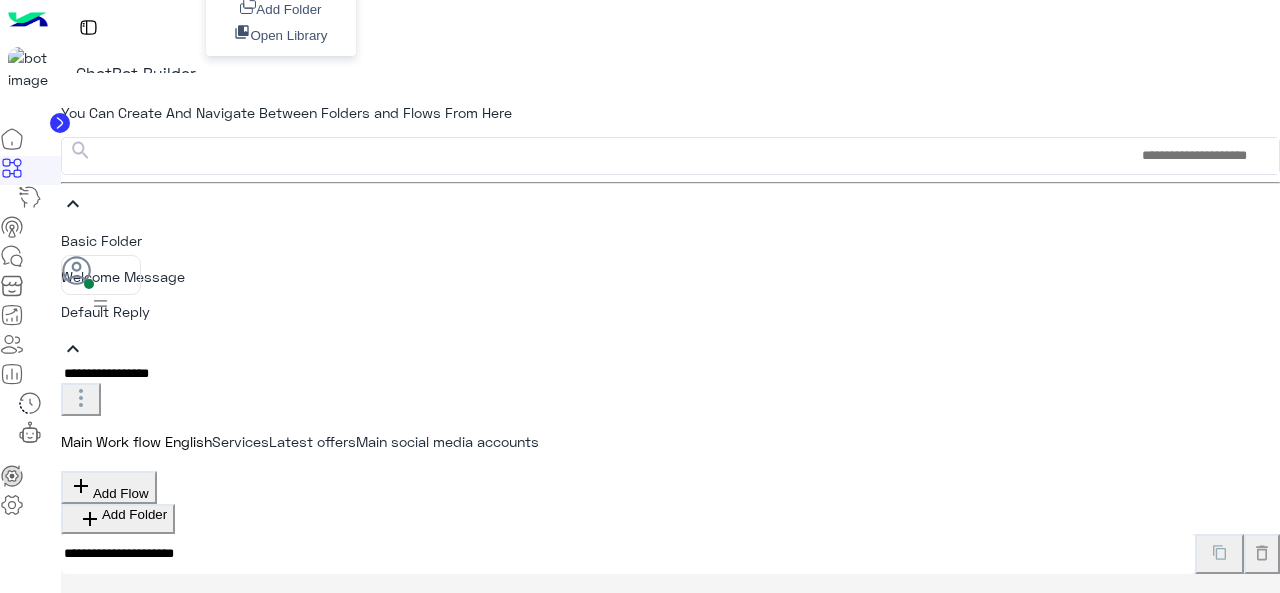 scroll, scrollTop: 400, scrollLeft: 0, axis: vertical 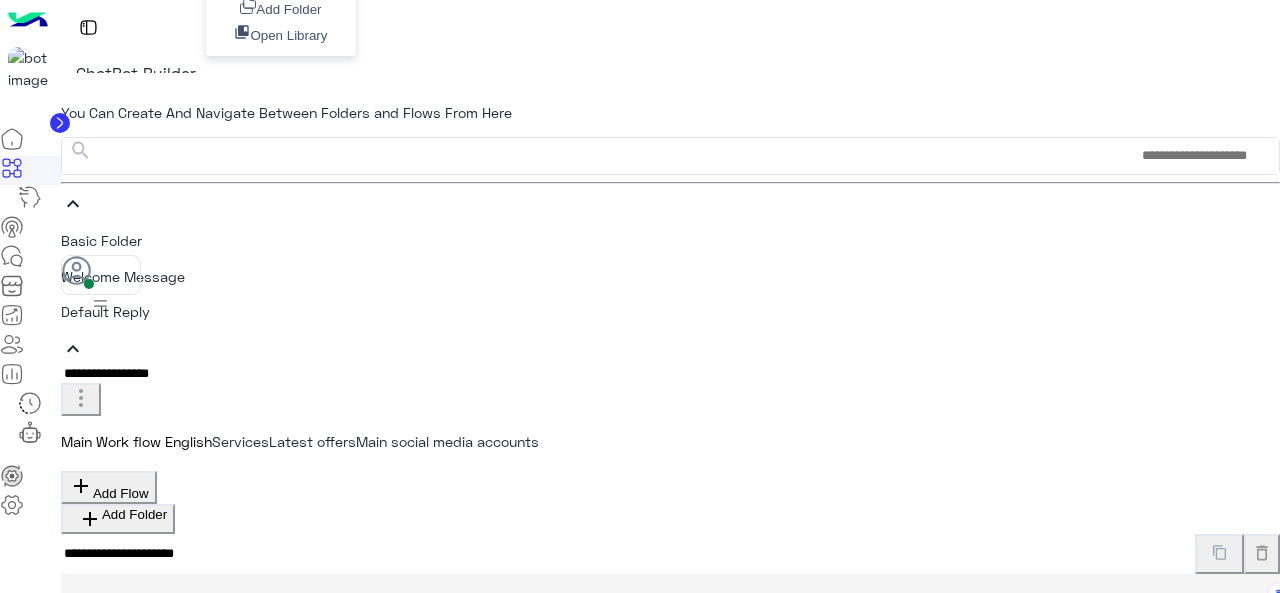 click on "Main social media accounts" at bounding box center (172, 1165) 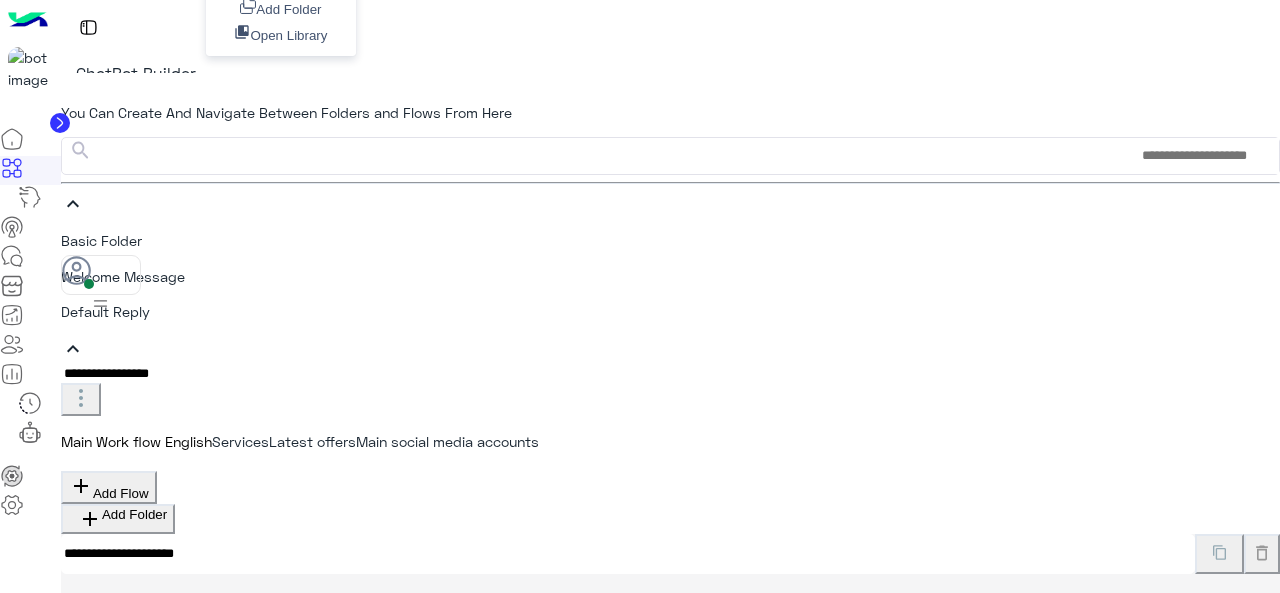 click on "**********" at bounding box center [670, 1239] 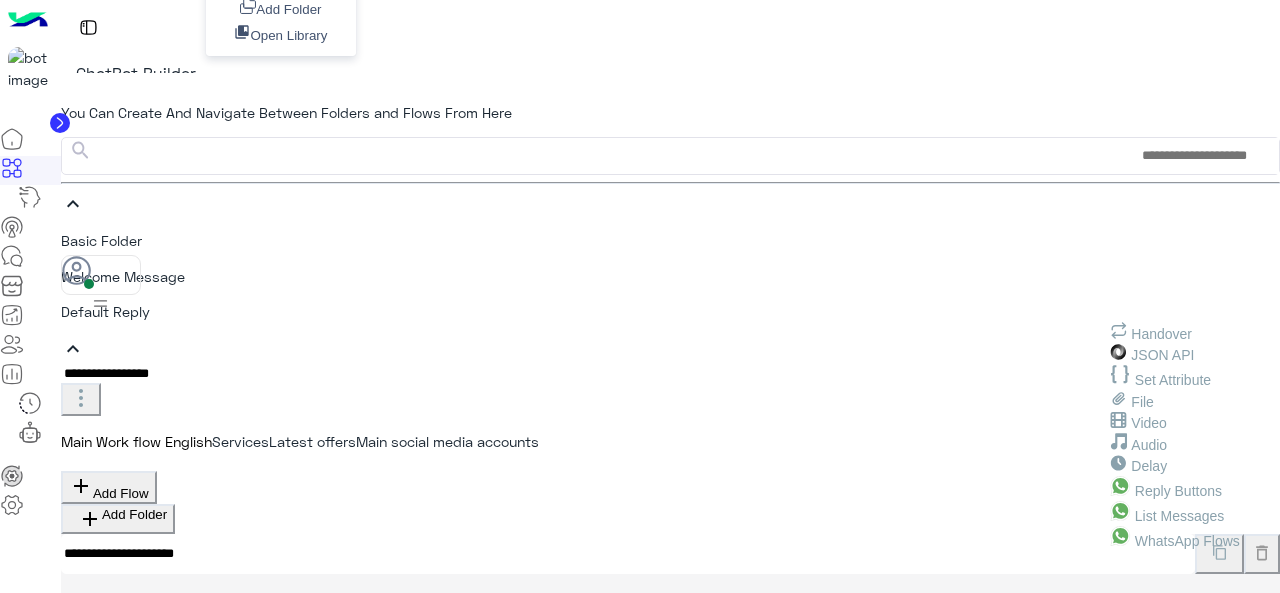 scroll, scrollTop: 470, scrollLeft: 0, axis: vertical 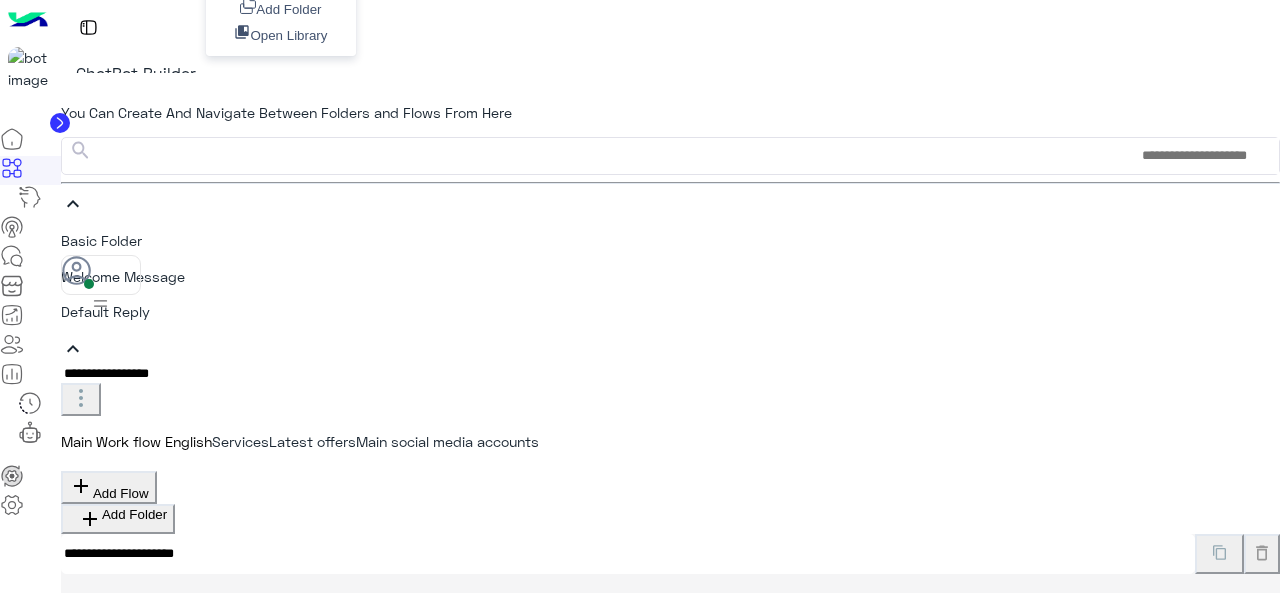 click on "**********" at bounding box center (670, 1089) 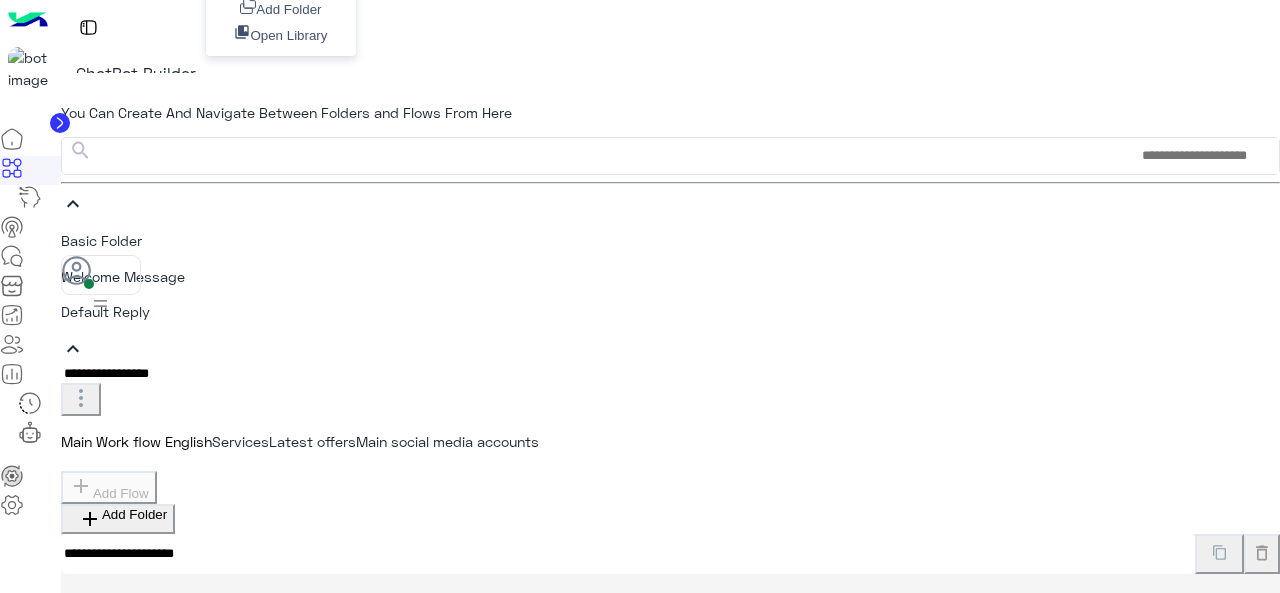 scroll, scrollTop: 0, scrollLeft: 0, axis: both 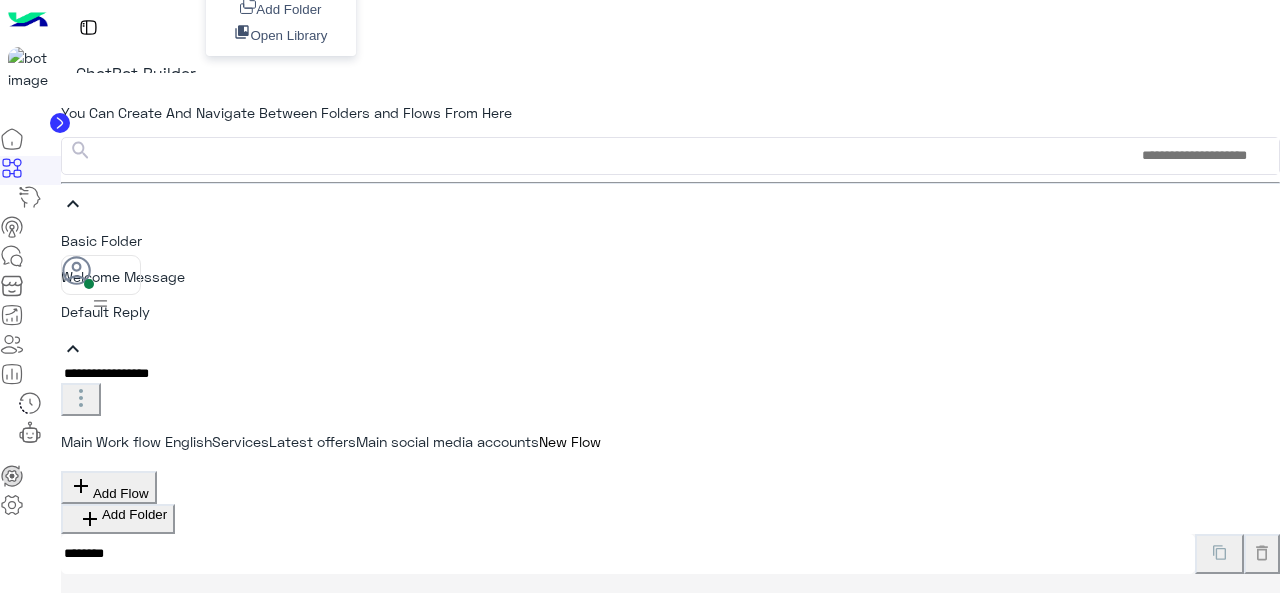click on "Text" at bounding box center [218, 675] 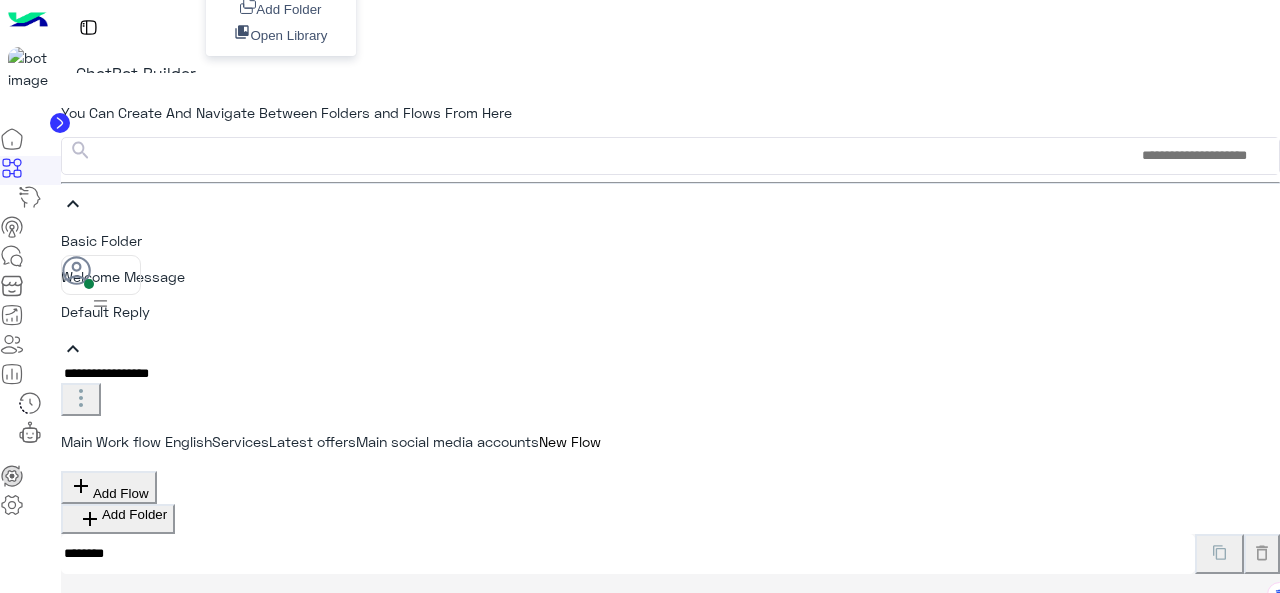 click at bounding box center [670, 628] 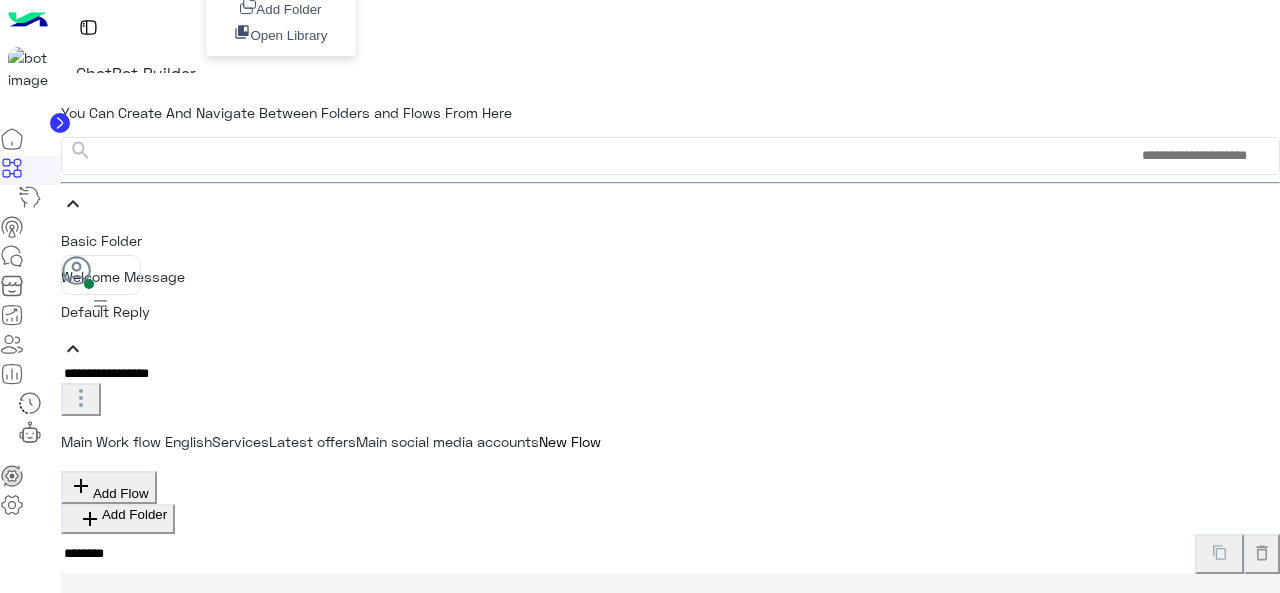 click on "********  142   2000   Add Button +  Quick Reply + Add Quick Reply  Add Message  Text Image Gallery File Audio Video  Go To Flow Handover JSON API Set Attribute Delay User Input Reply Buttons List Messages  WhatsApp Flows   Add Message  Text Image Gallery User Input Go To Flow Handover JSON API Set Attribute File Video  Audio Delay Reply Buttons List Messages WhatsApp Flows" at bounding box center [670, 860] 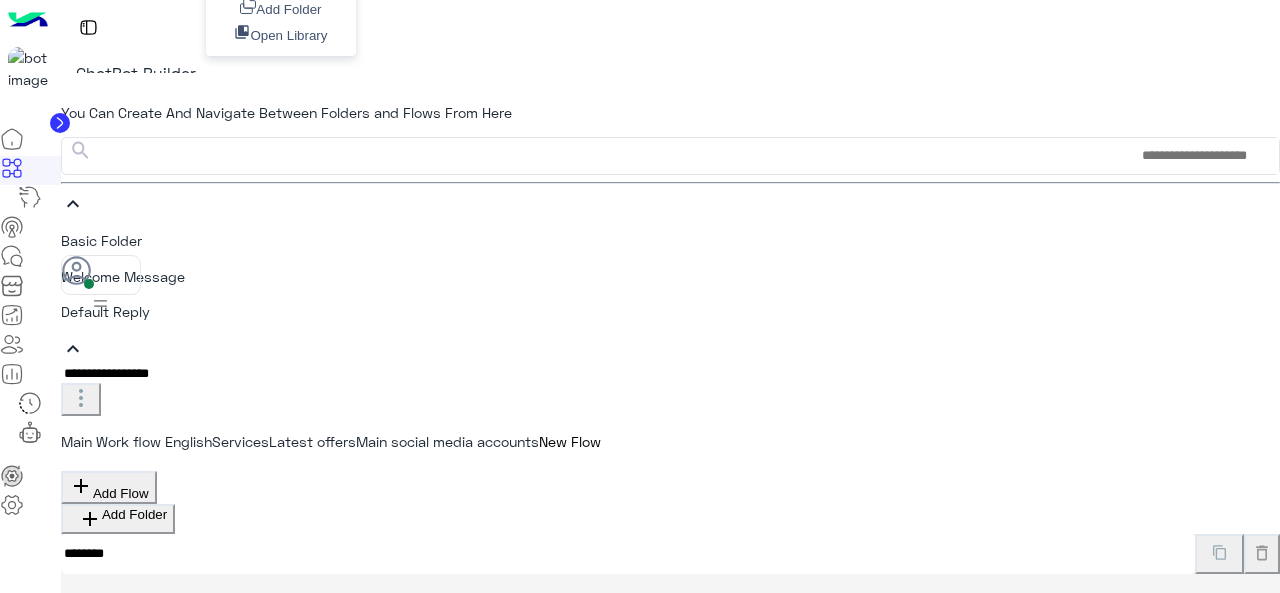 click at bounding box center (12, 139) 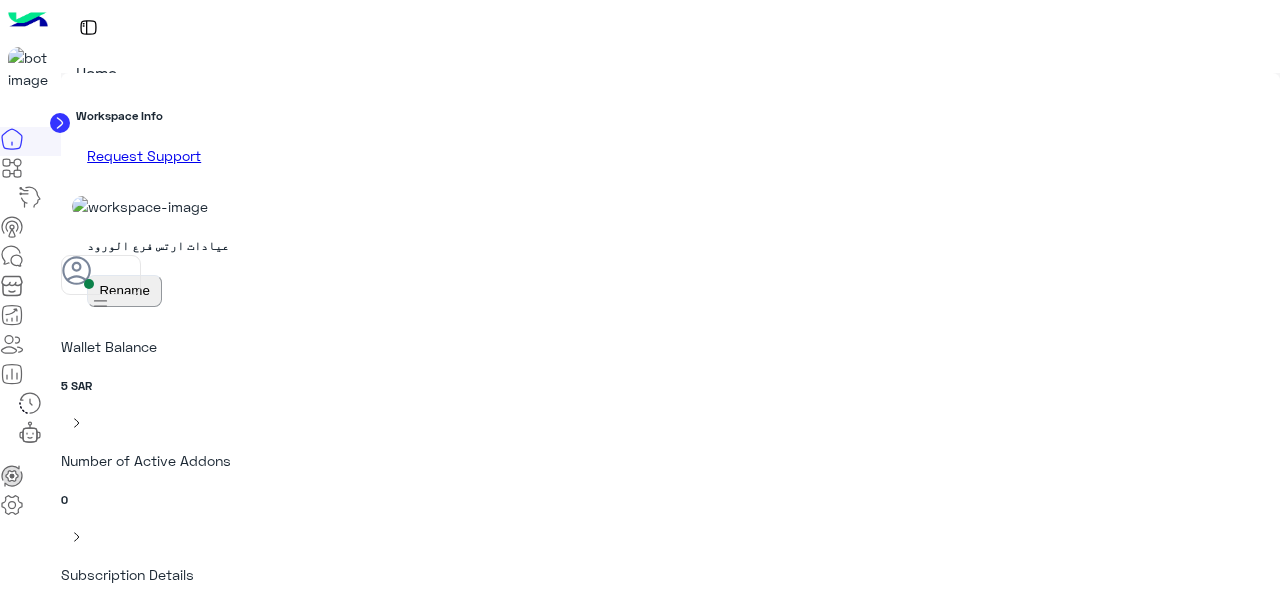 click on "Request Support" at bounding box center (144, 155) 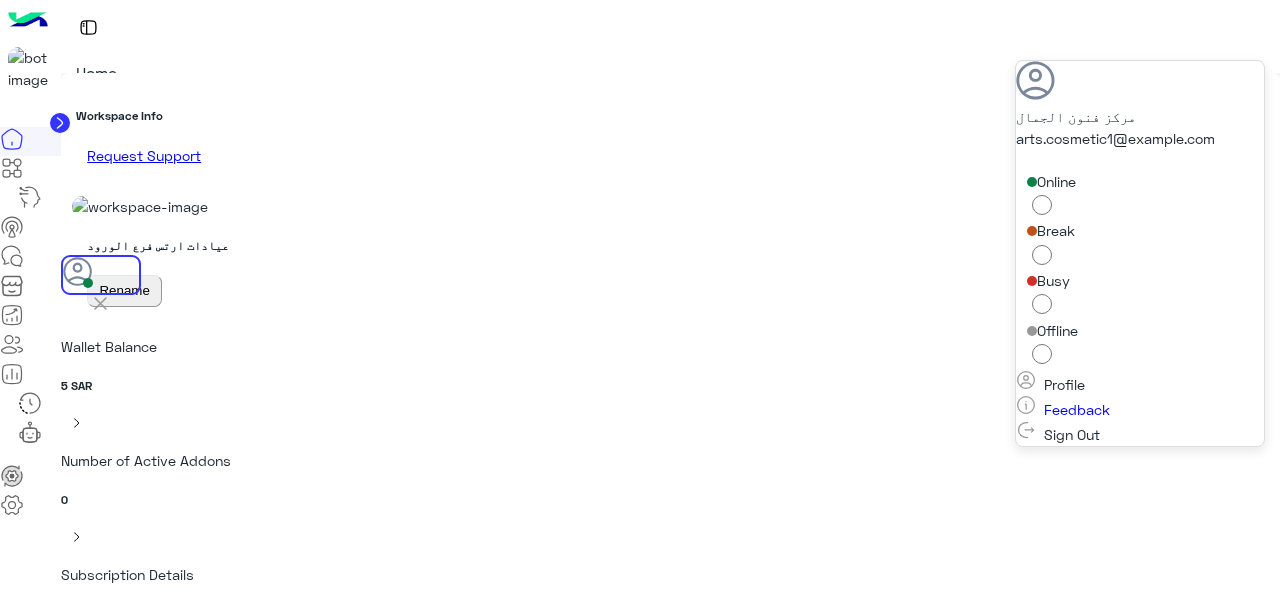click on "Feedback" at bounding box center [1076, 409] 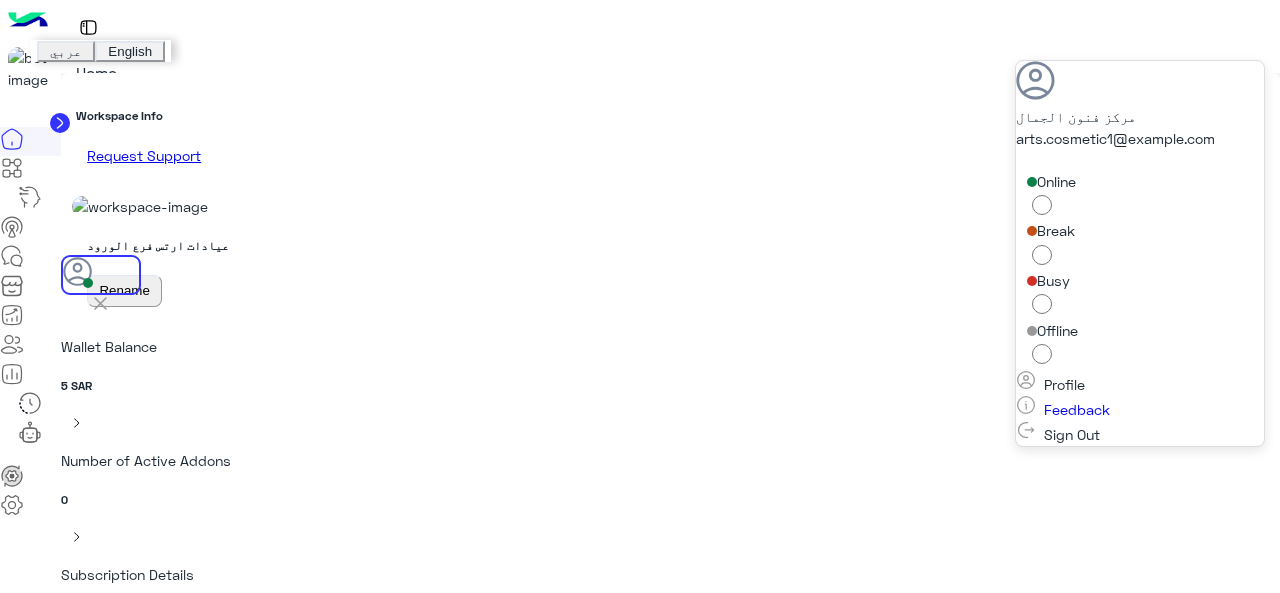 click at bounding box center (80, 234) 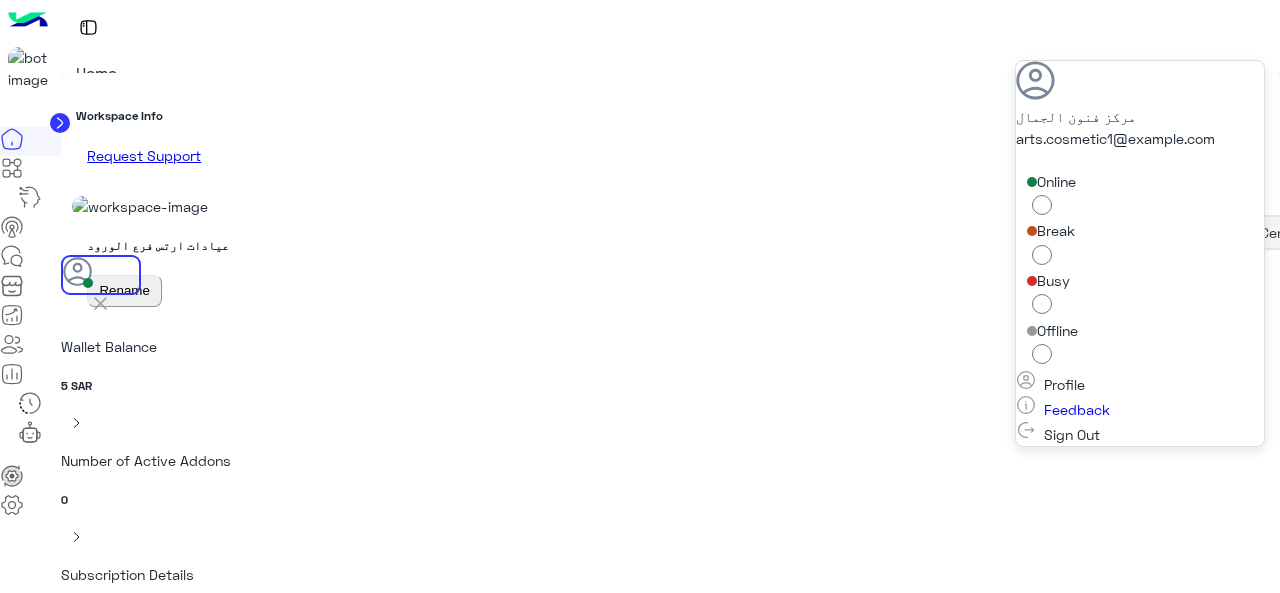 click at bounding box center [80, 194] 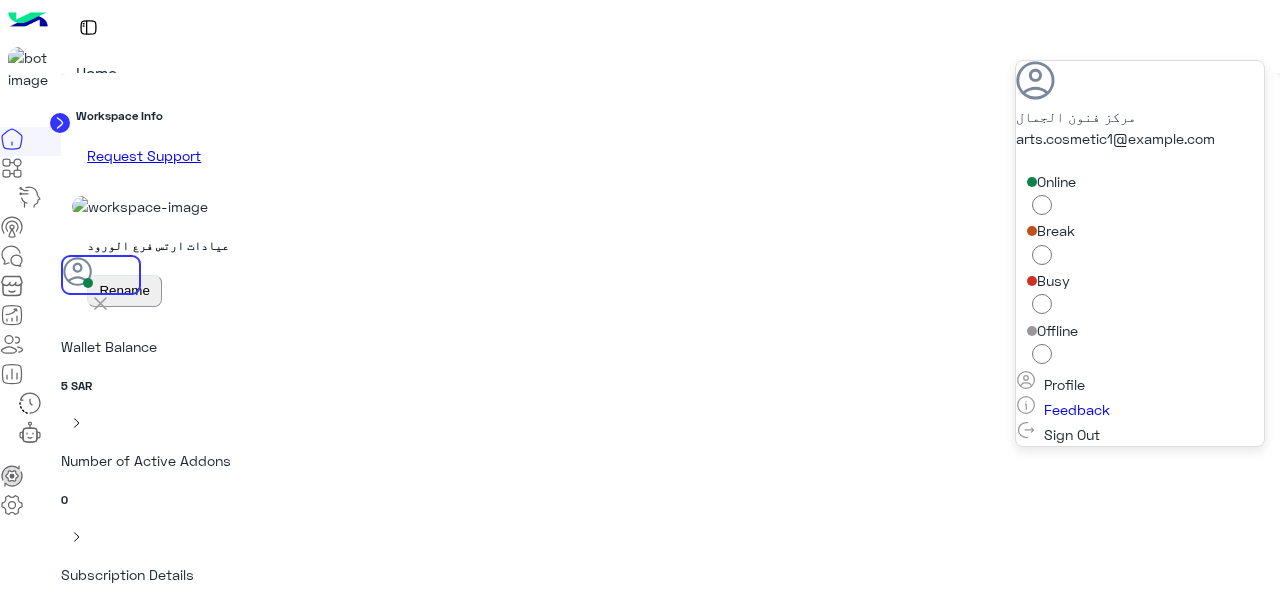 click at bounding box center [12, 256] 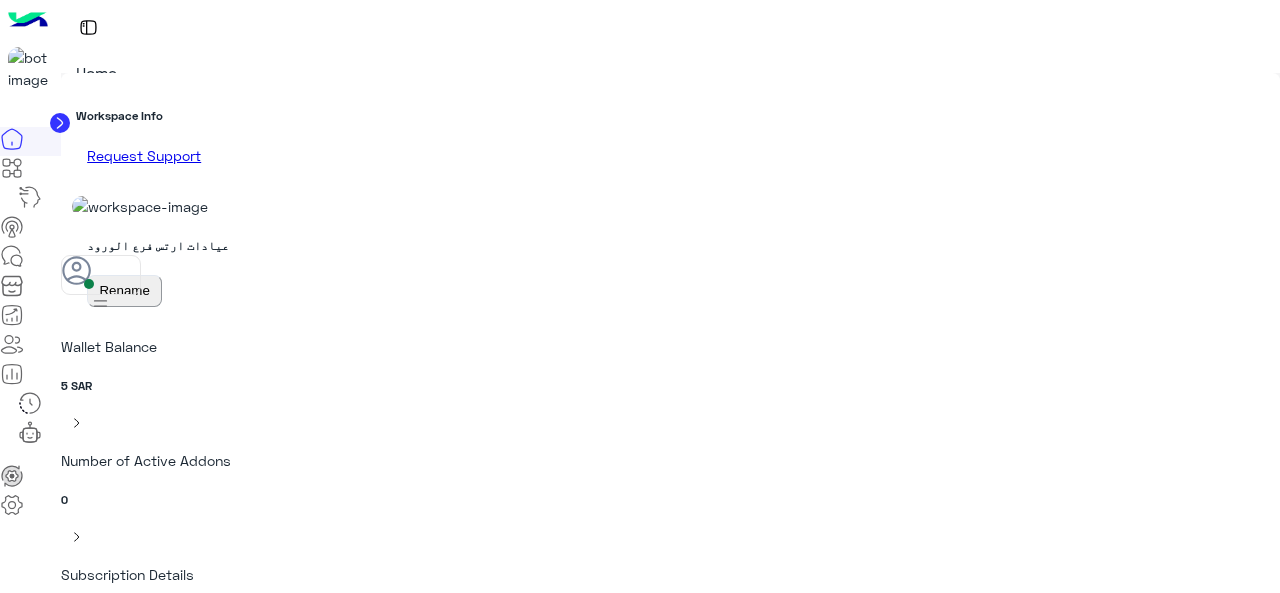 click at bounding box center (12, 256) 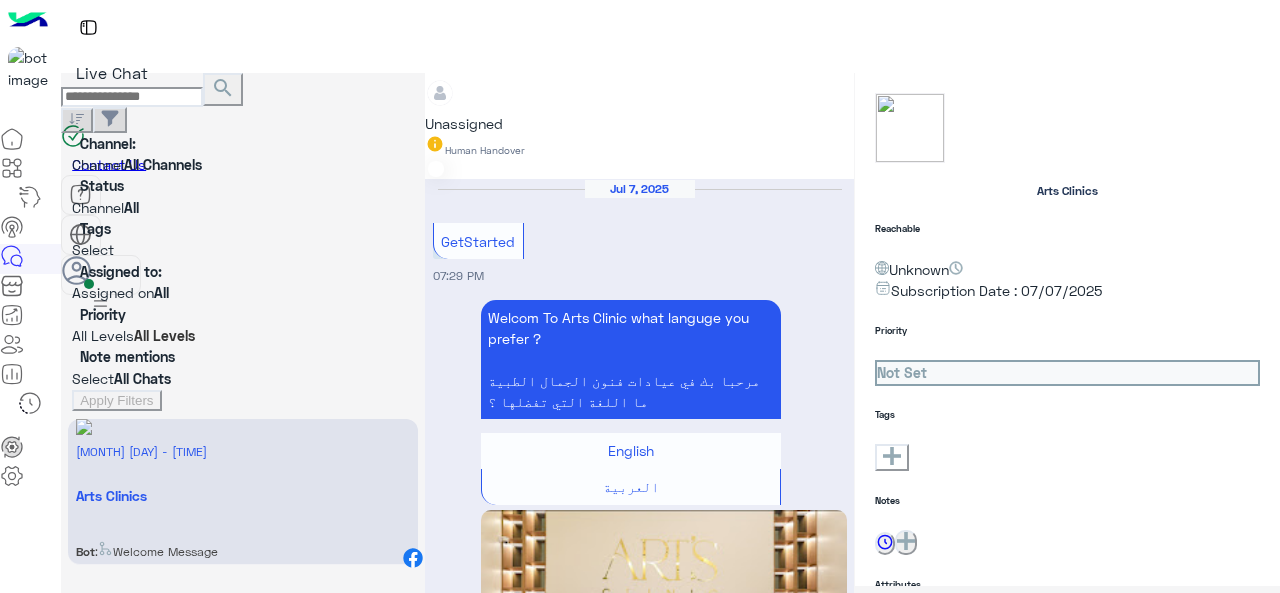 scroll, scrollTop: 242, scrollLeft: 0, axis: vertical 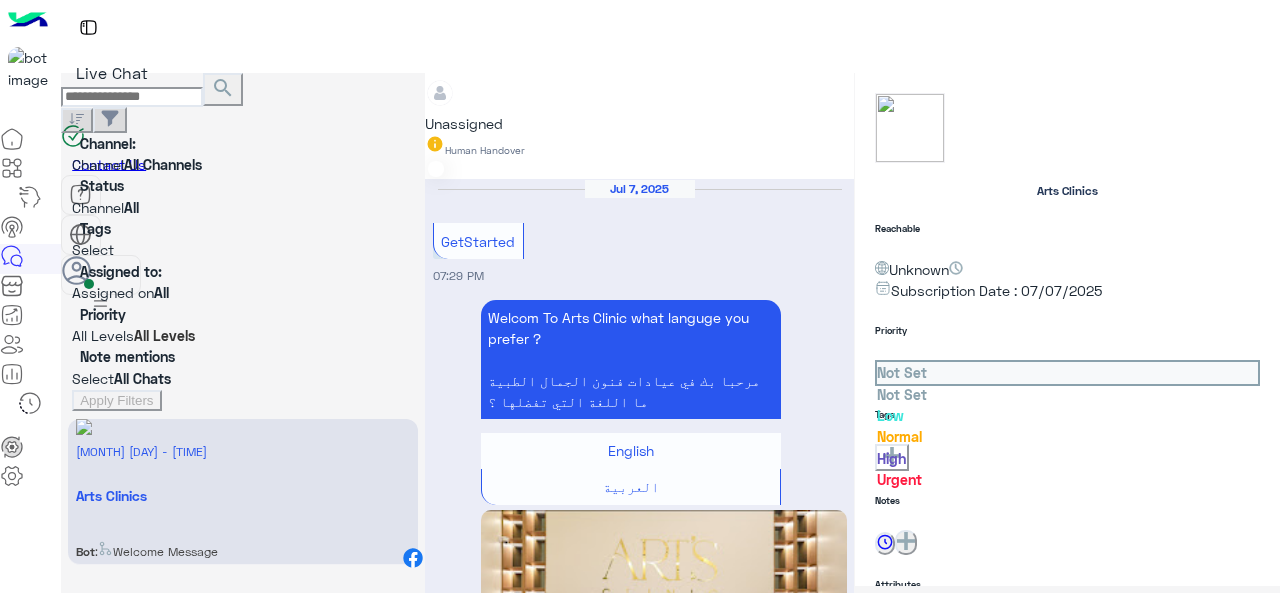 click at bounding box center [877, 375] 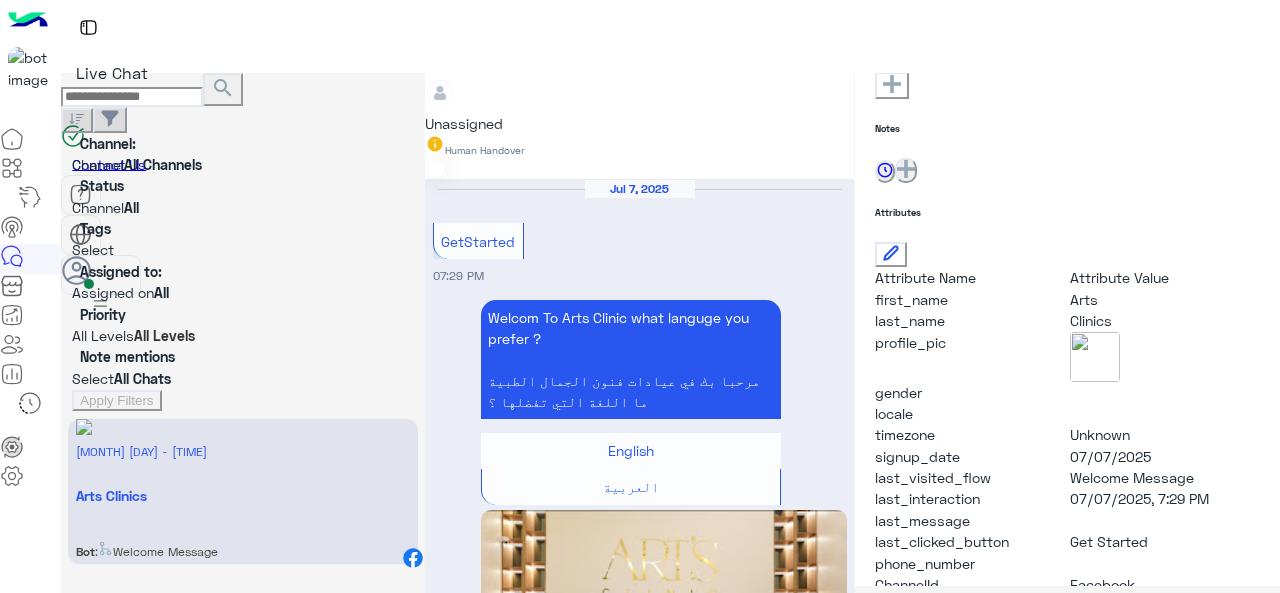 scroll, scrollTop: 508, scrollLeft: 0, axis: vertical 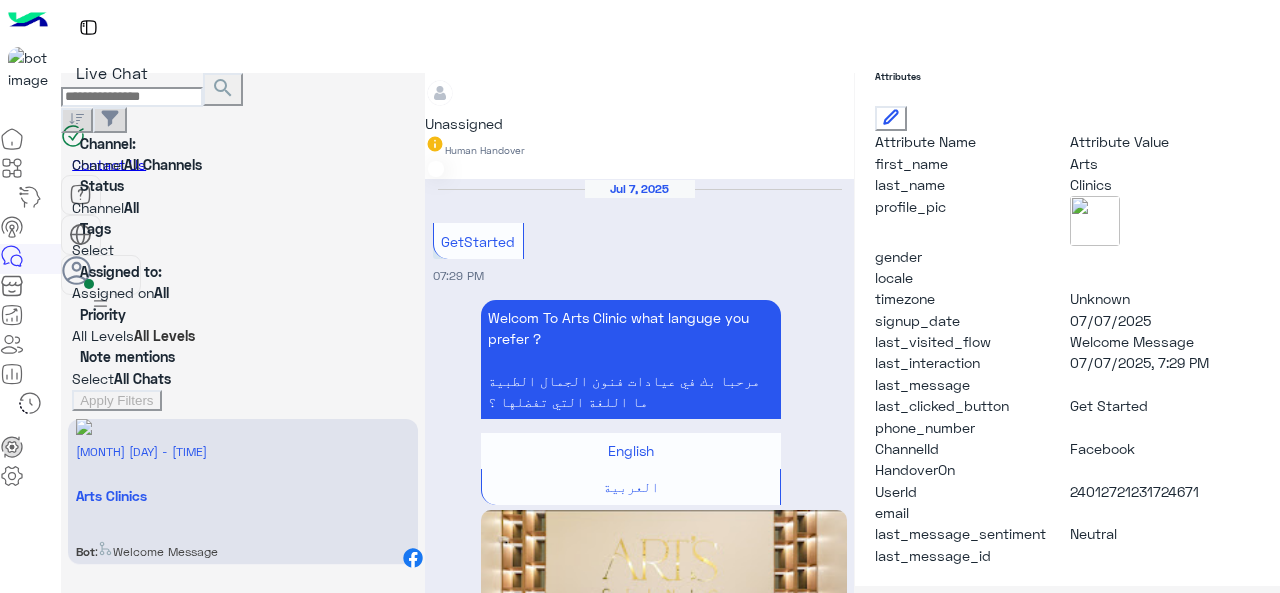 click at bounding box center (30, 197) 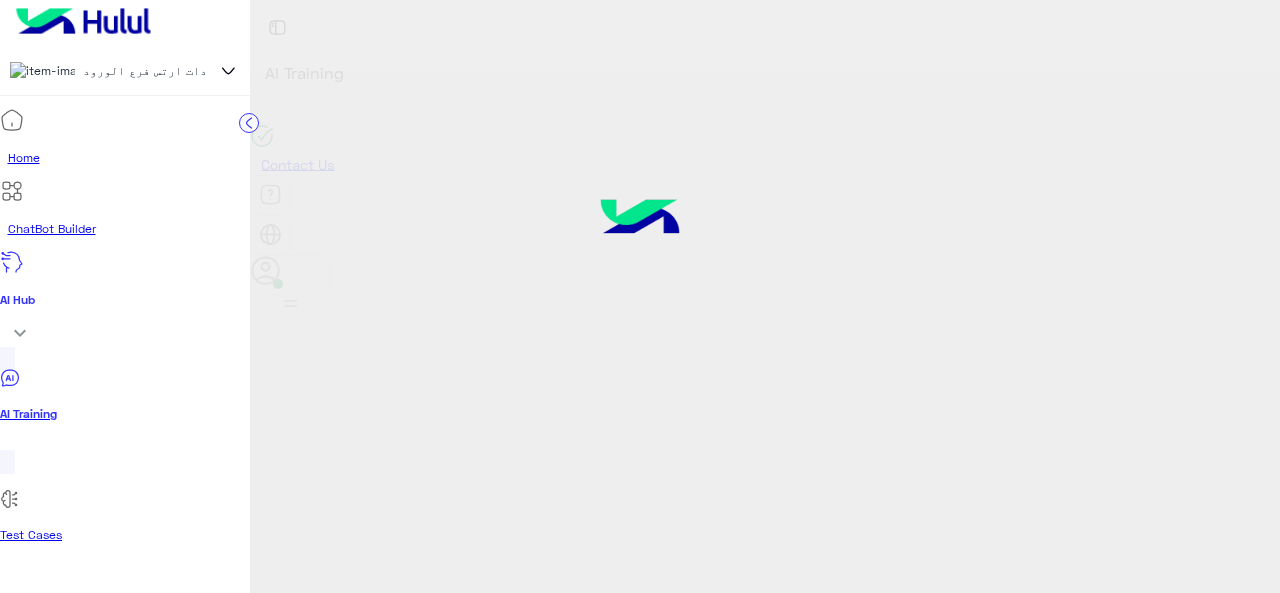 click on "AI Hub" at bounding box center (125, 300) 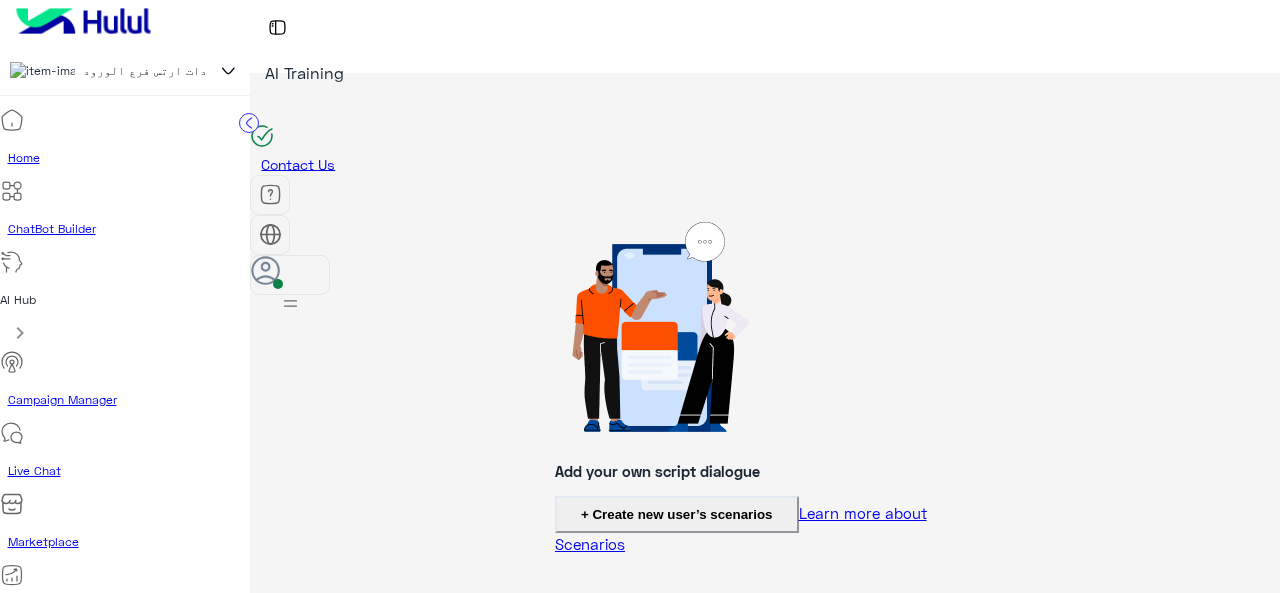 click on "AI Hub" at bounding box center [125, 300] 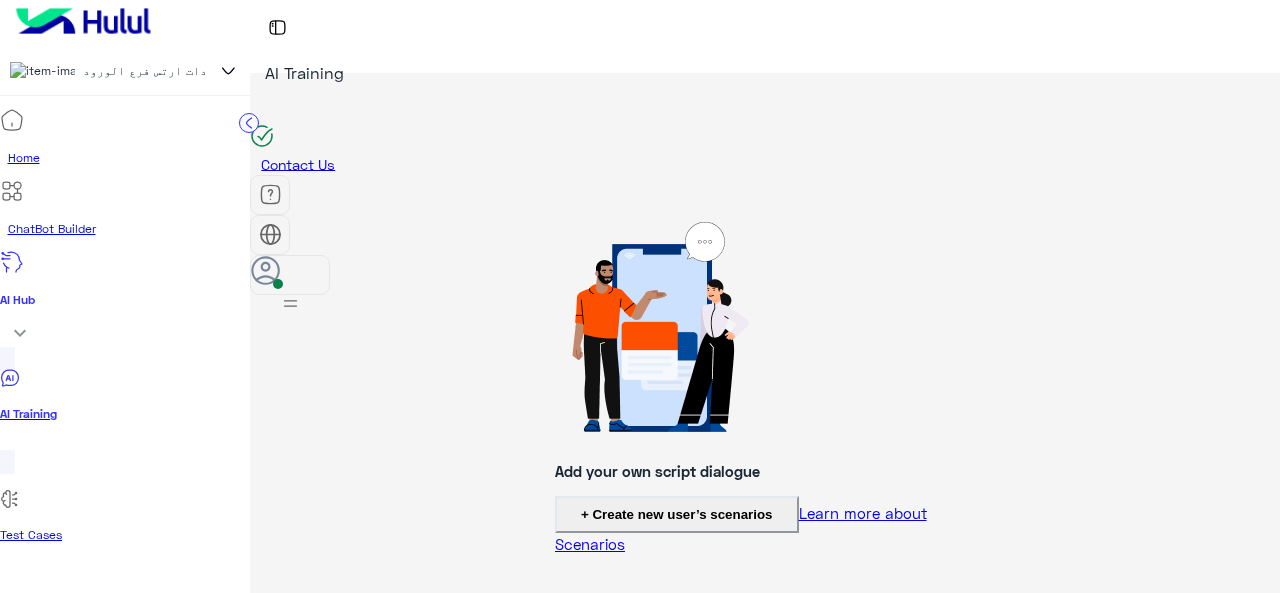 scroll, scrollTop: 205, scrollLeft: 0, axis: vertical 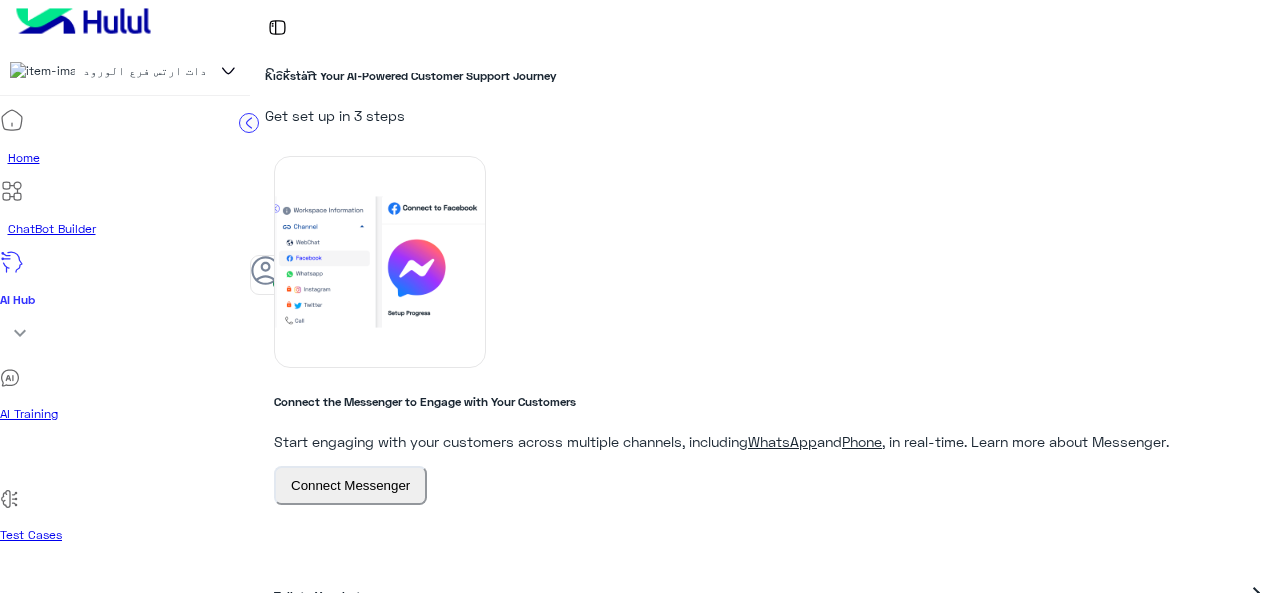 click on "Talk to Your bot" at bounding box center (753, 592) 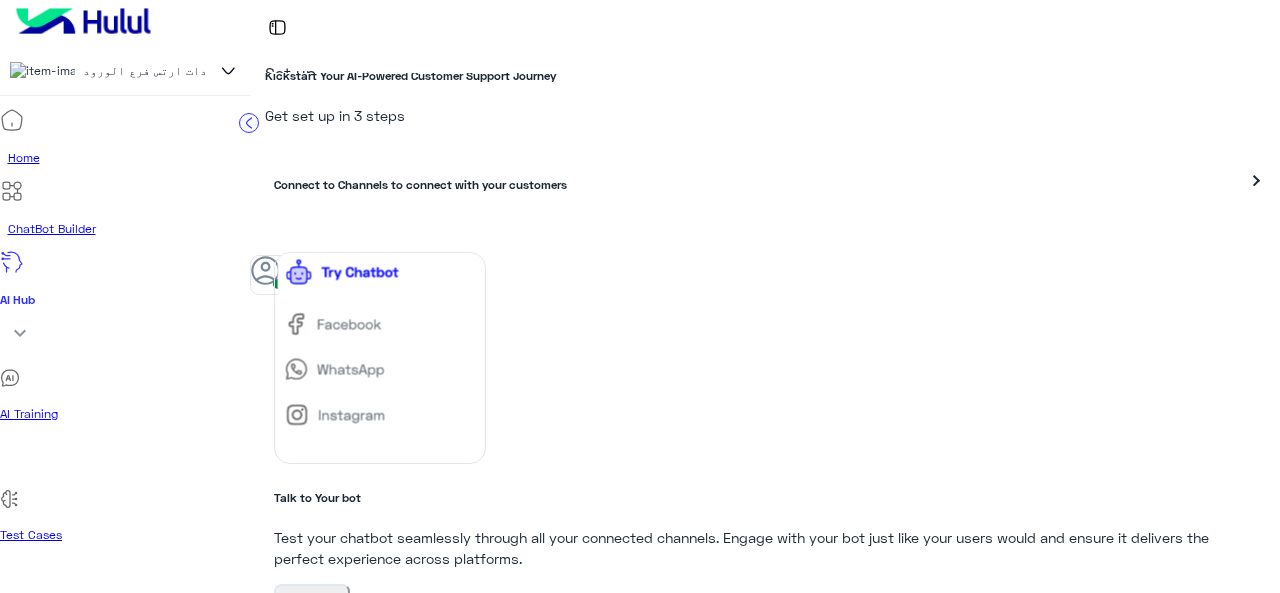 click at bounding box center [380, 358] 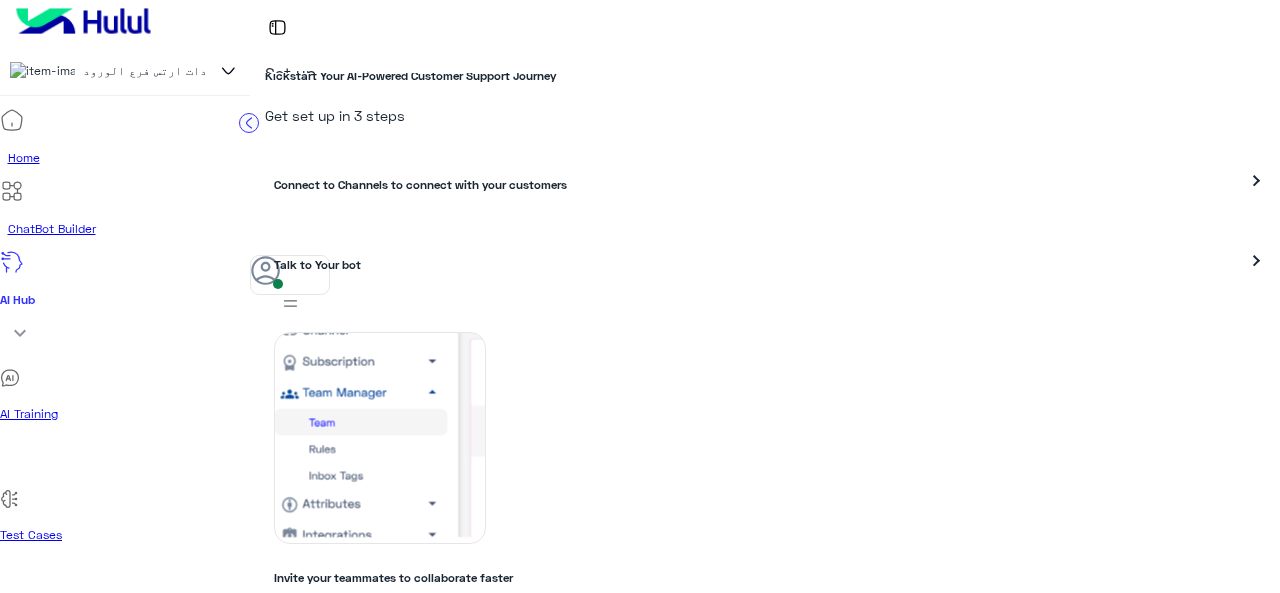 click on "Workspace Settings" at bounding box center [125, 1663] 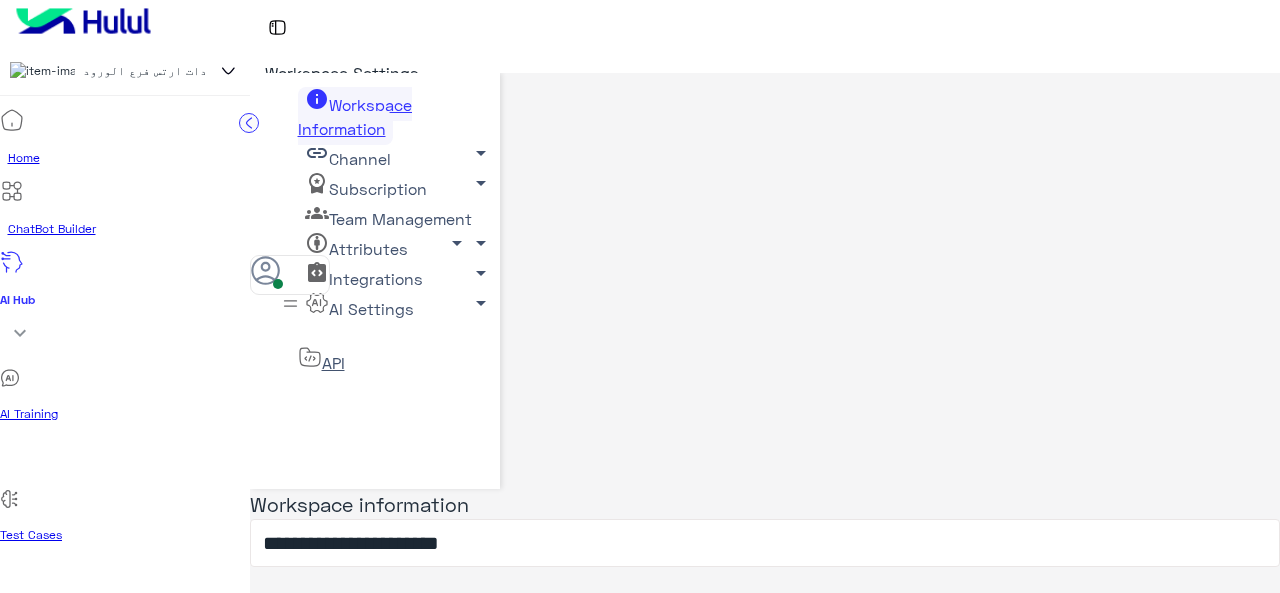 scroll, scrollTop: 0, scrollLeft: 0, axis: both 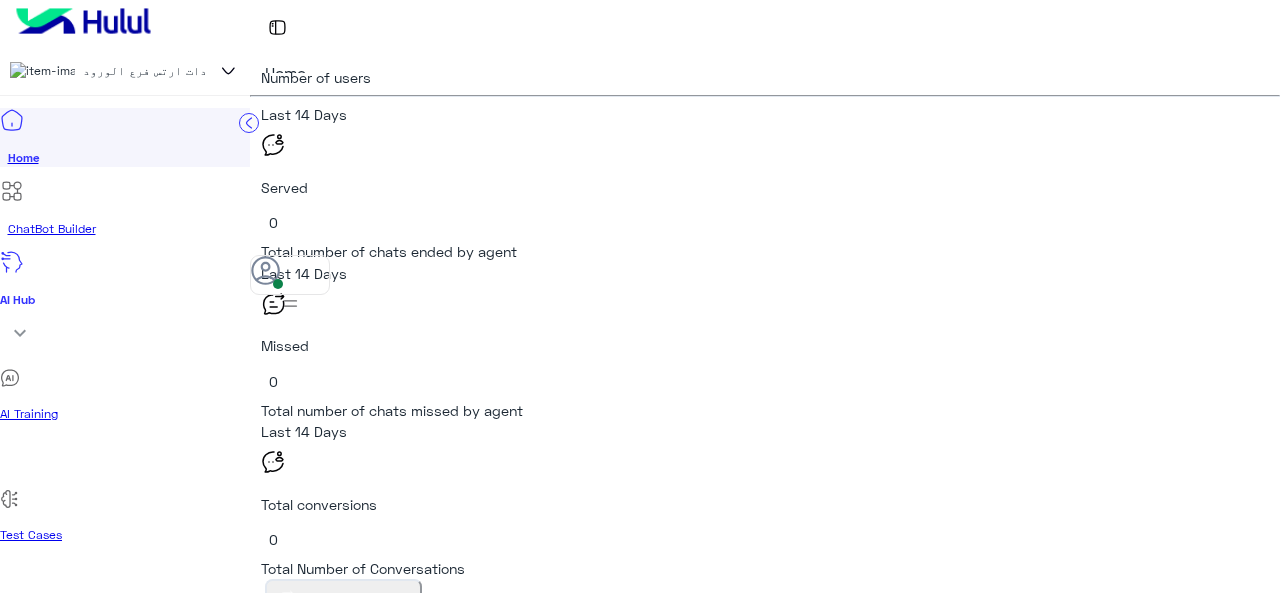 click at bounding box center [765, 1587] 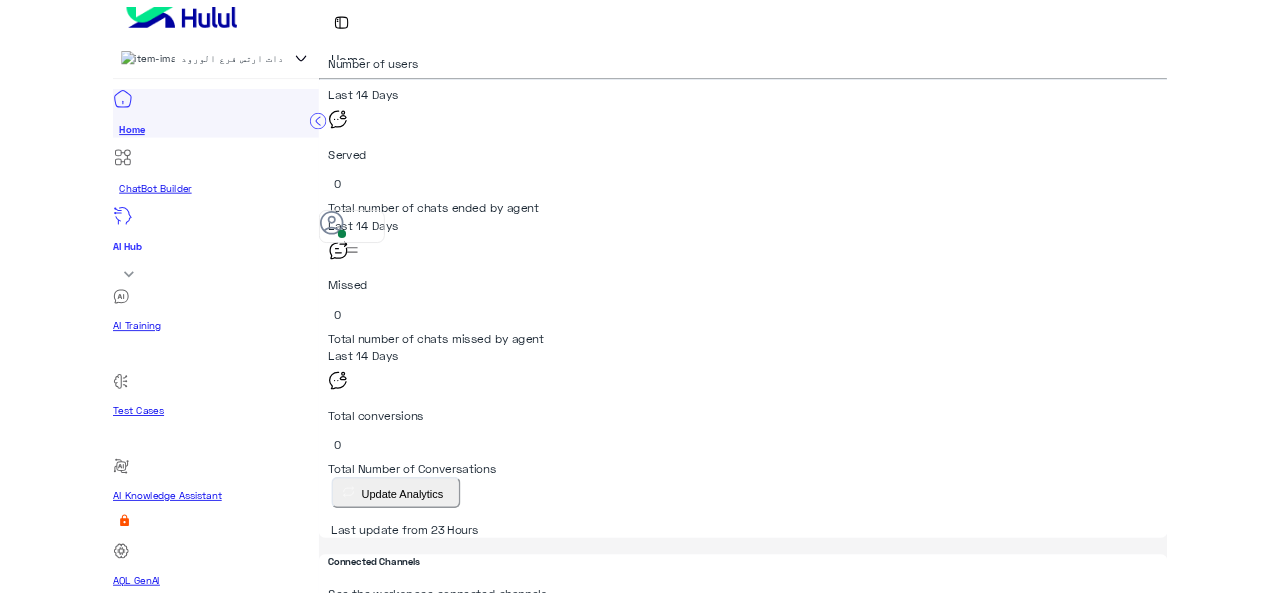 scroll, scrollTop: 1640, scrollLeft: 0, axis: vertical 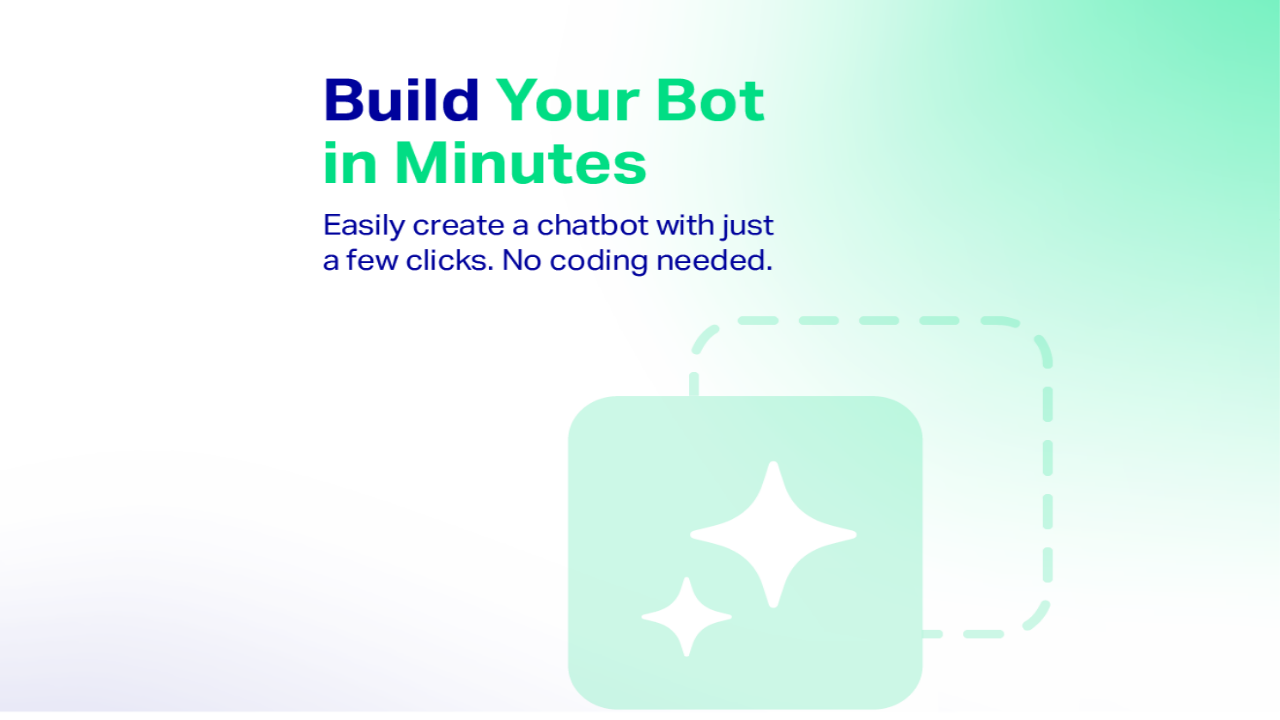 click at bounding box center [640, 360] 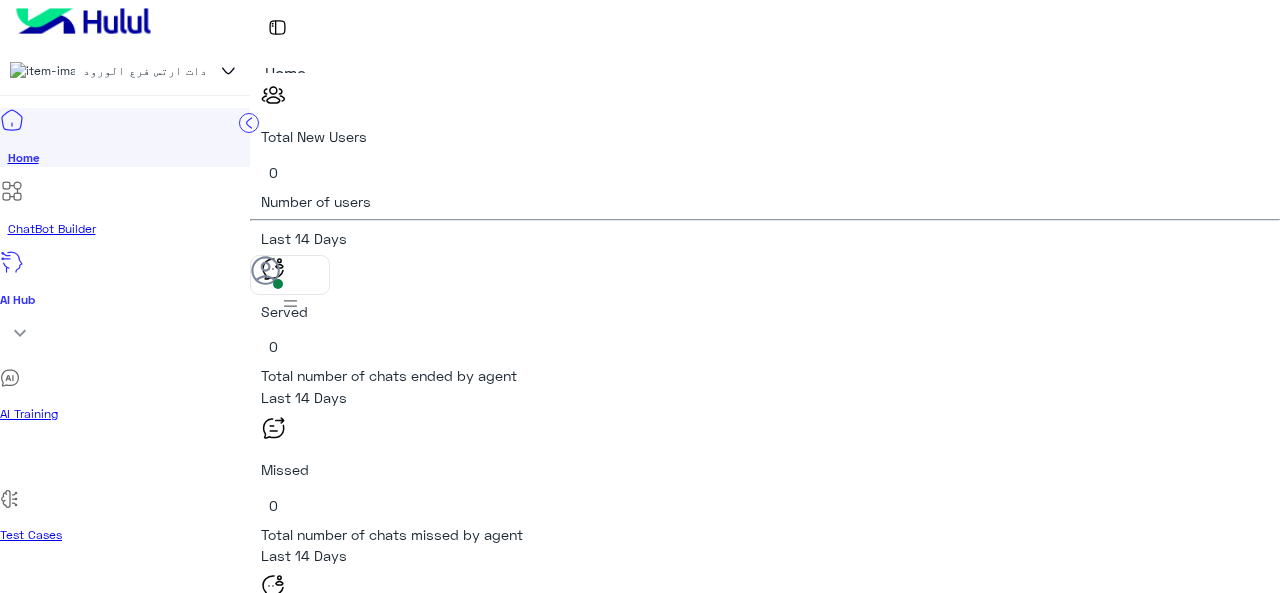click at bounding box center [355, 3055] 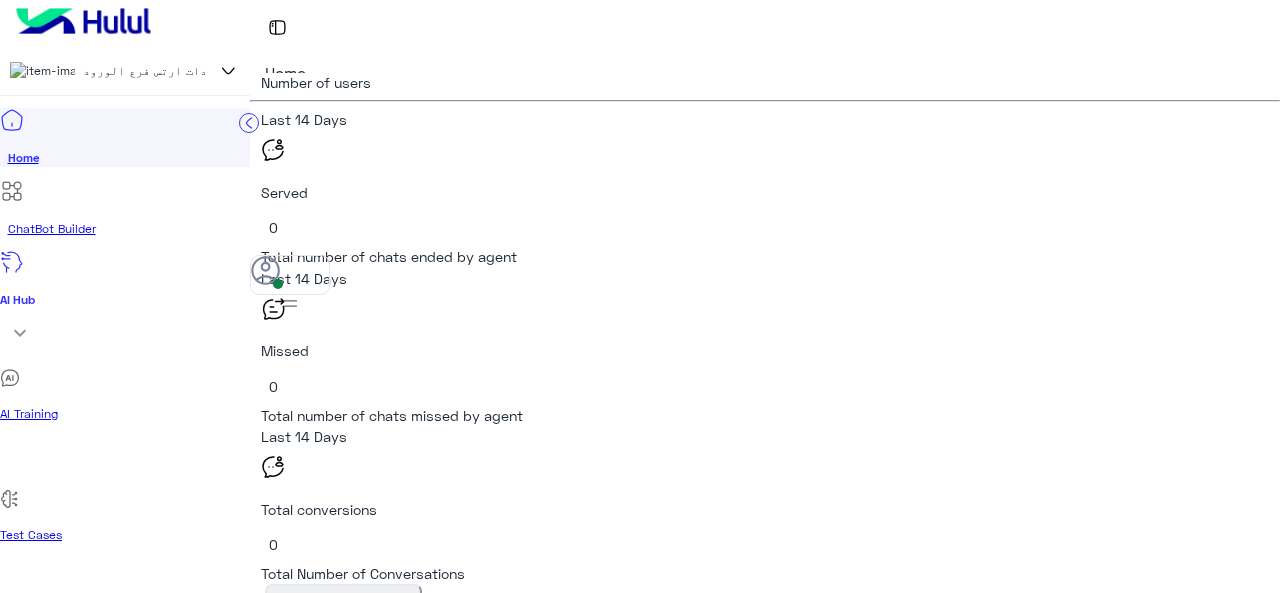 scroll, scrollTop: 1764, scrollLeft: 0, axis: vertical 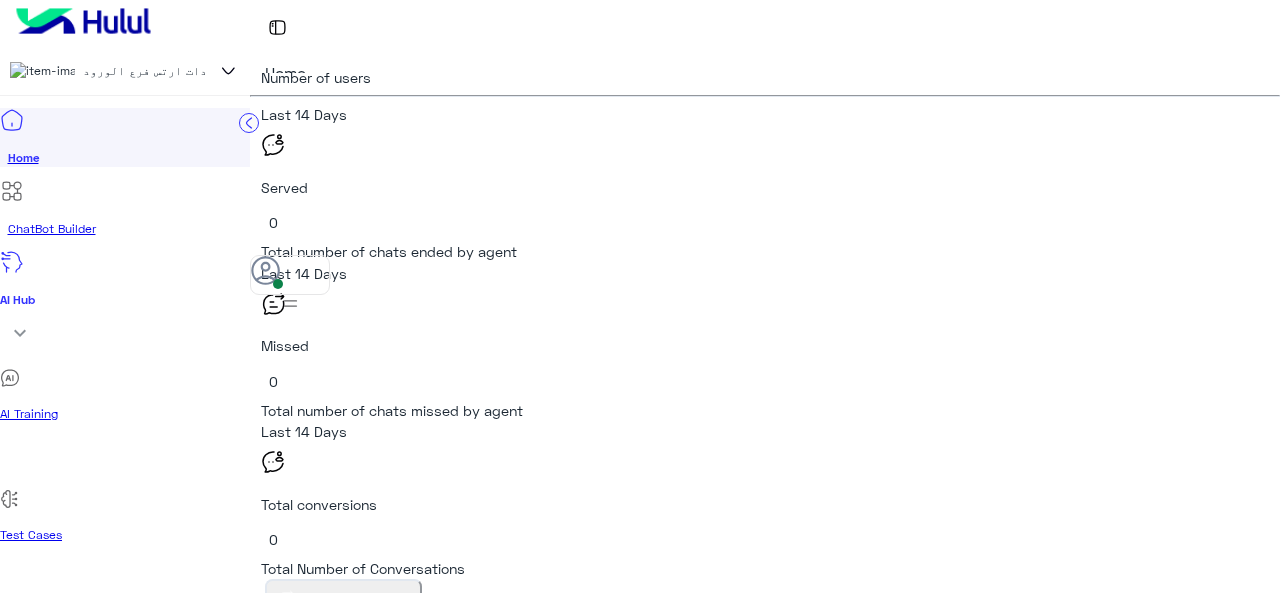 click at bounding box center (355, 2931) 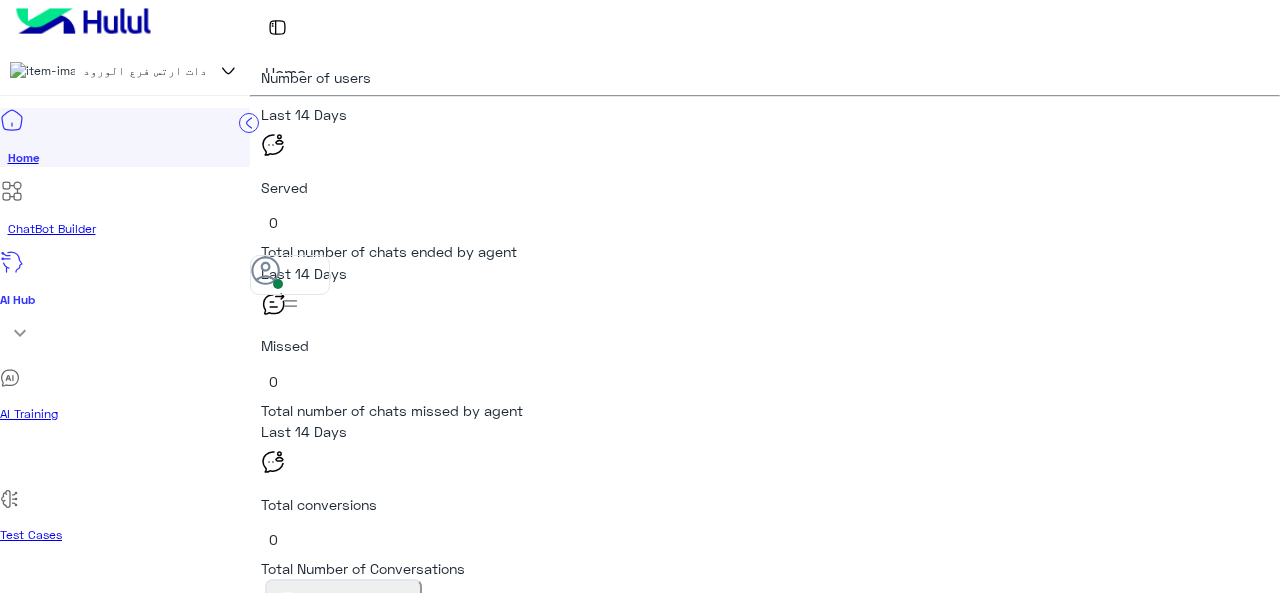 click on "ChatBot Builder" at bounding box center [129, 229] 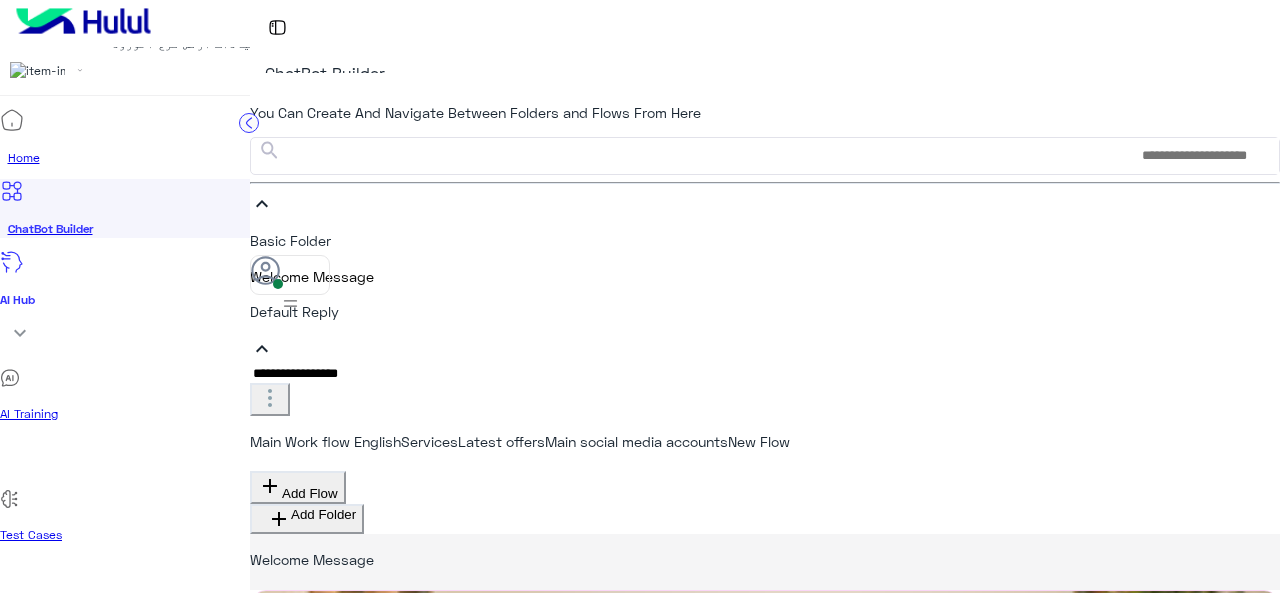 click on "عيادات ارتس فرع الورود" at bounding box center (37, 71) 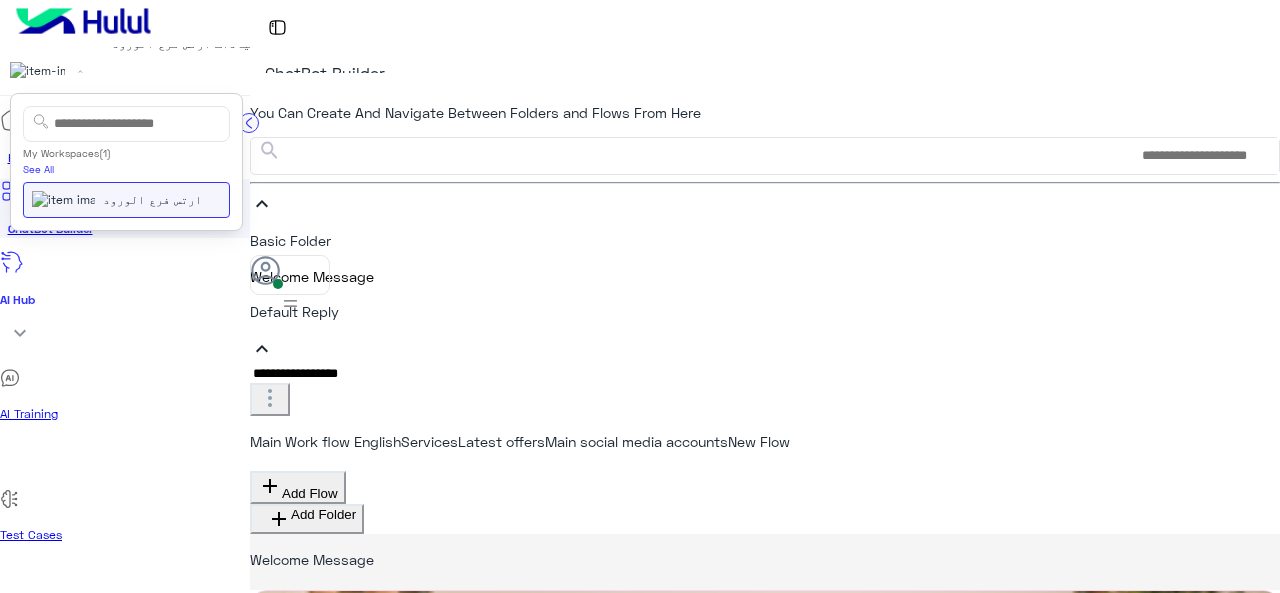 click at bounding box center [42, 71] 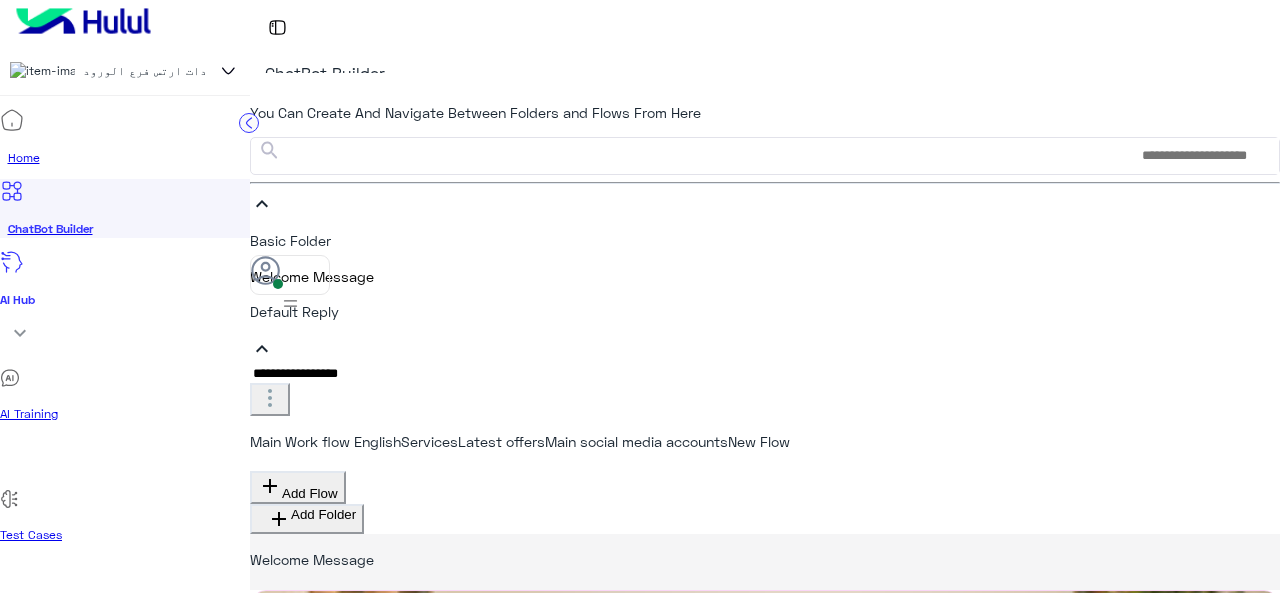 scroll, scrollTop: 256, scrollLeft: 0, axis: vertical 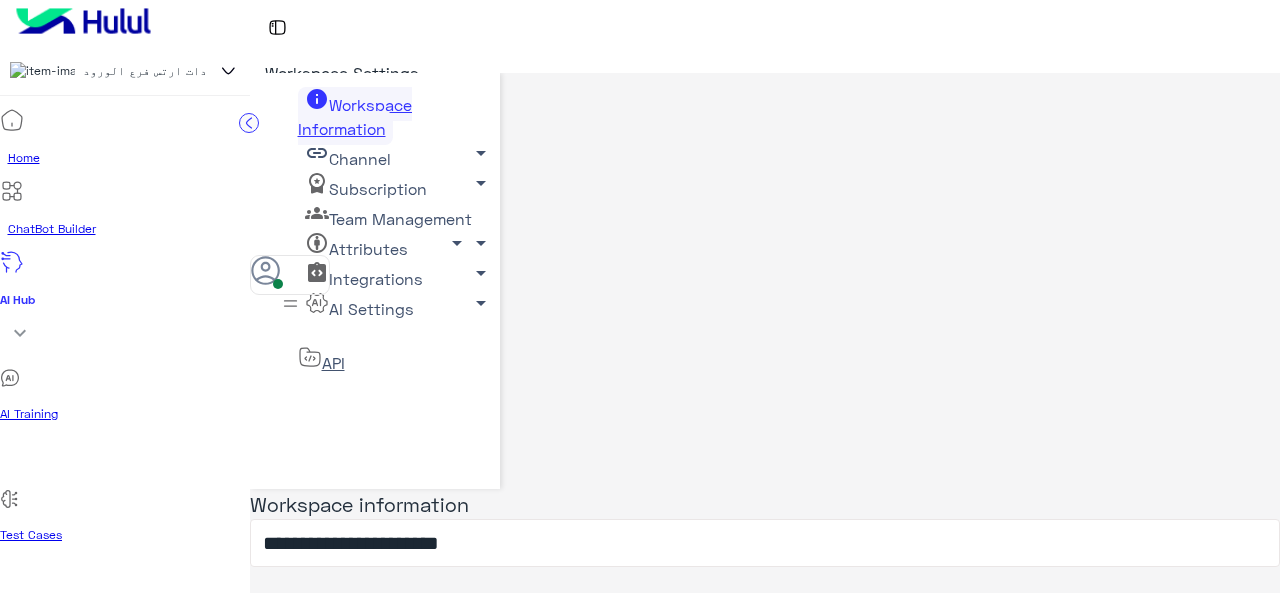 click at bounding box center (13, 686) 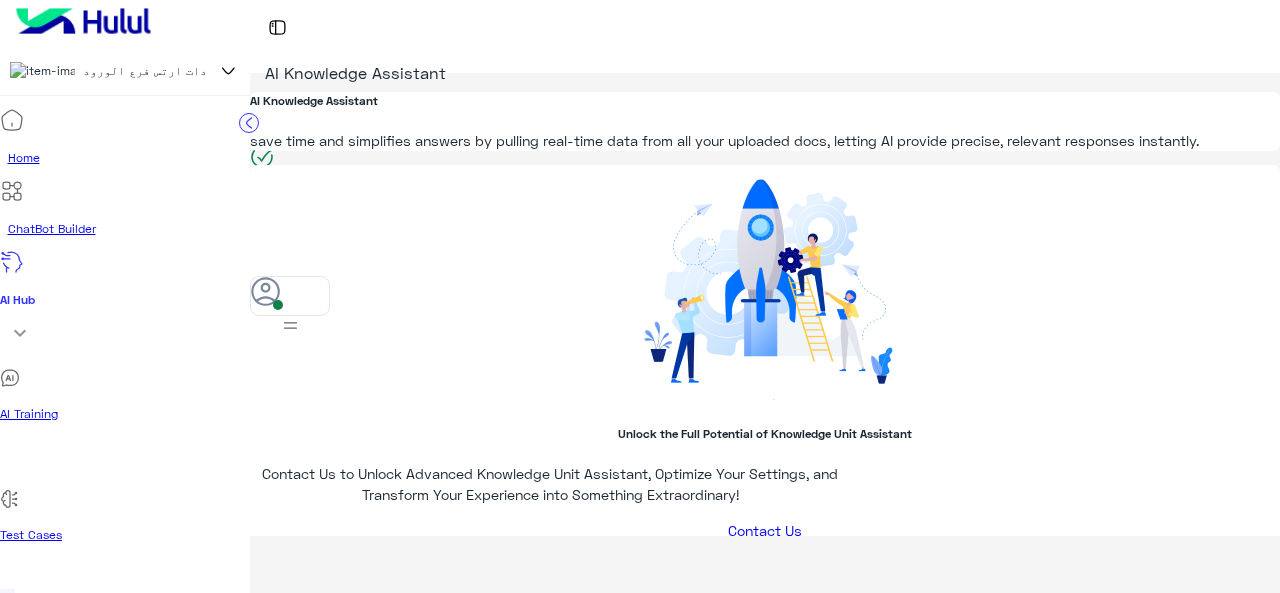 scroll, scrollTop: 0, scrollLeft: 0, axis: both 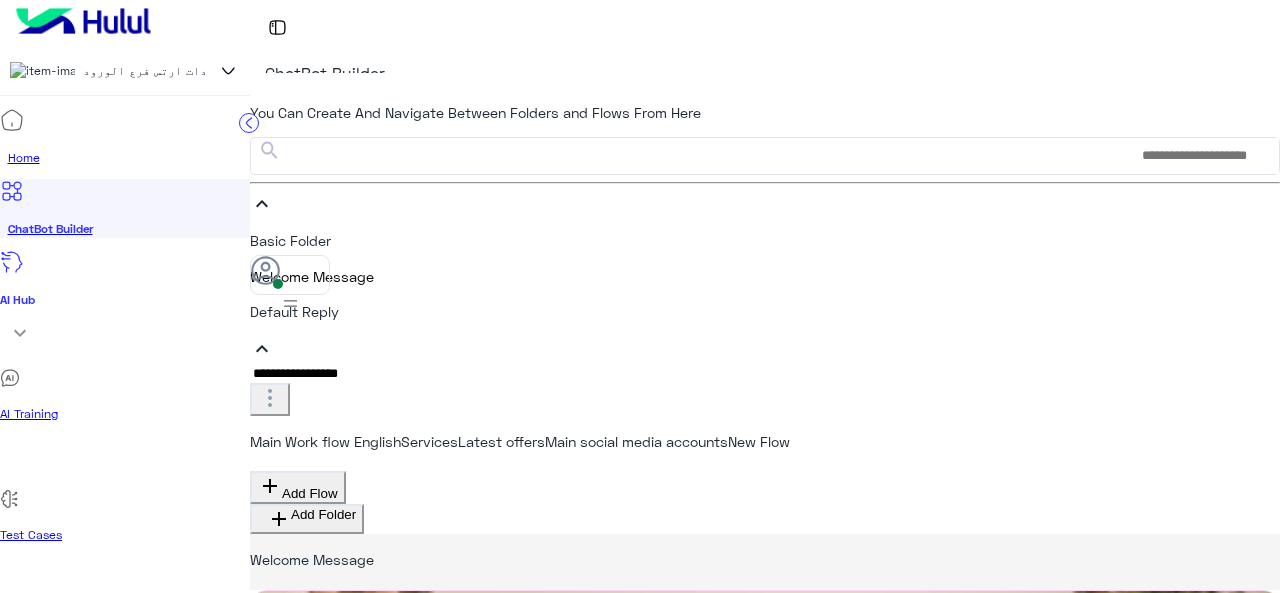 click on "AI Training" at bounding box center [125, 414] 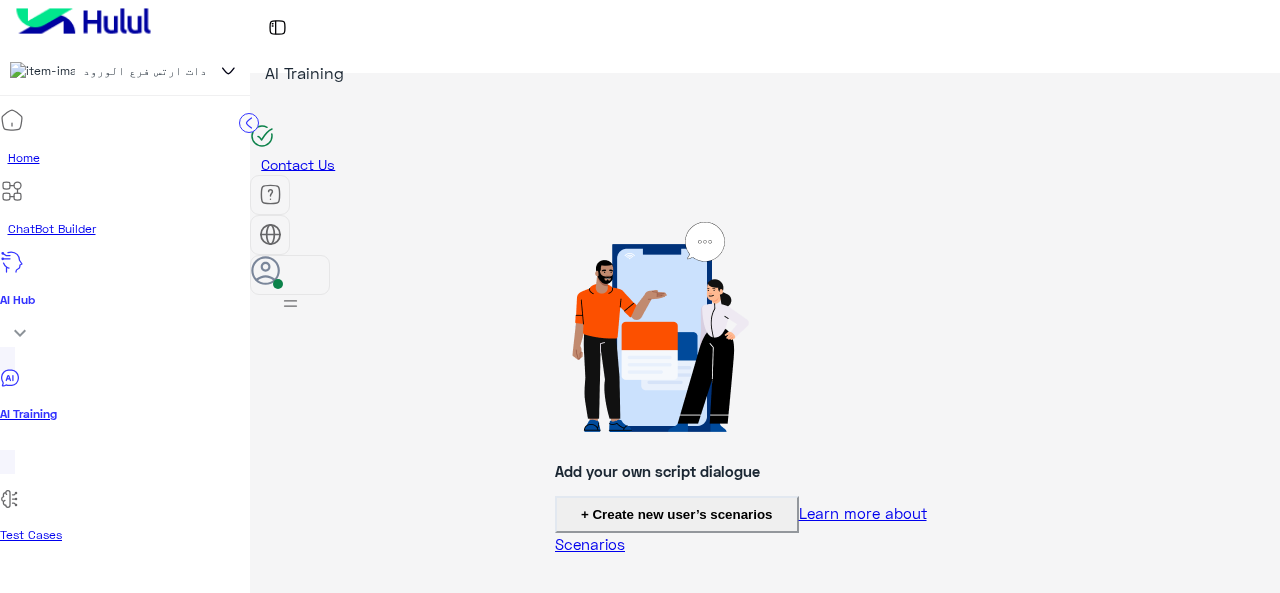 click on "+ Create new user’s scenarios" at bounding box center [677, 514] 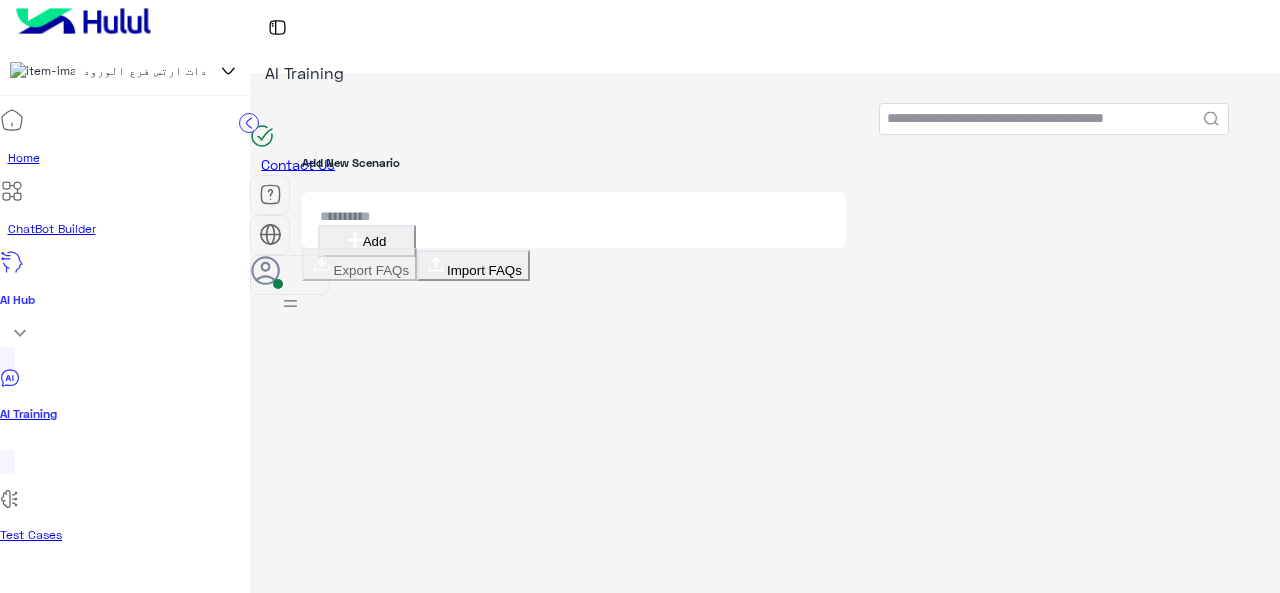 click on "Add" at bounding box center [367, 241] 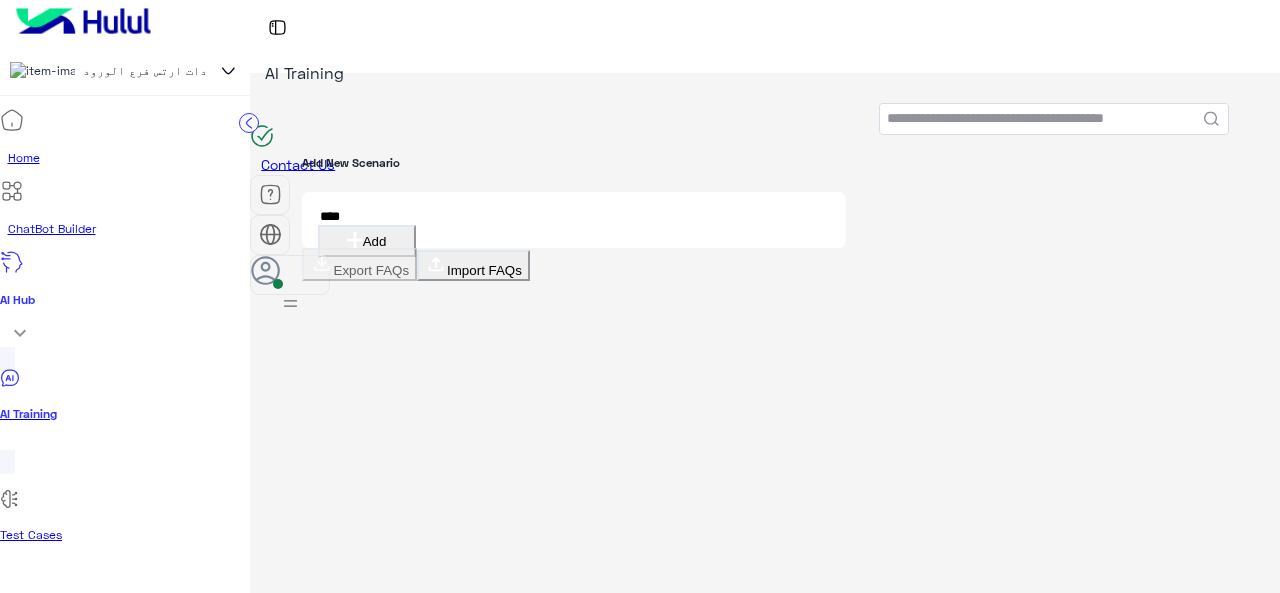 type on "****" 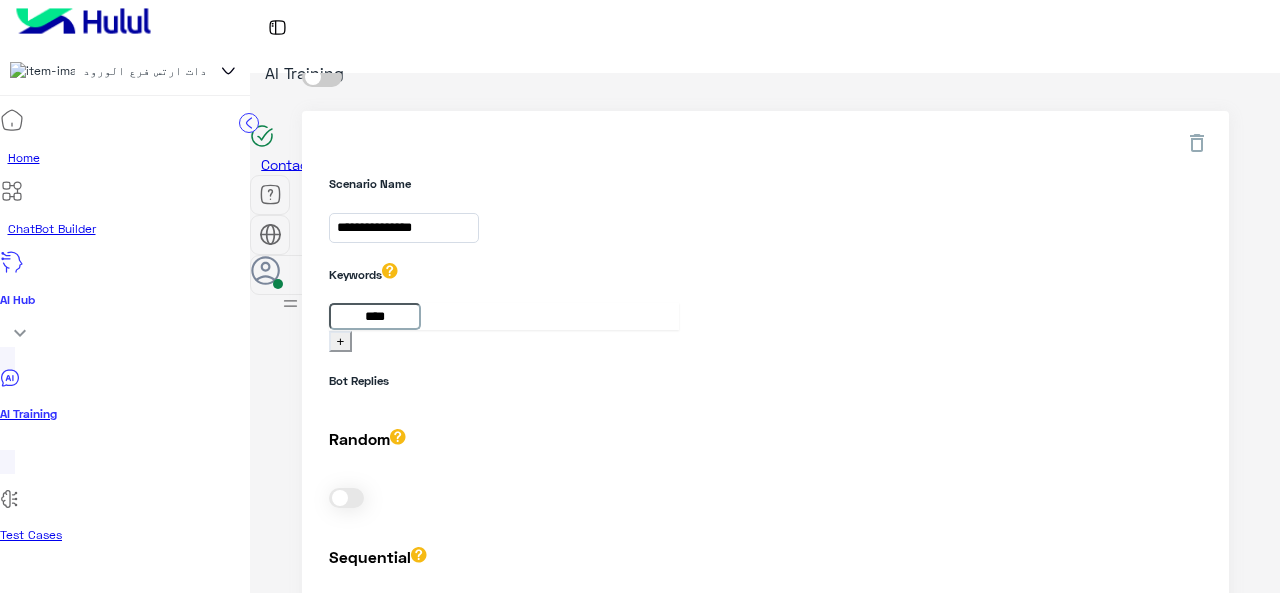 scroll, scrollTop: 210, scrollLeft: 0, axis: vertical 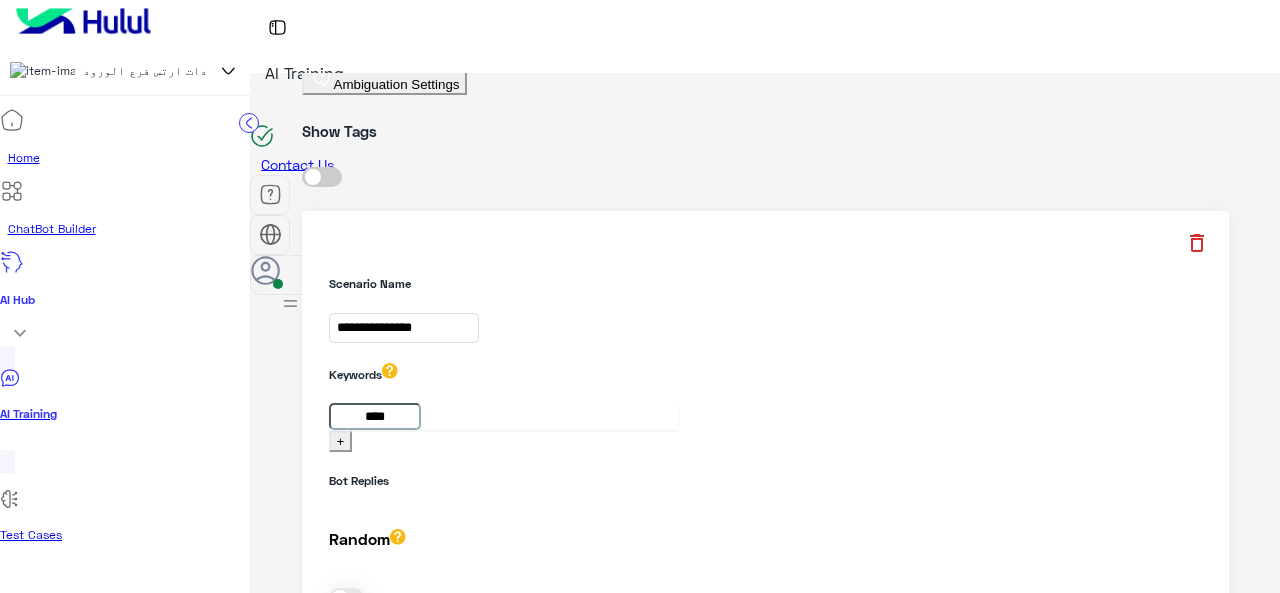 click at bounding box center (1197, 243) 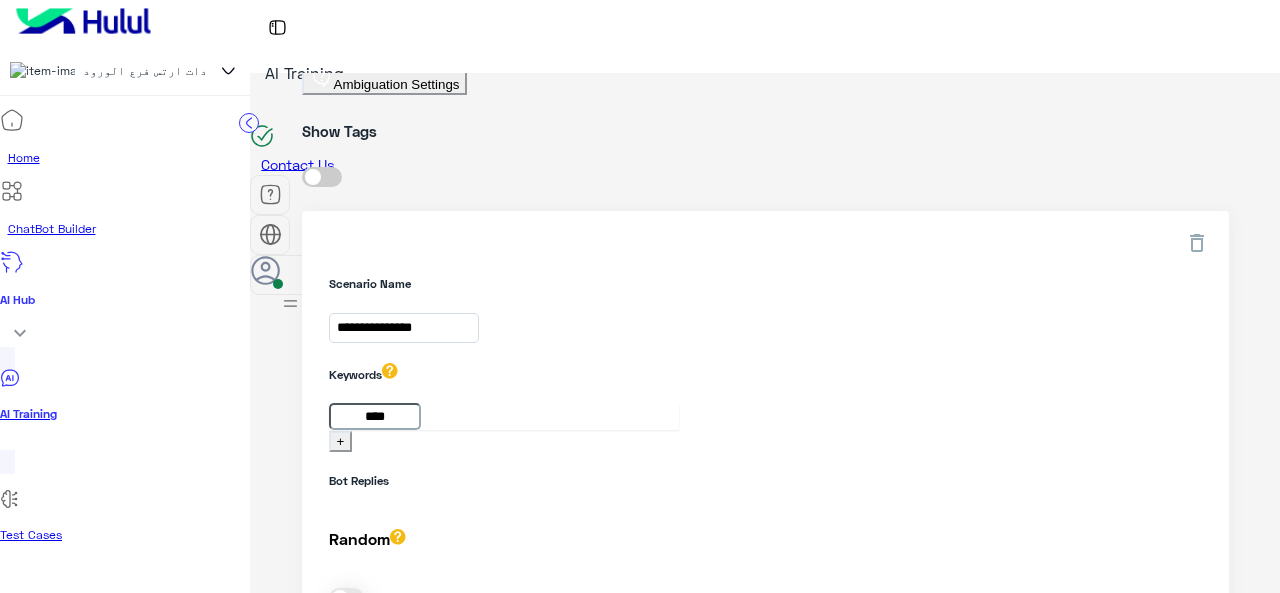 click on "Yes" at bounding box center (657, 826) 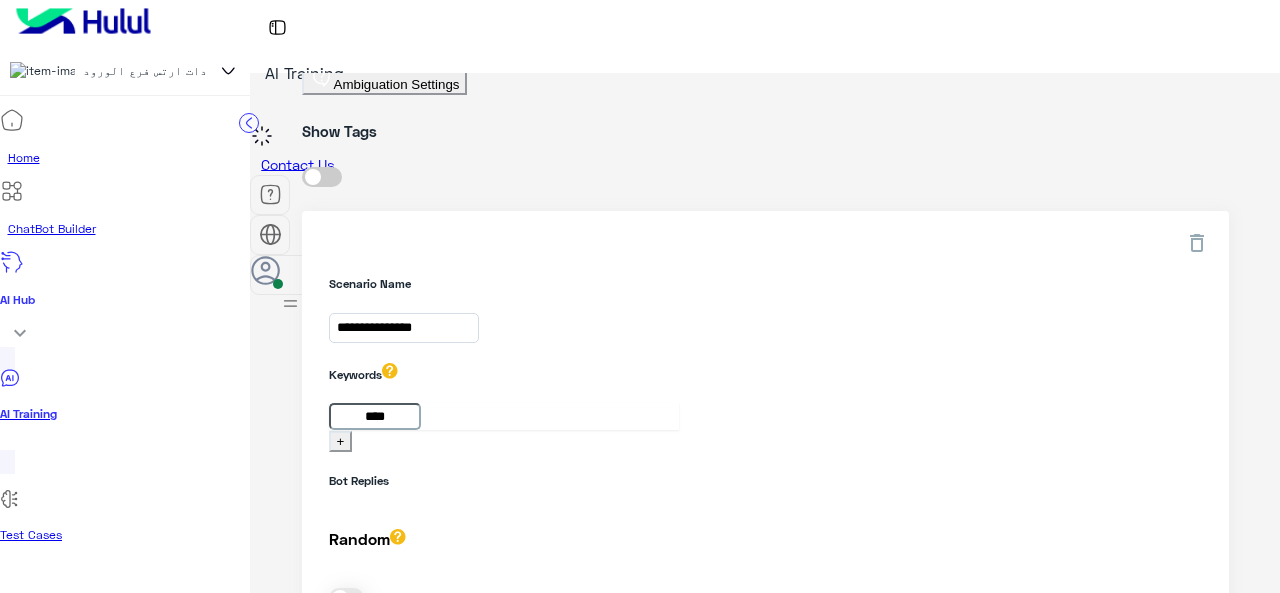 scroll, scrollTop: 0, scrollLeft: 0, axis: both 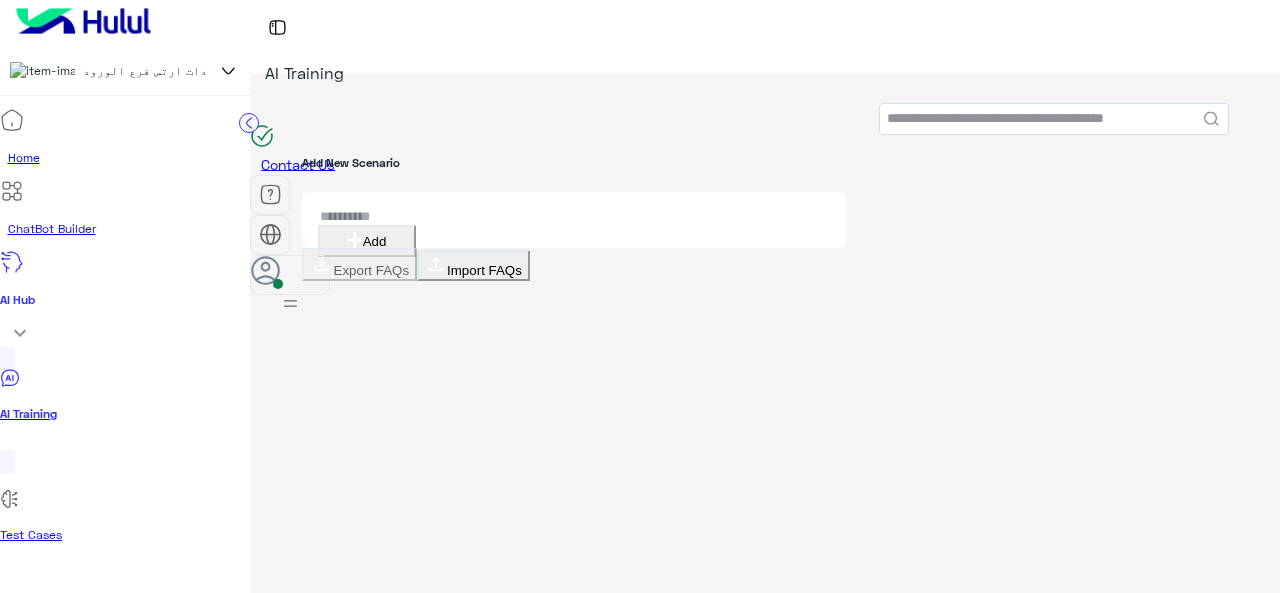 click at bounding box center [249, 122] 